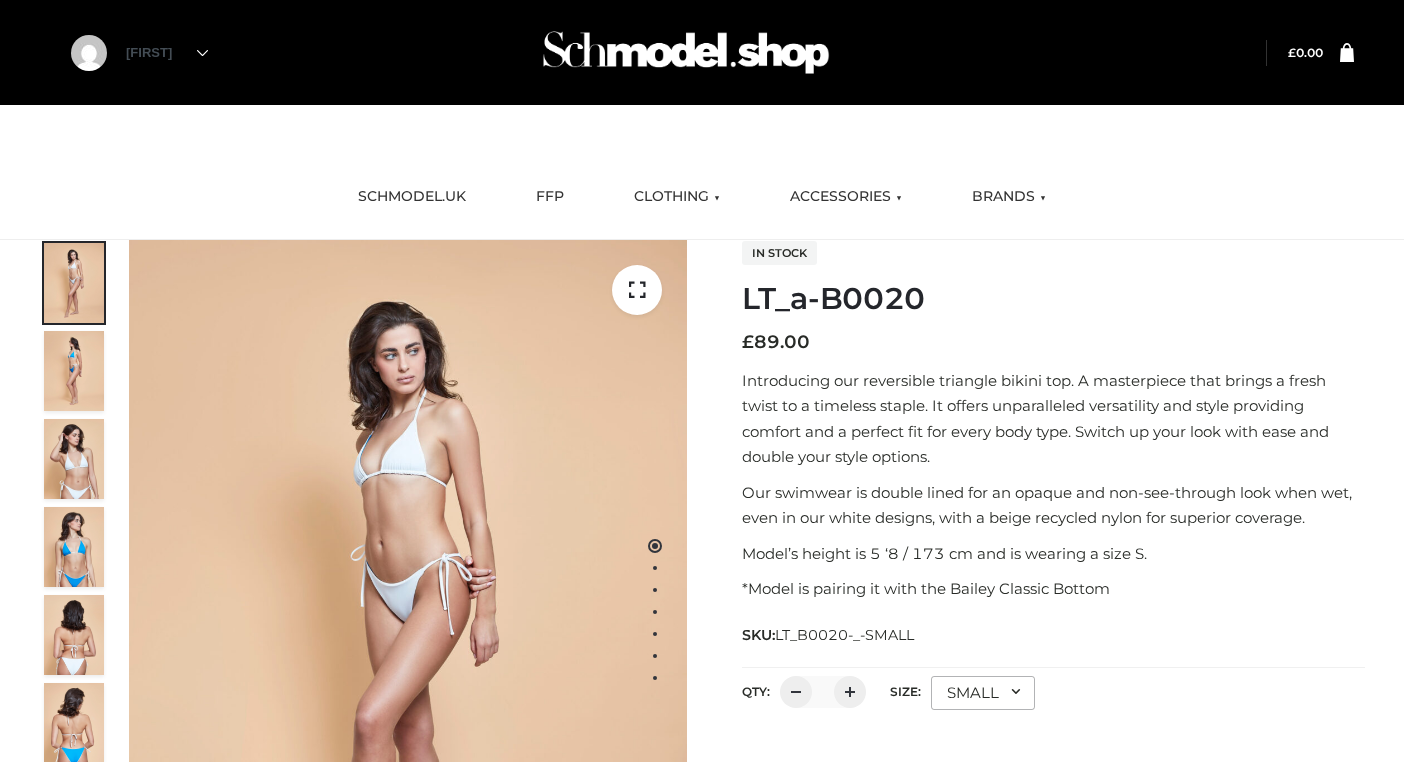 scroll, scrollTop: 0, scrollLeft: 0, axis: both 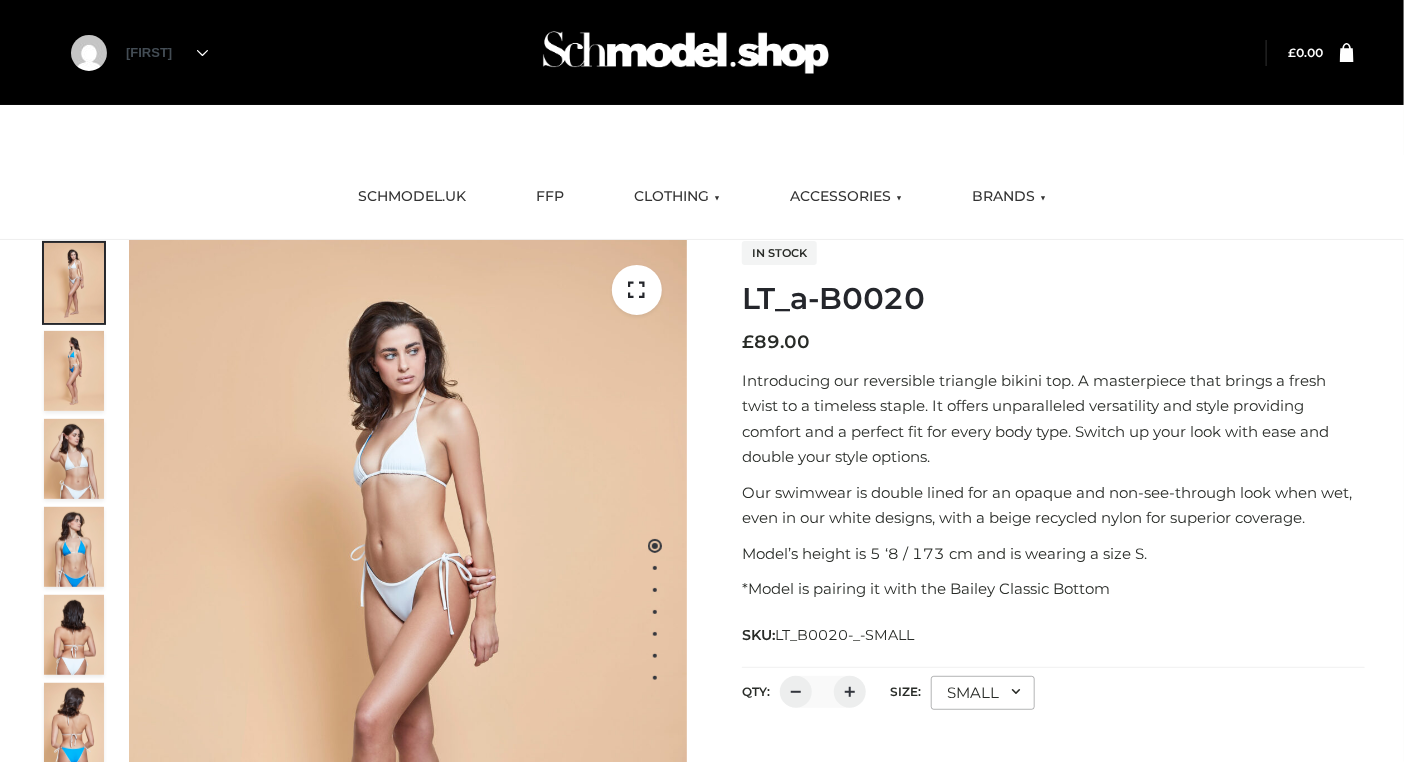 click on "LT_a-B0020" at bounding box center (1053, 299) 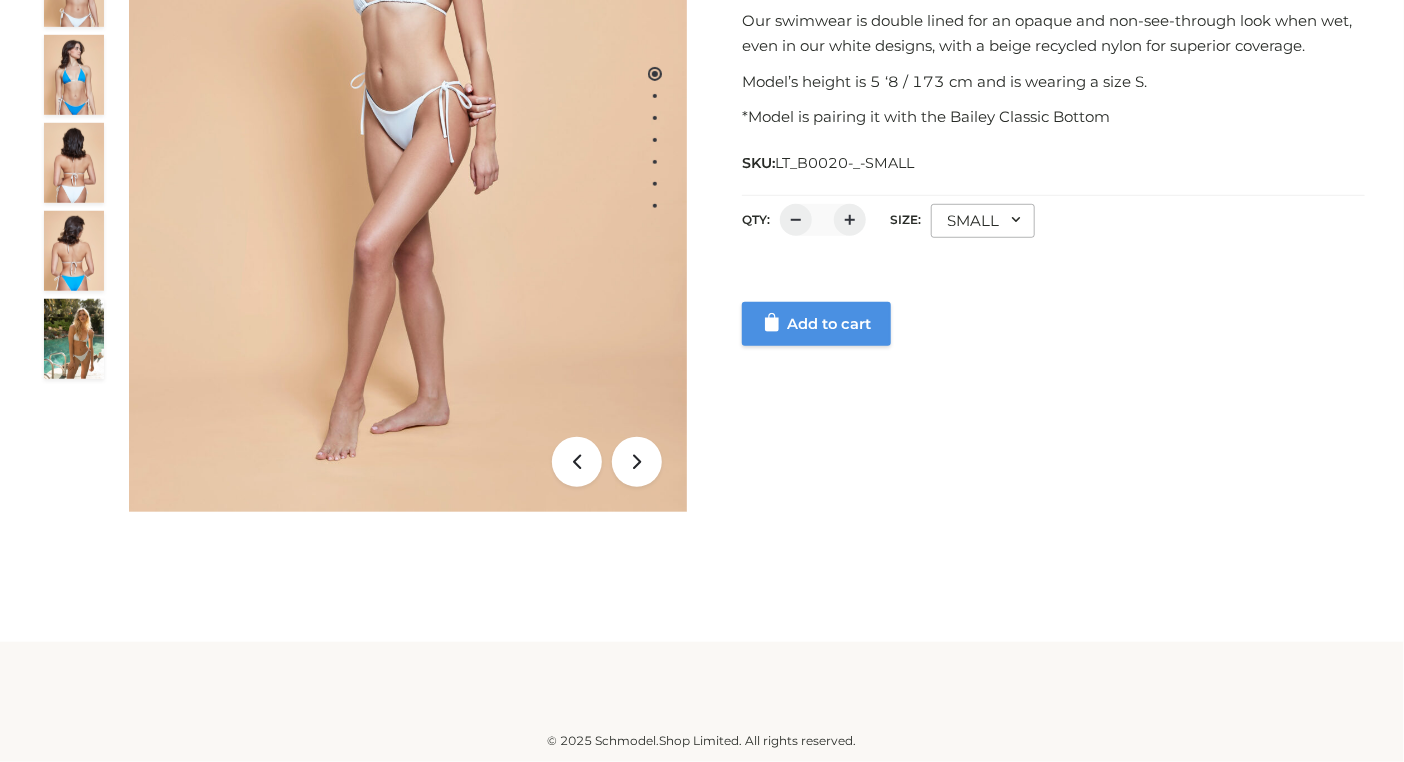 click on "Add to cart" at bounding box center (816, 324) 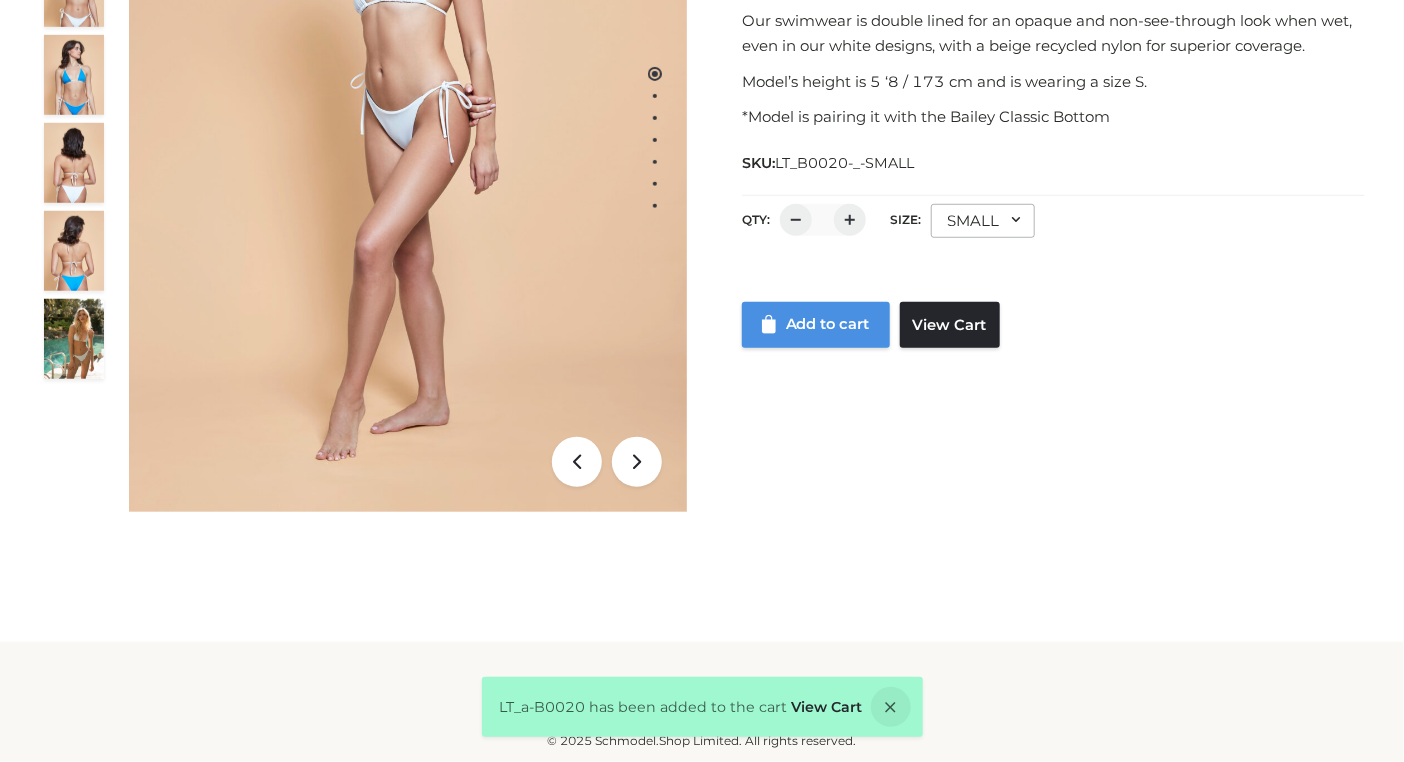 click on "Add to cart" at bounding box center [816, 325] 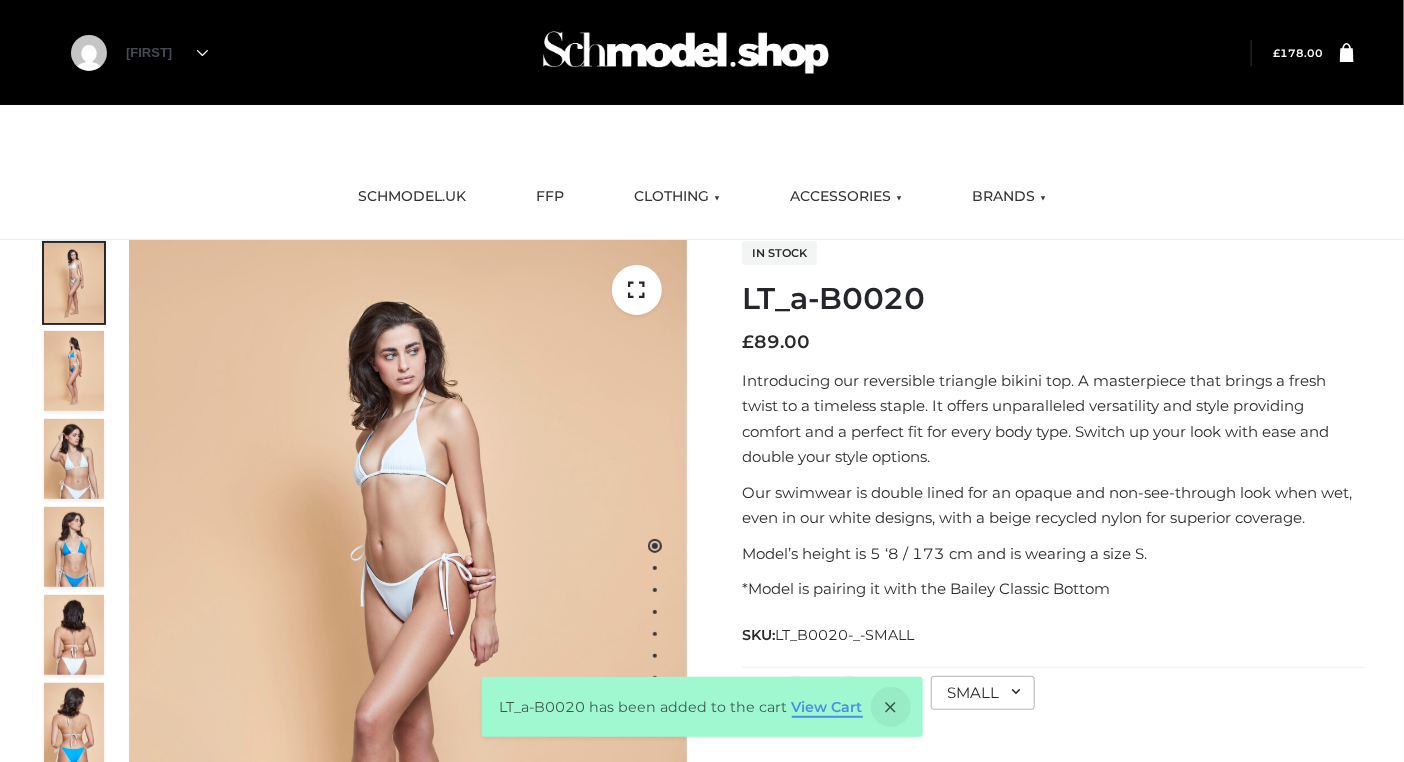 click on "View Cart" at bounding box center [827, 707] 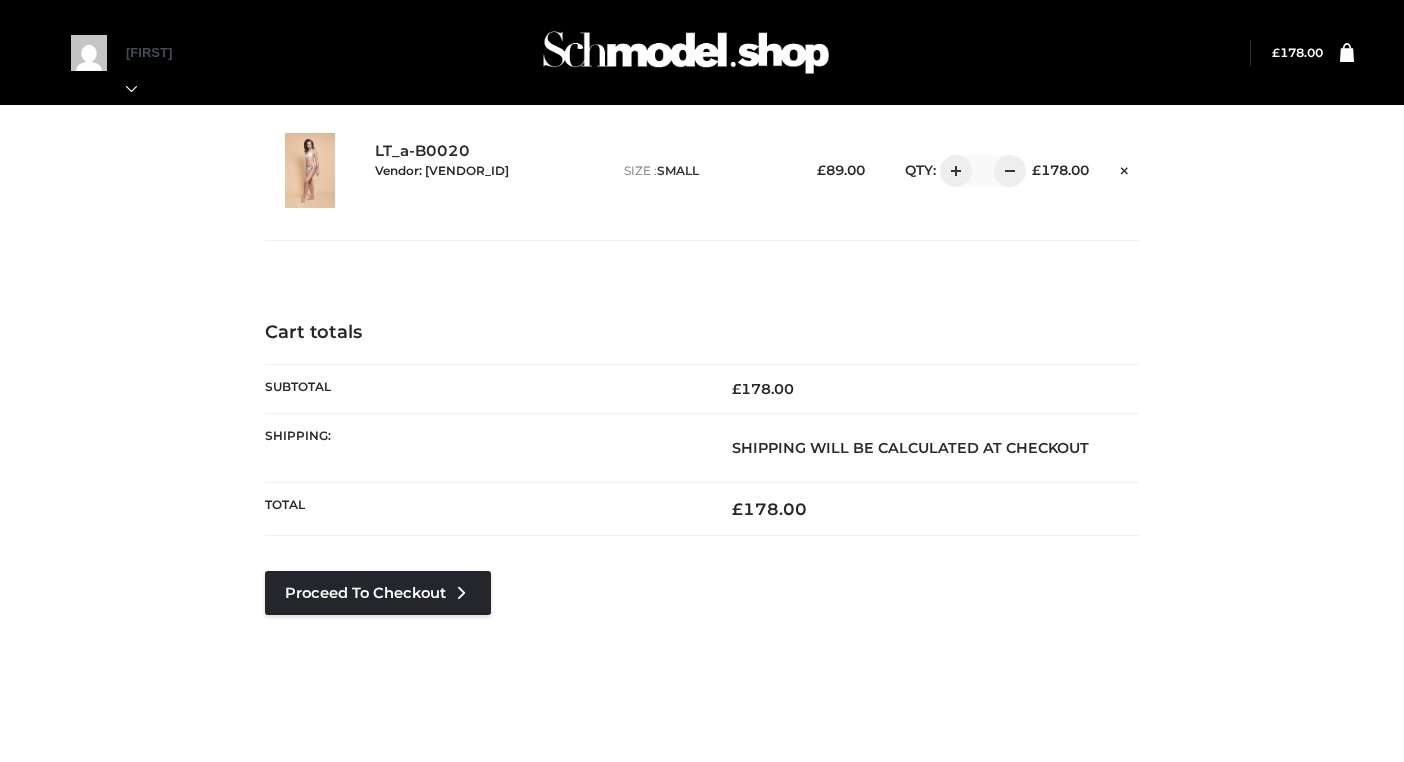 scroll, scrollTop: 0, scrollLeft: 0, axis: both 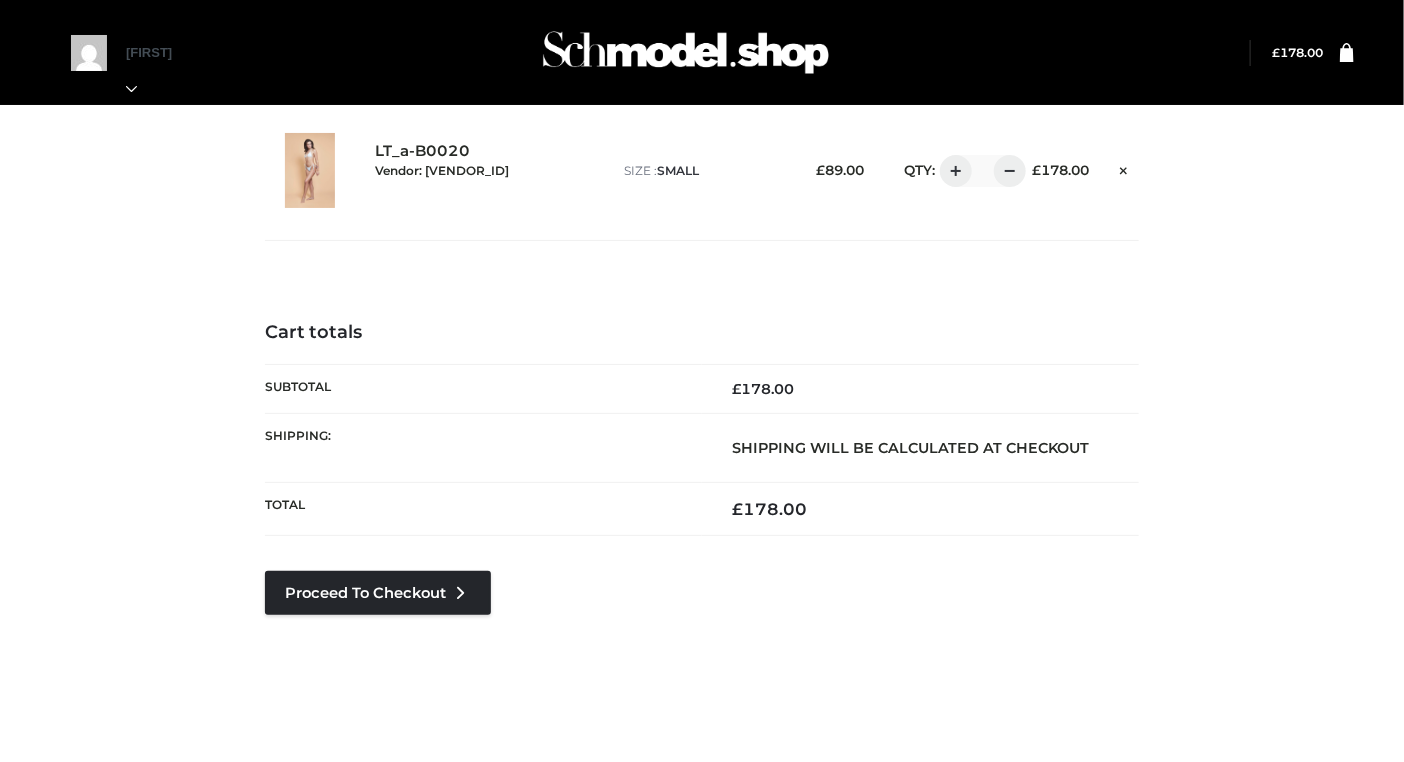 click on "Cart totals
Subtotal
£ 178.00
Shipping:
Shipping will be calculated at checkout
Total
£ 178.00
Proceed to Checkout" at bounding box center (702, 523) 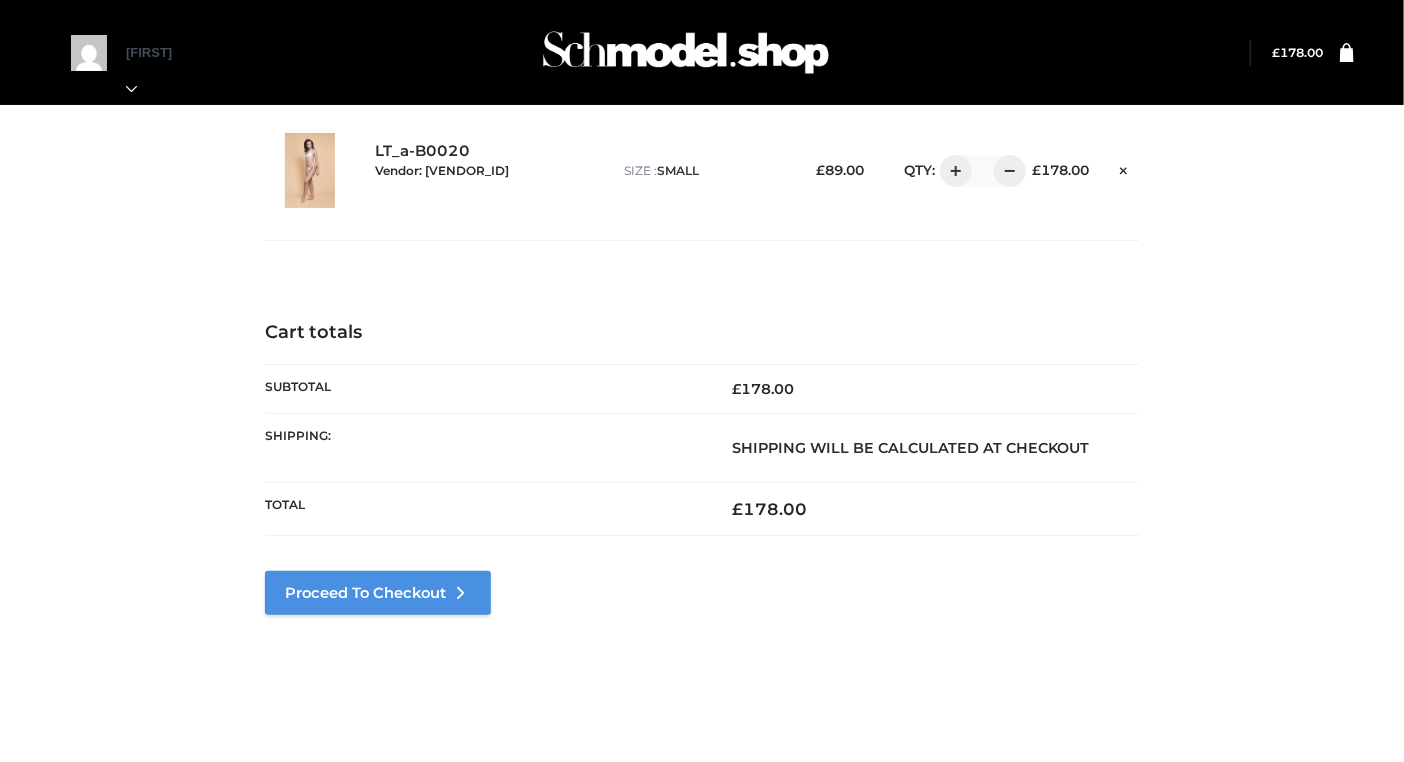 click on "Proceed to Checkout" at bounding box center [378, 593] 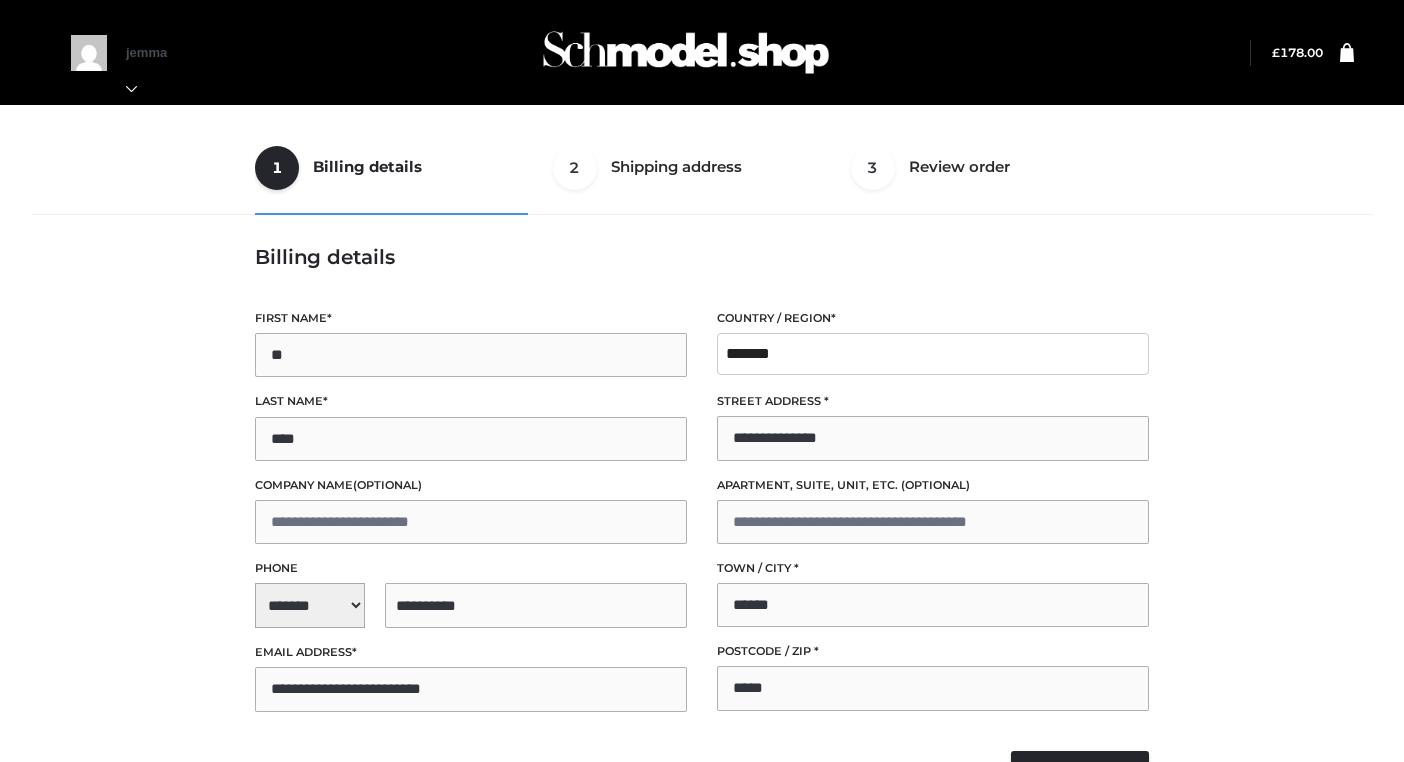 select on "**" 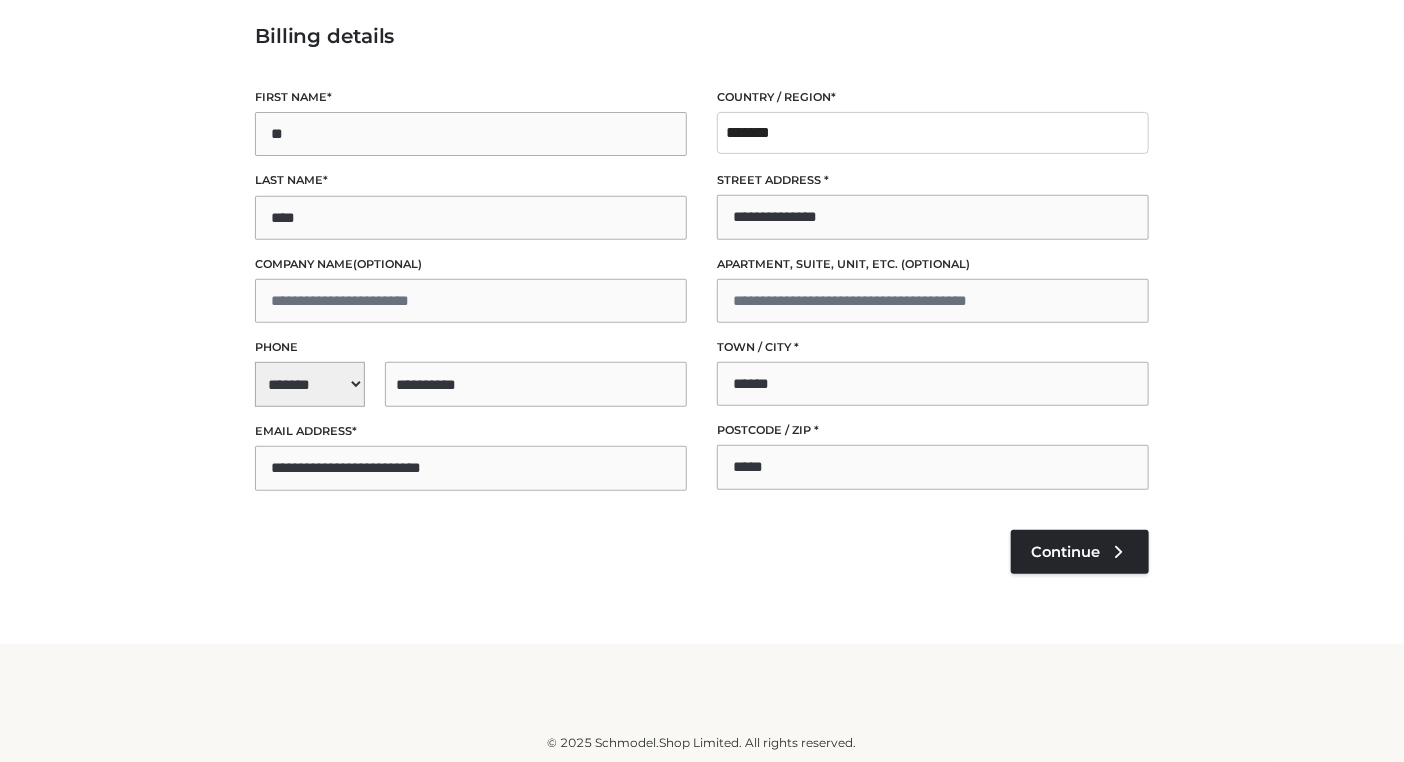 scroll, scrollTop: 221, scrollLeft: 0, axis: vertical 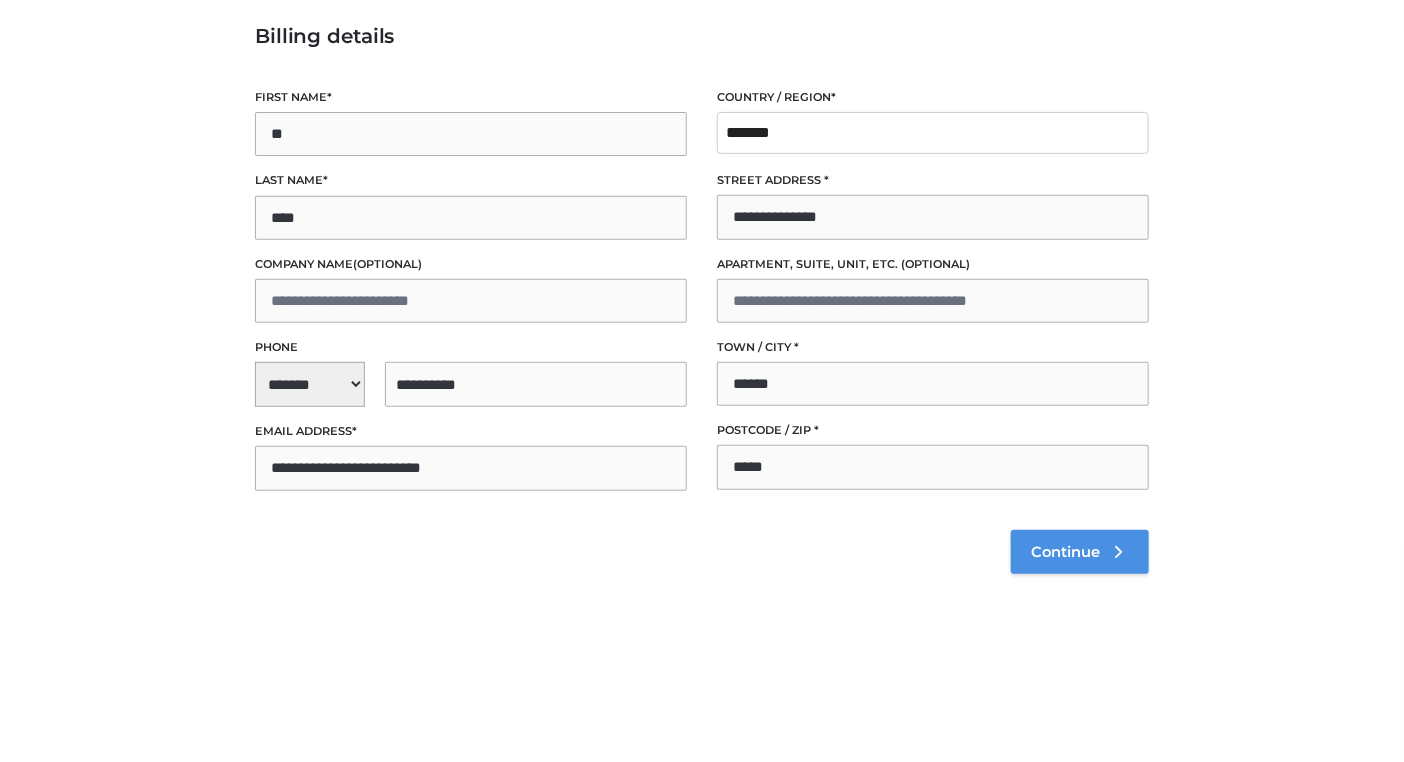 click on "Continue" at bounding box center (1065, 552) 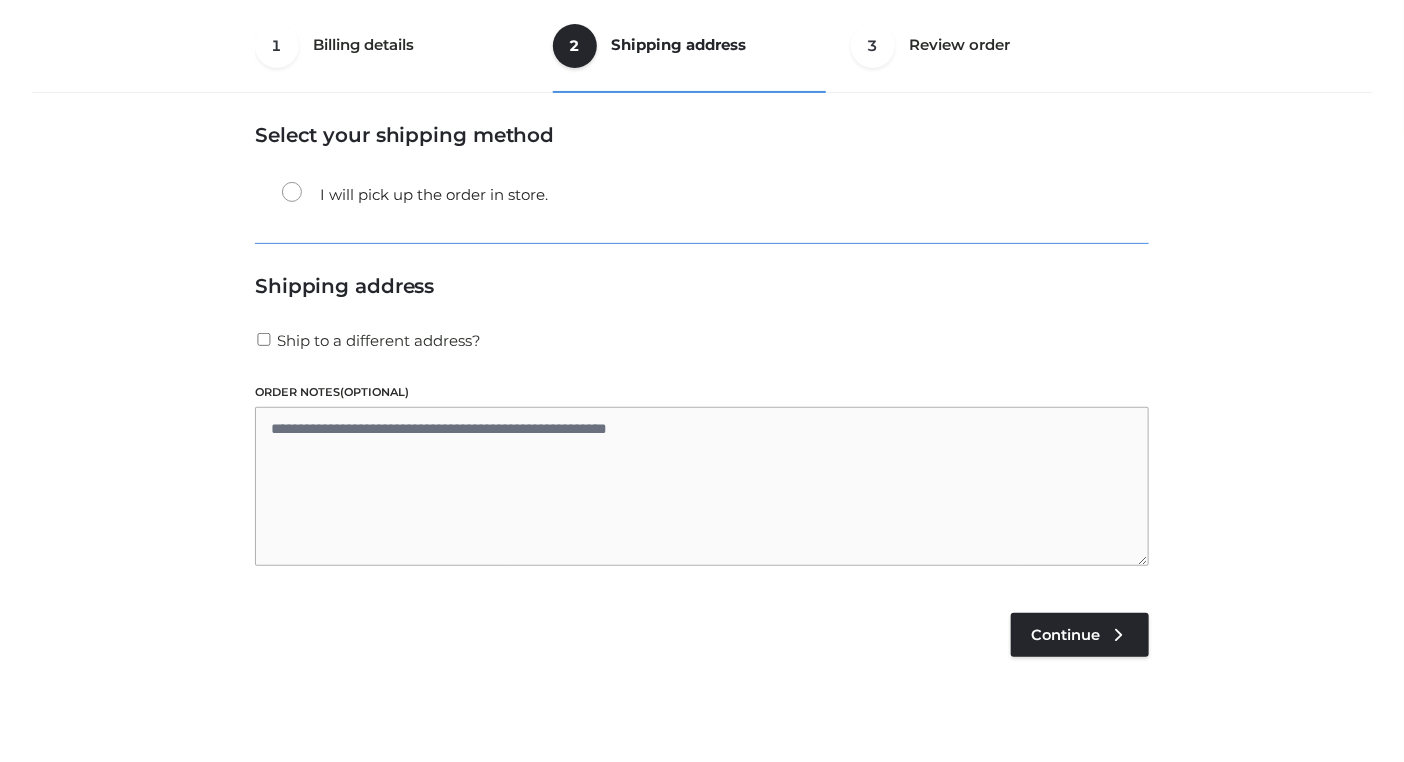 scroll, scrollTop: 120, scrollLeft: 0, axis: vertical 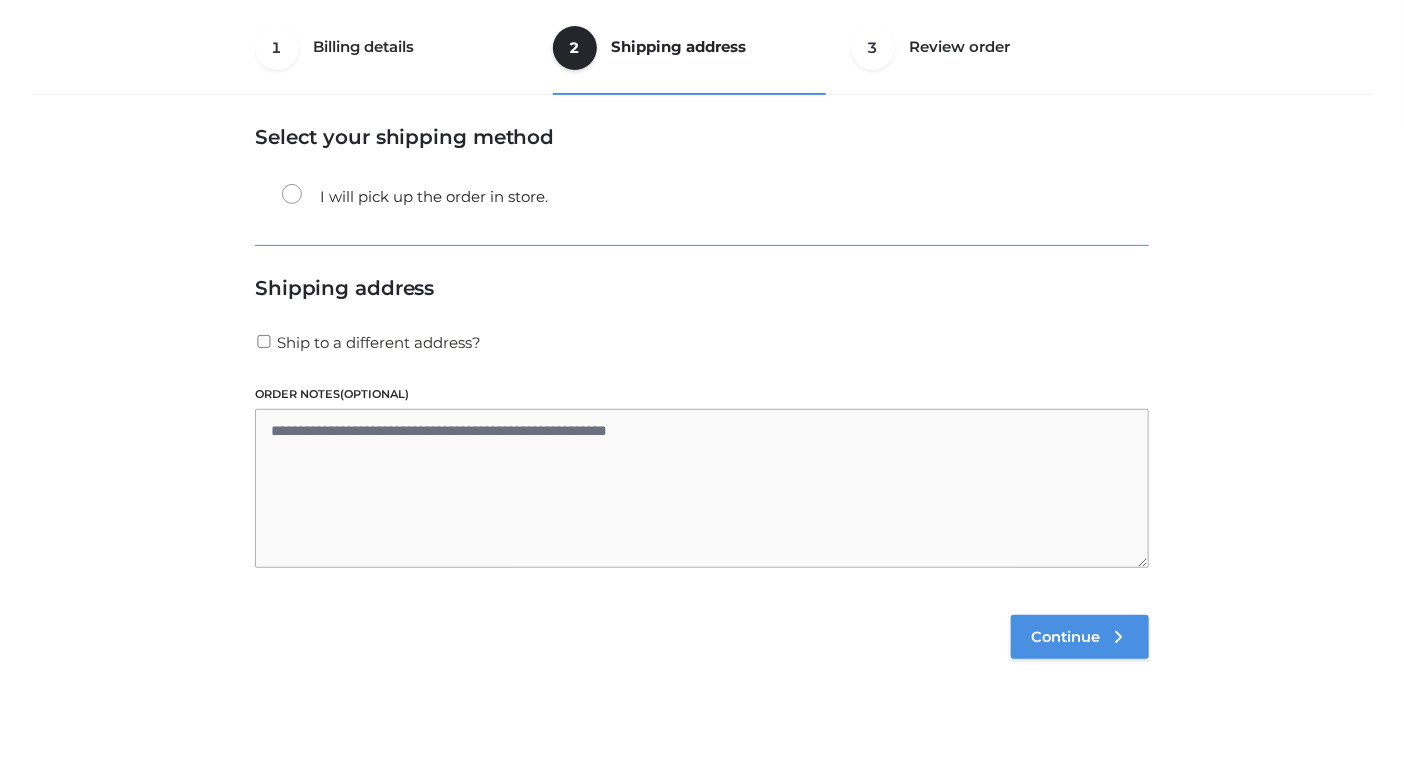click on "Continue" at bounding box center [1065, 637] 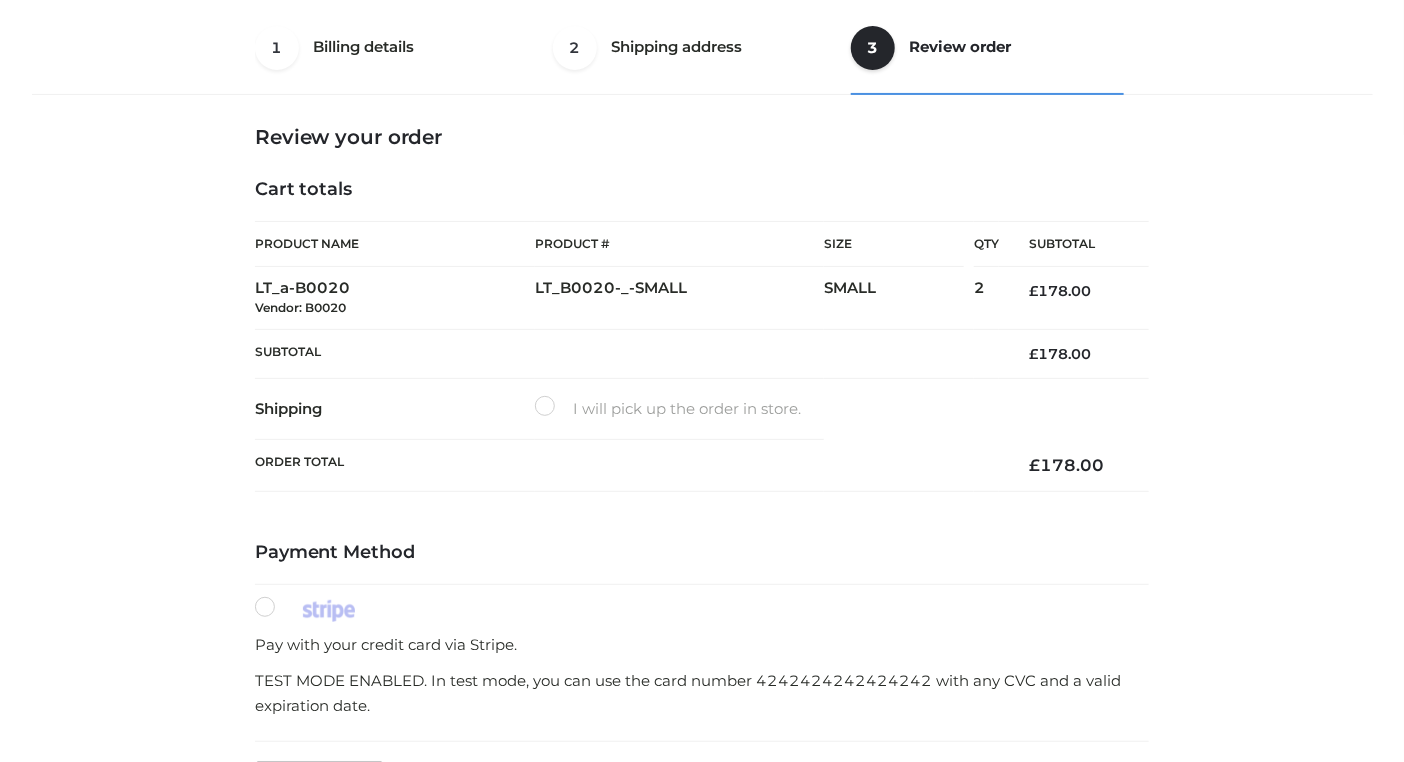 scroll, scrollTop: 367, scrollLeft: 0, axis: vertical 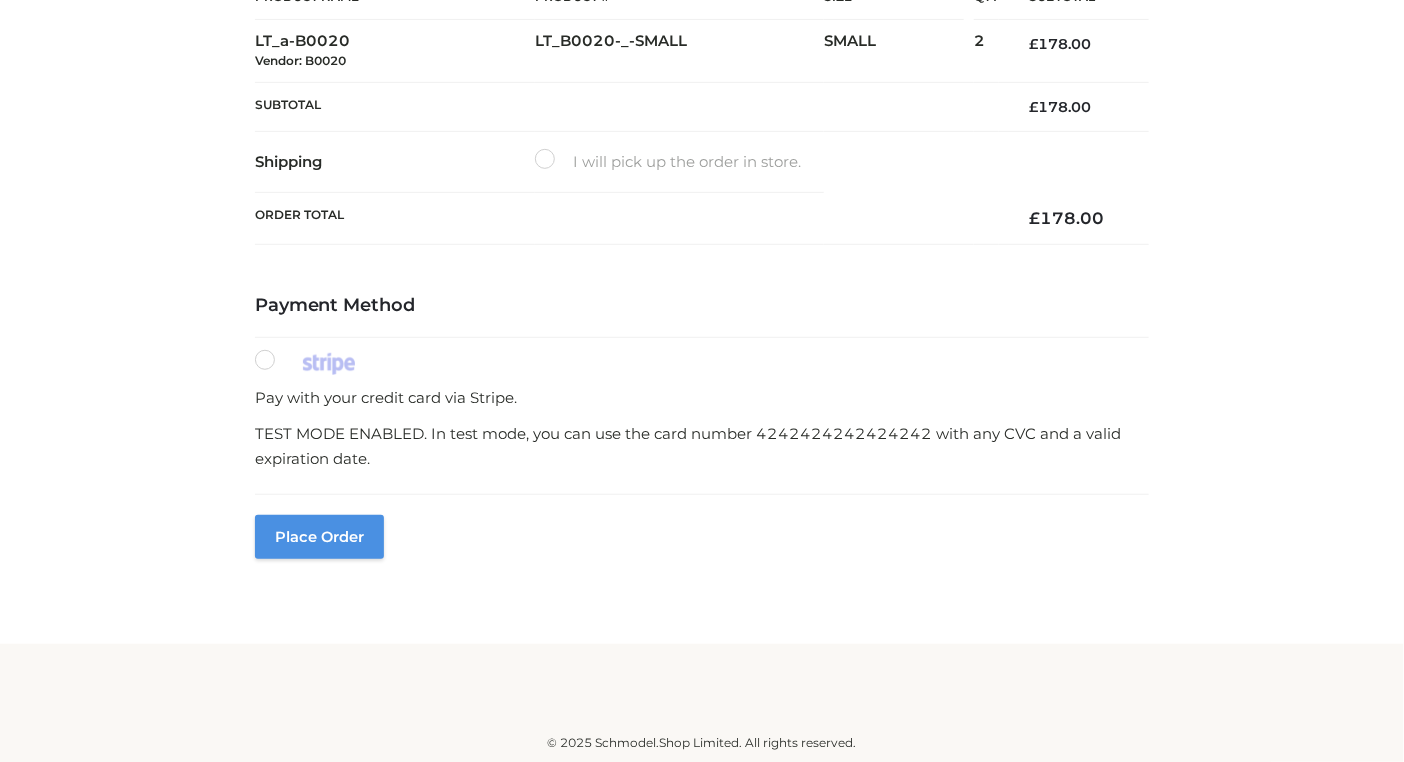 click on "Place order" at bounding box center [319, 537] 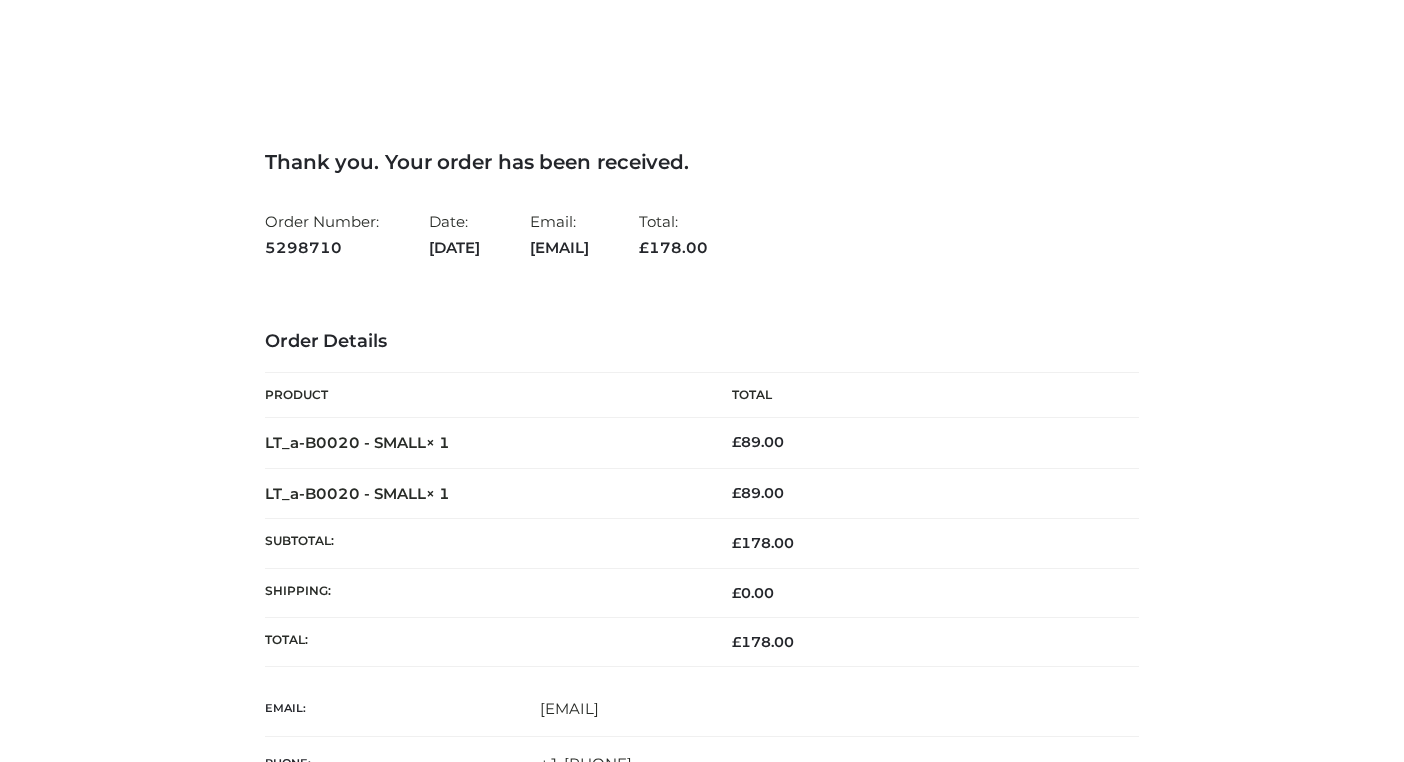 scroll, scrollTop: 0, scrollLeft: 0, axis: both 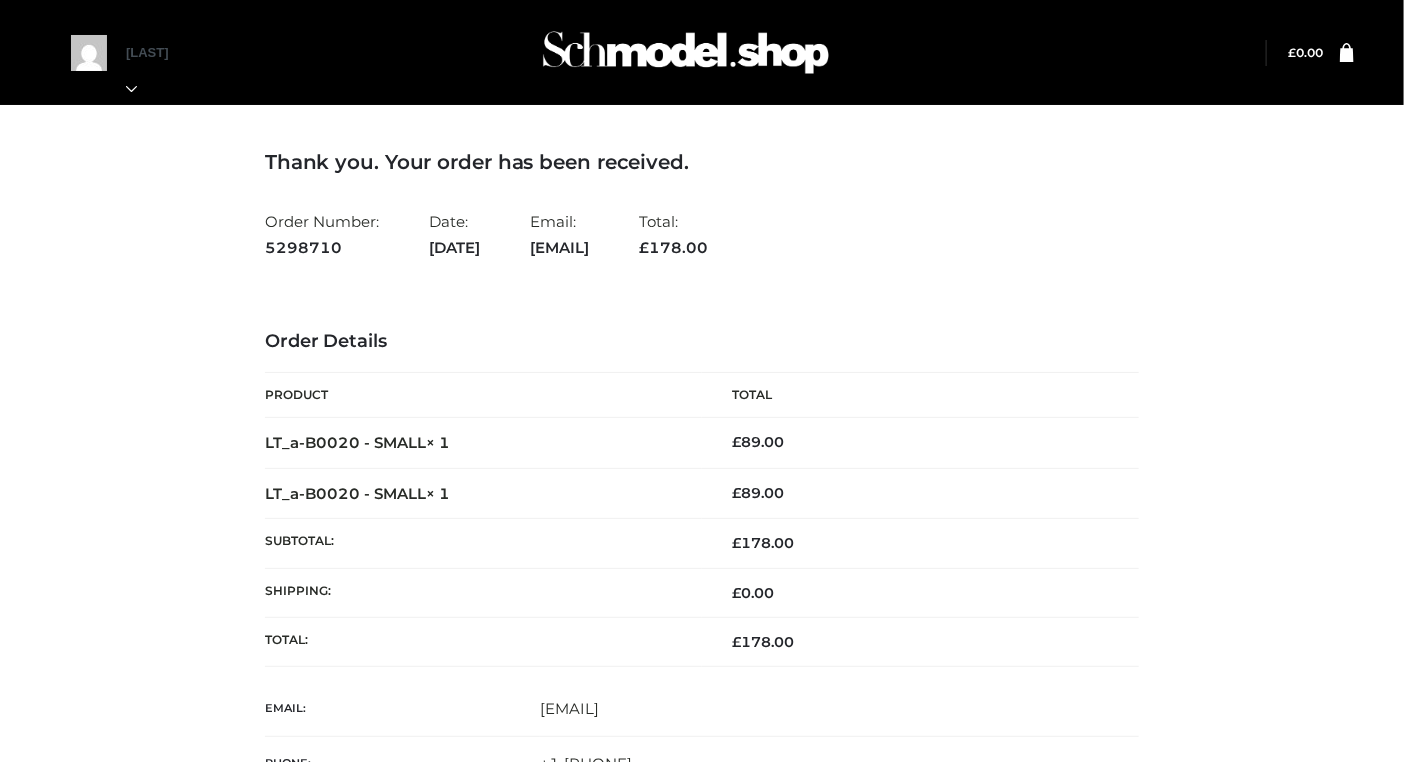click on "Thank you. Your order has been received.
Order Number:                           [ORDER_ID]
Date:                           [DATE]
Email:                             [EMAIL]
Total:                           £ 178.00
Order Details
Product
Total
LT_a-B0020 - SMALL  × 1
£ 89.00
LT_a-B0020 - SMALL  × 1
£ 89.00" at bounding box center (702, 606) 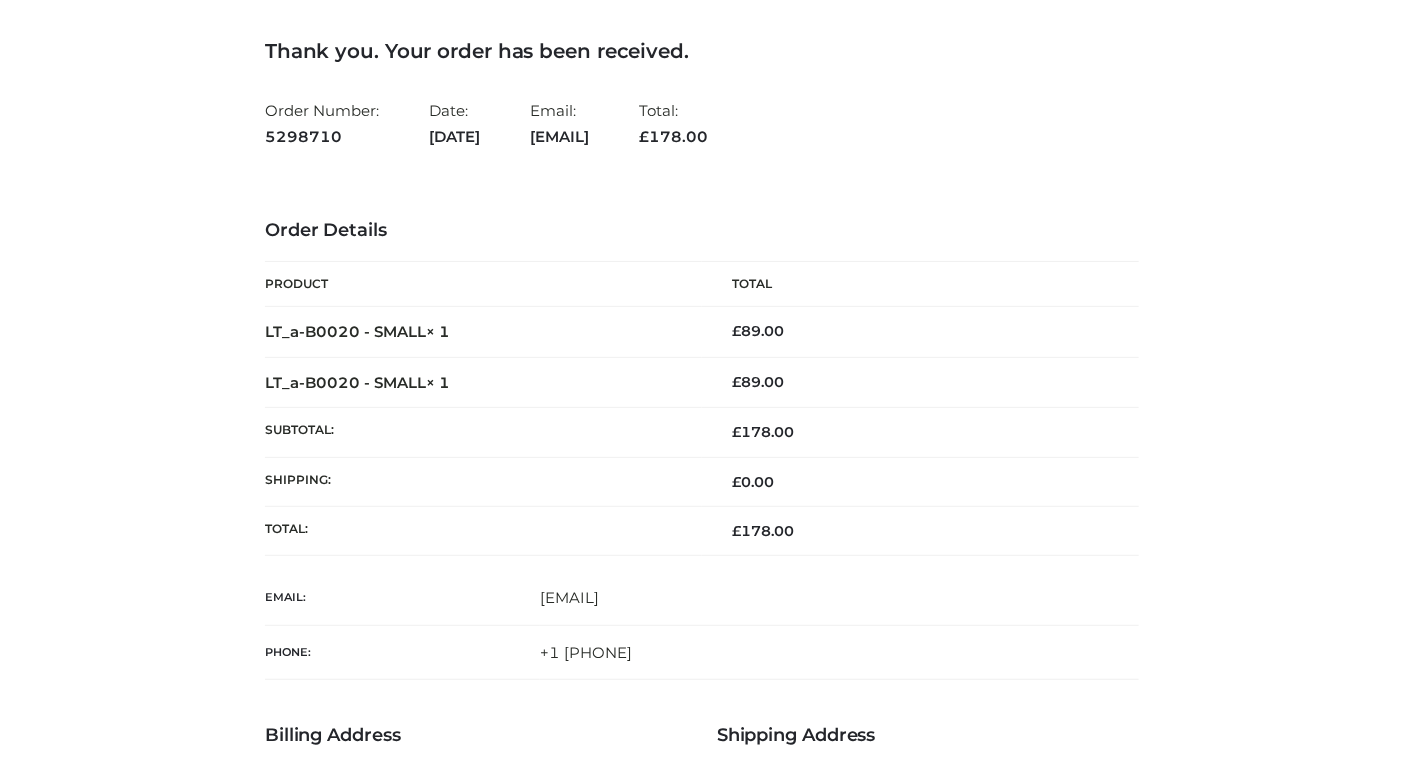 click on "Thank you. Your order has been received.
Order Number:                           [ORDER_ID]
Date:                           [DATE]
Email:                             [EMAIL]
Total:                           £ 178.00
Order Details
Product
Total
LT_a-B0020 - SMALL  × 1
£ 89.00
LT_a-B0020 - SMALL  × 1
£ 89.00
Subtotal:" at bounding box center (702, 475) 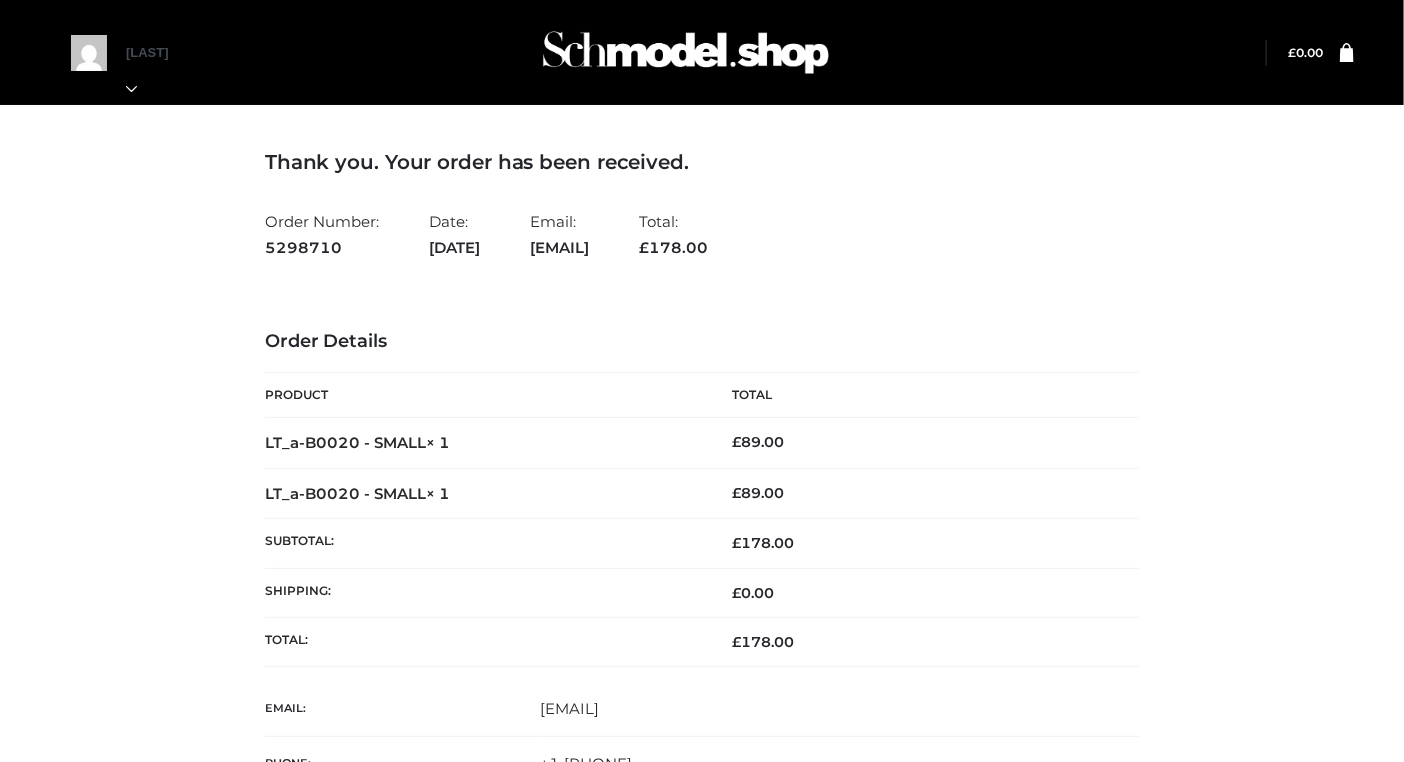 click on "Thank you. Your order has been received.
Order Number:                           5298710
Date:                           August 1, 2025
Email:                             kavya+jemma@providence.pw
Total:                           £ 178.00
Order Details
Product
Total
LT_a-B0020 - SMALL  × 1
£ 89.00
LT_a-B0020 - SMALL  × 1
£ 89.00
Subtotal:" at bounding box center [702, 586] 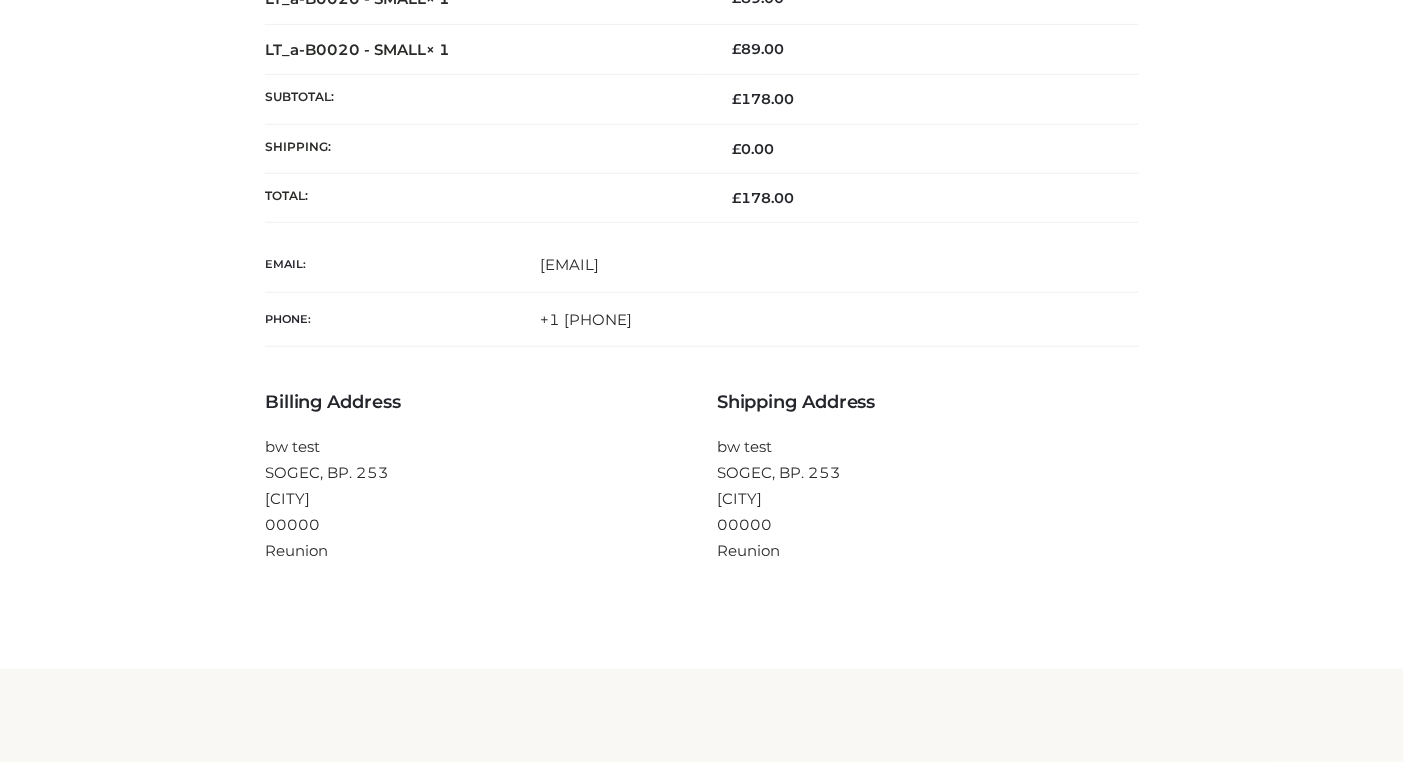 scroll, scrollTop: 0, scrollLeft: 0, axis: both 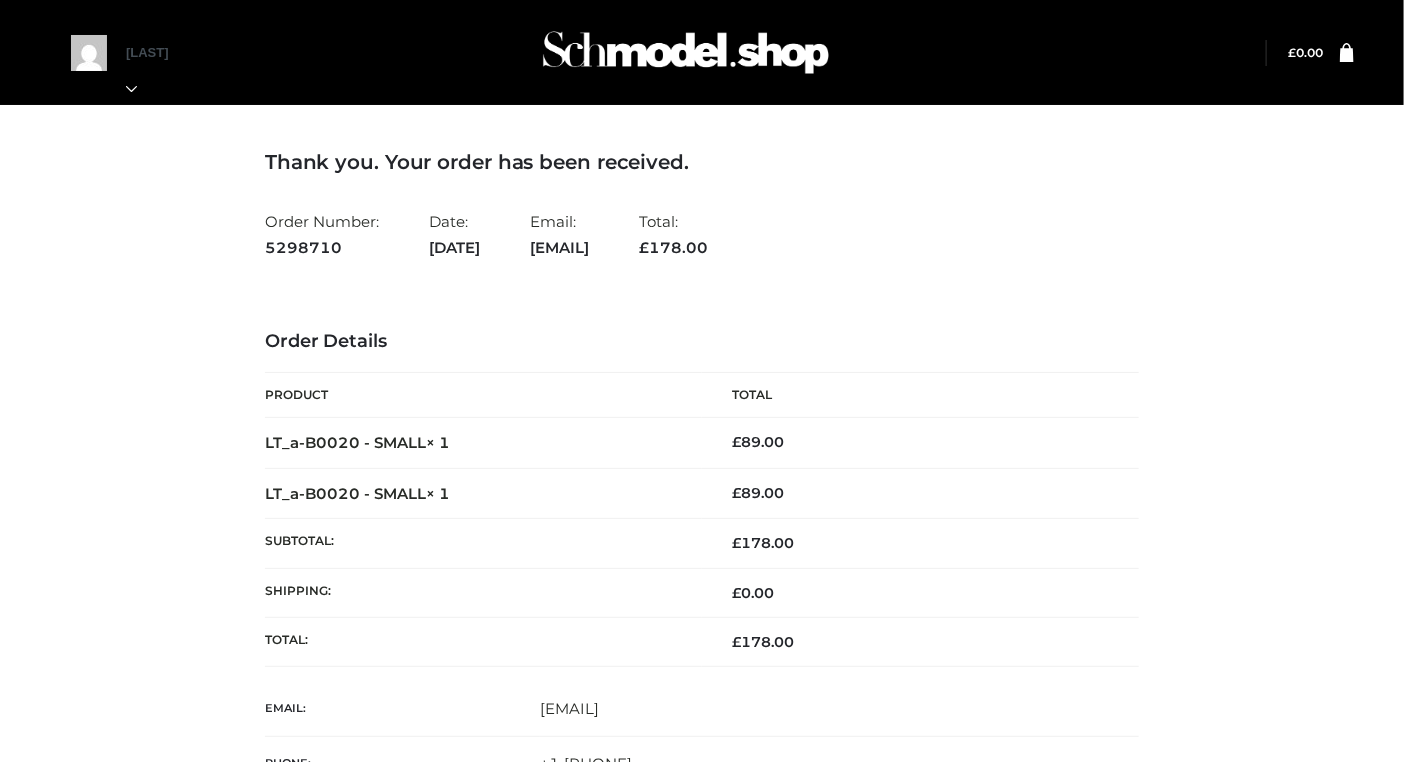 click on "Order Number:                           5298710
Date:                           August 1, 2025
Email:                             kavya+jemma@providence.pw
Total:                           £ 178.00" at bounding box center [702, 234] 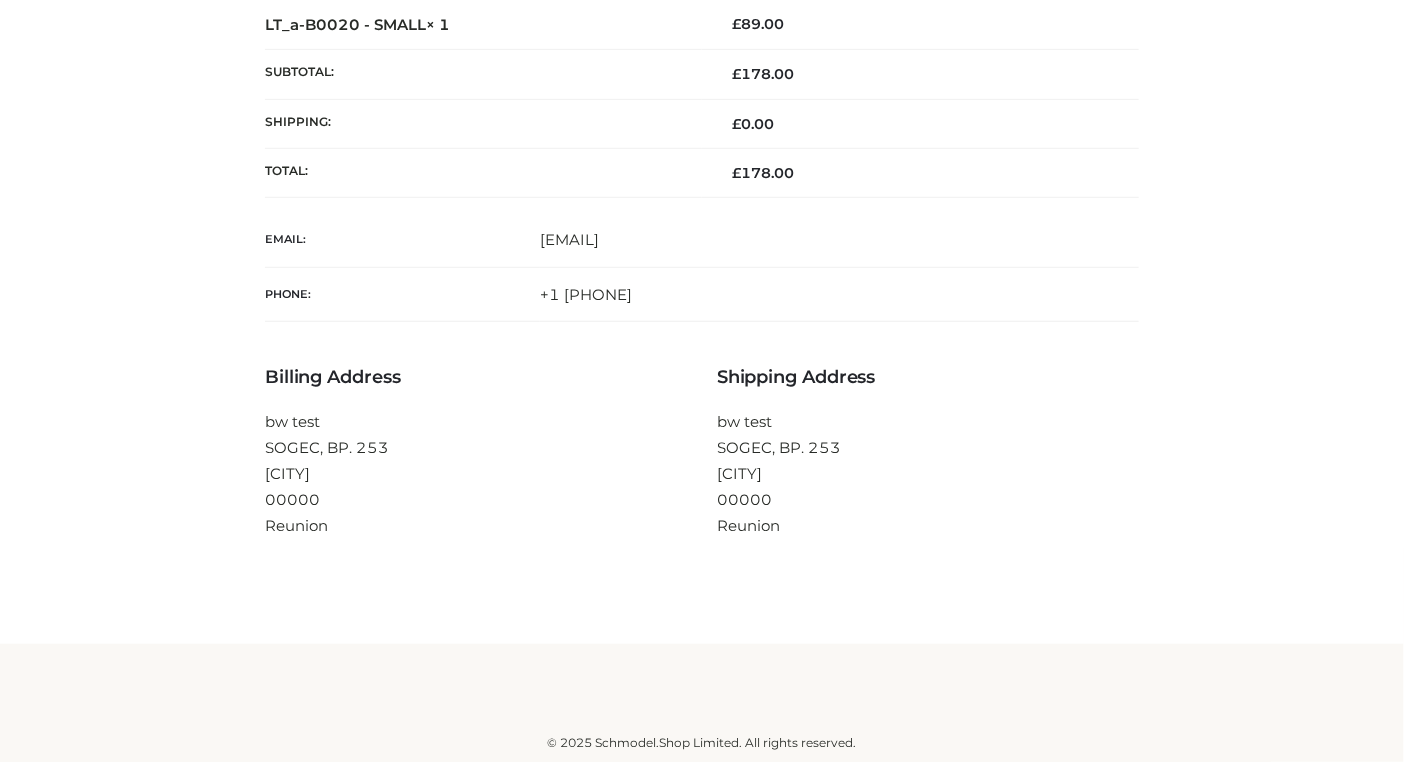 scroll, scrollTop: 0, scrollLeft: 0, axis: both 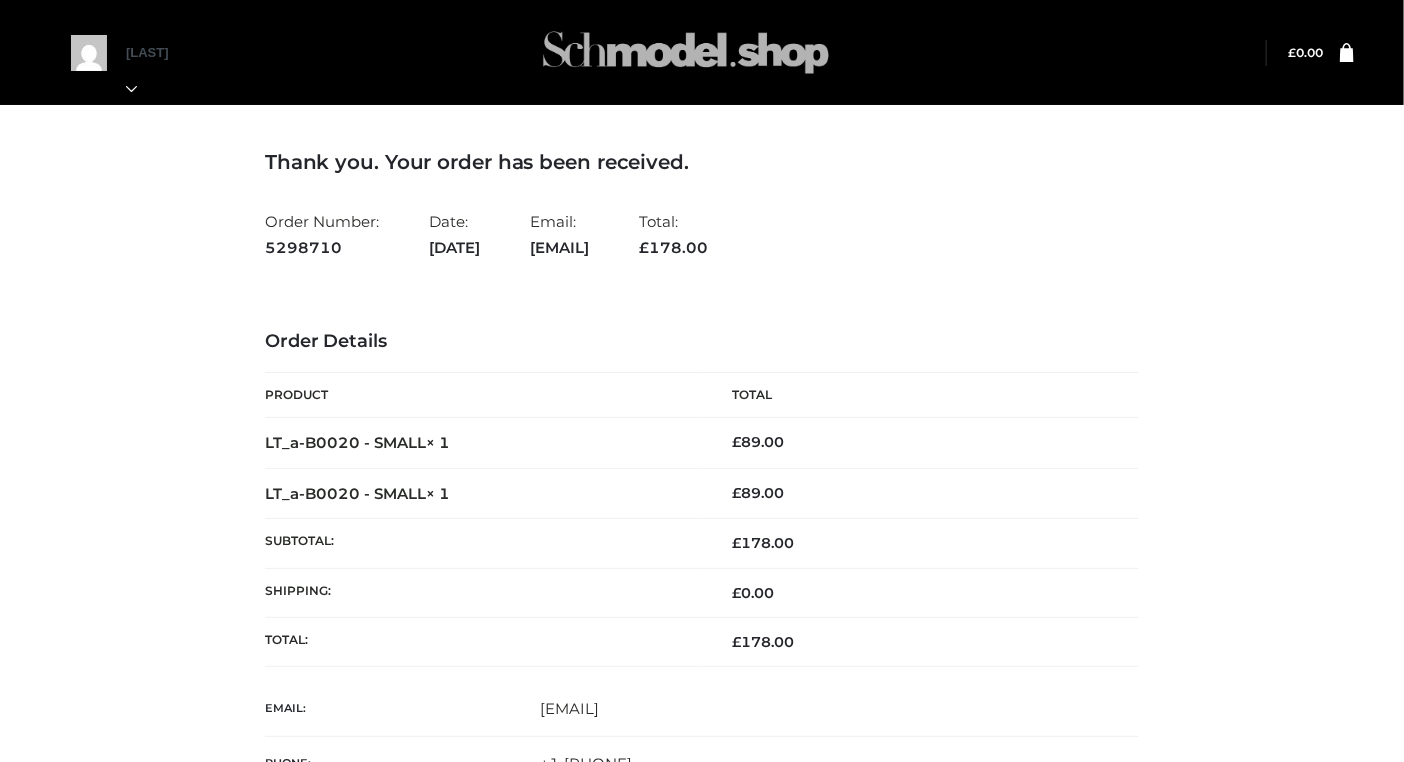 click at bounding box center [702, 52] 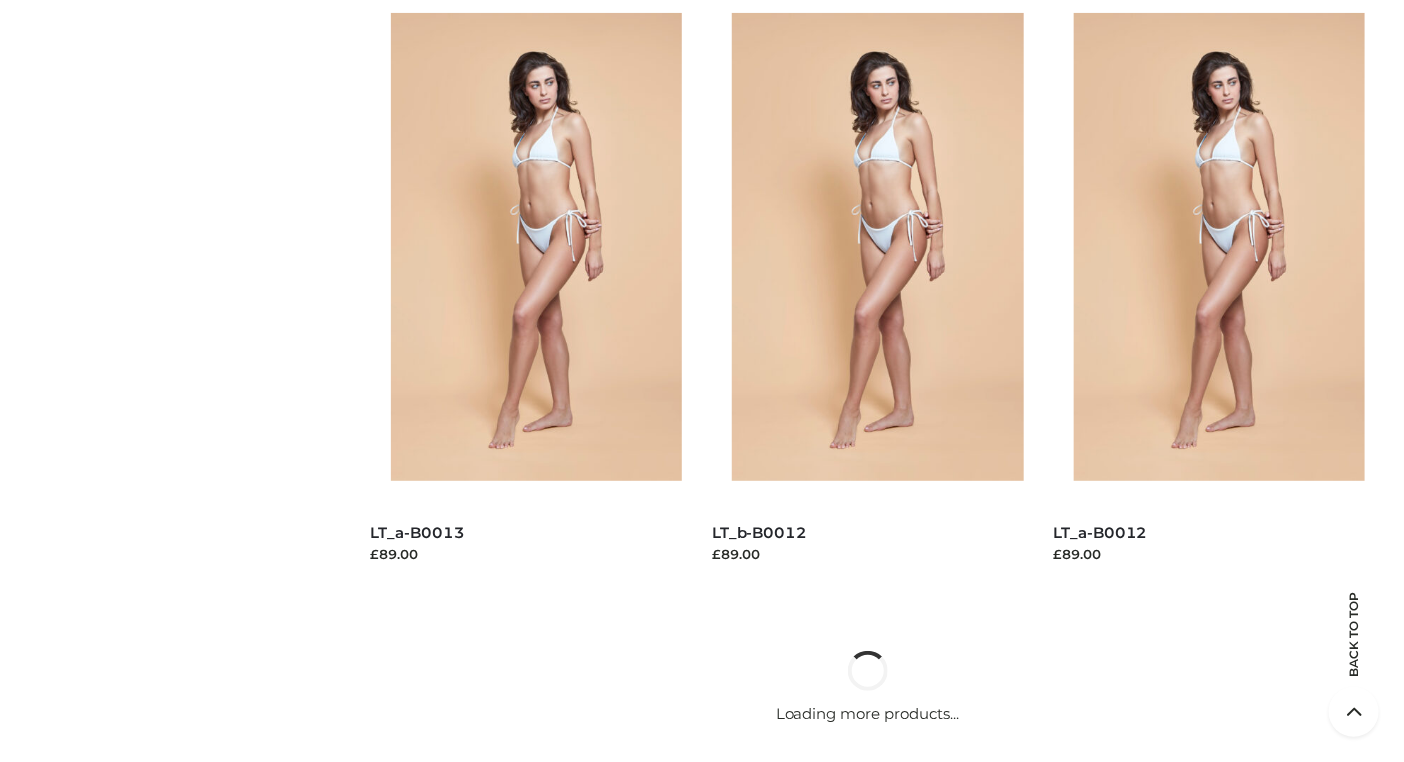 scroll, scrollTop: 3526, scrollLeft: 0, axis: vertical 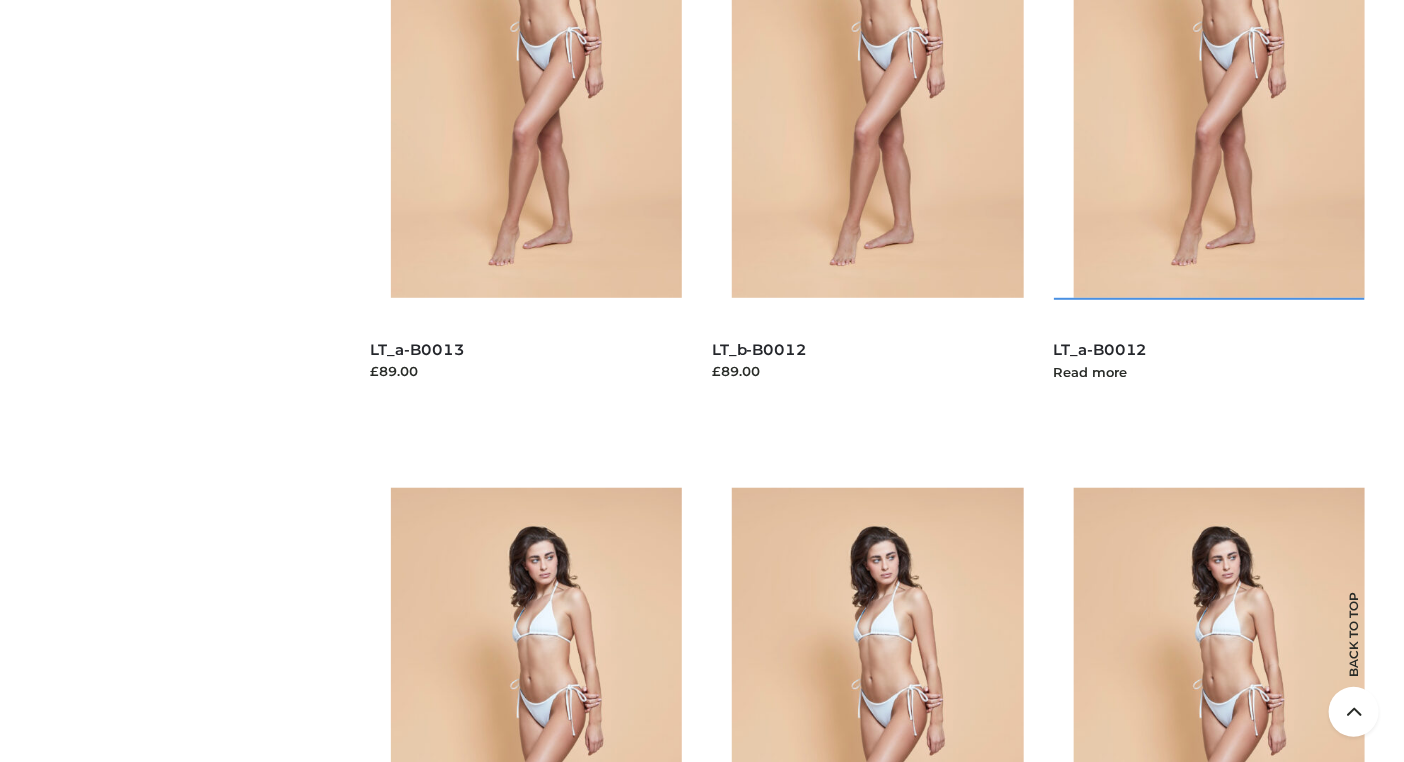 click at bounding box center (1230, 63) 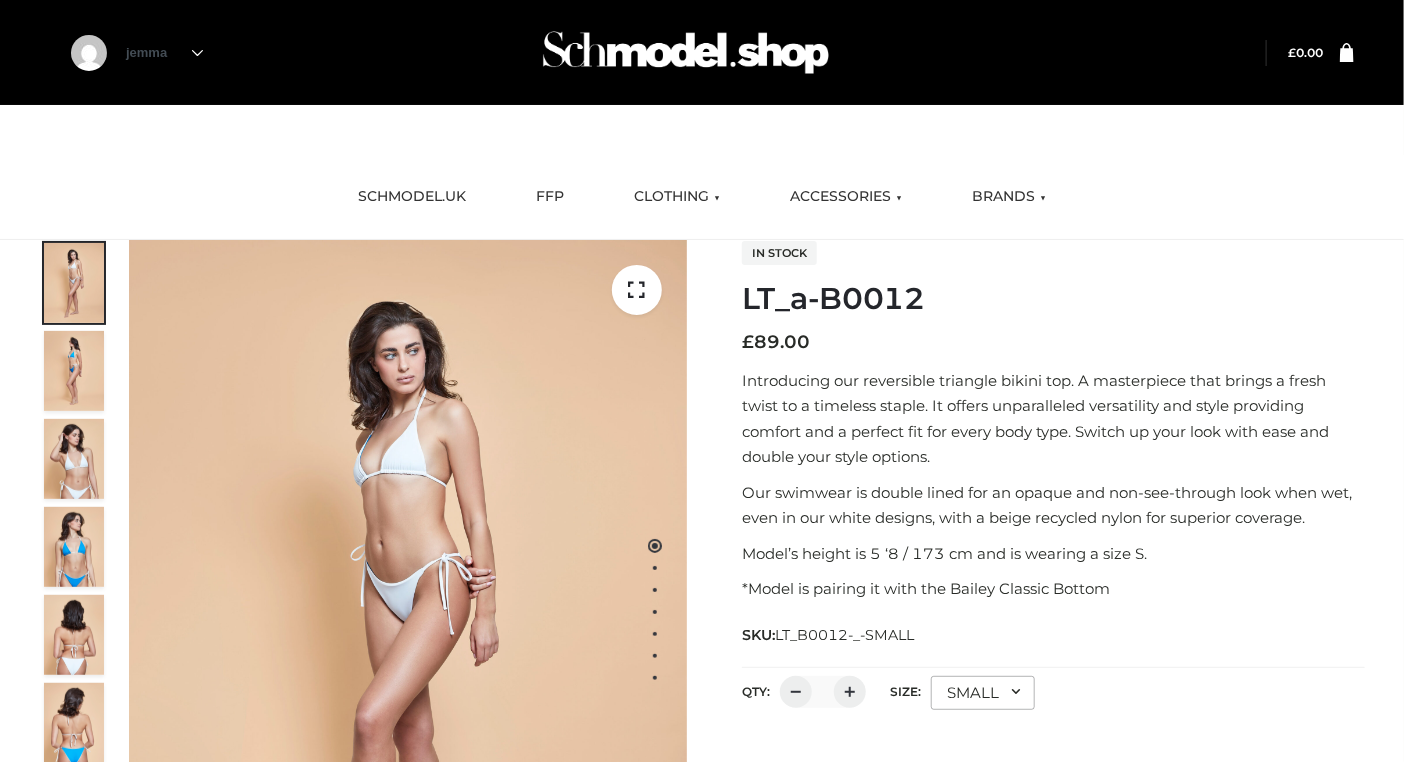 scroll, scrollTop: 472, scrollLeft: 0, axis: vertical 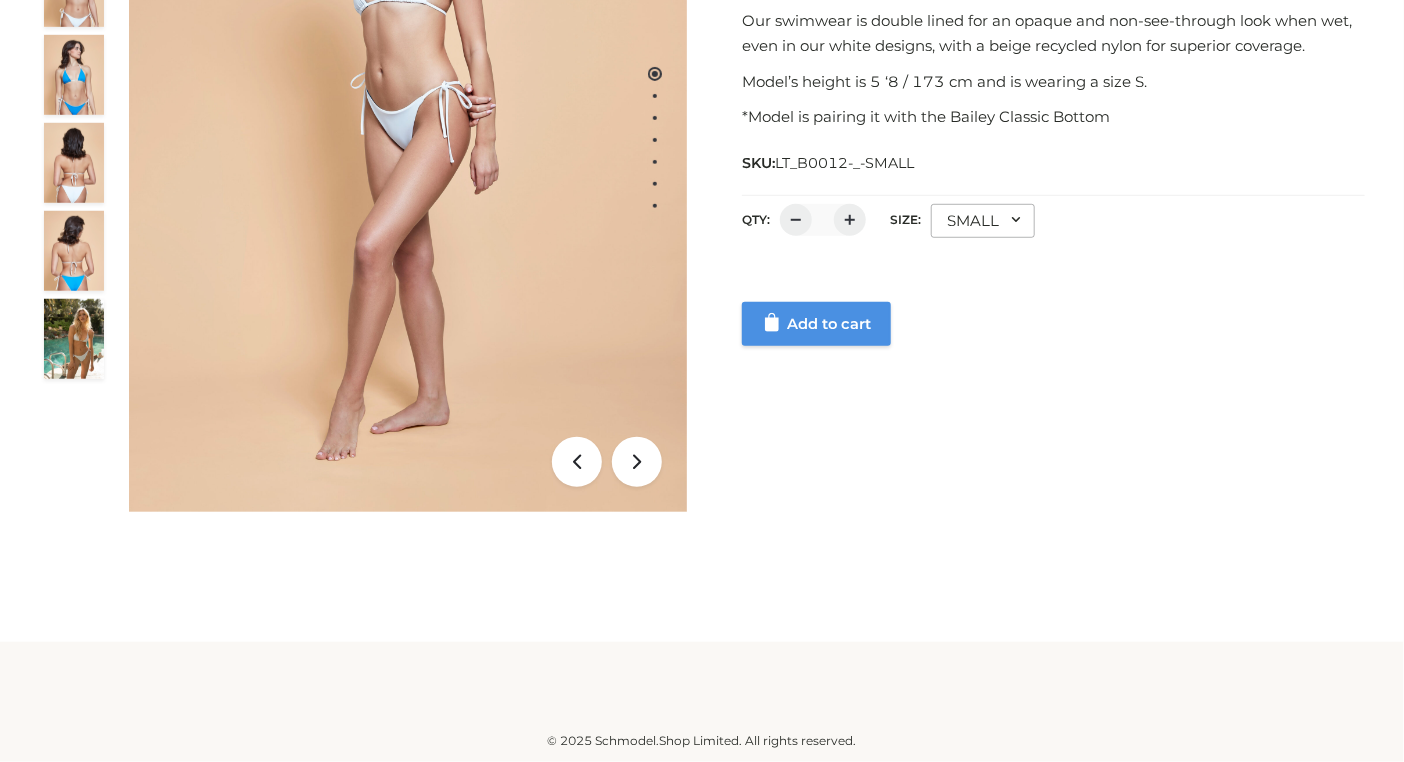 click on "Add to cart" at bounding box center (816, 324) 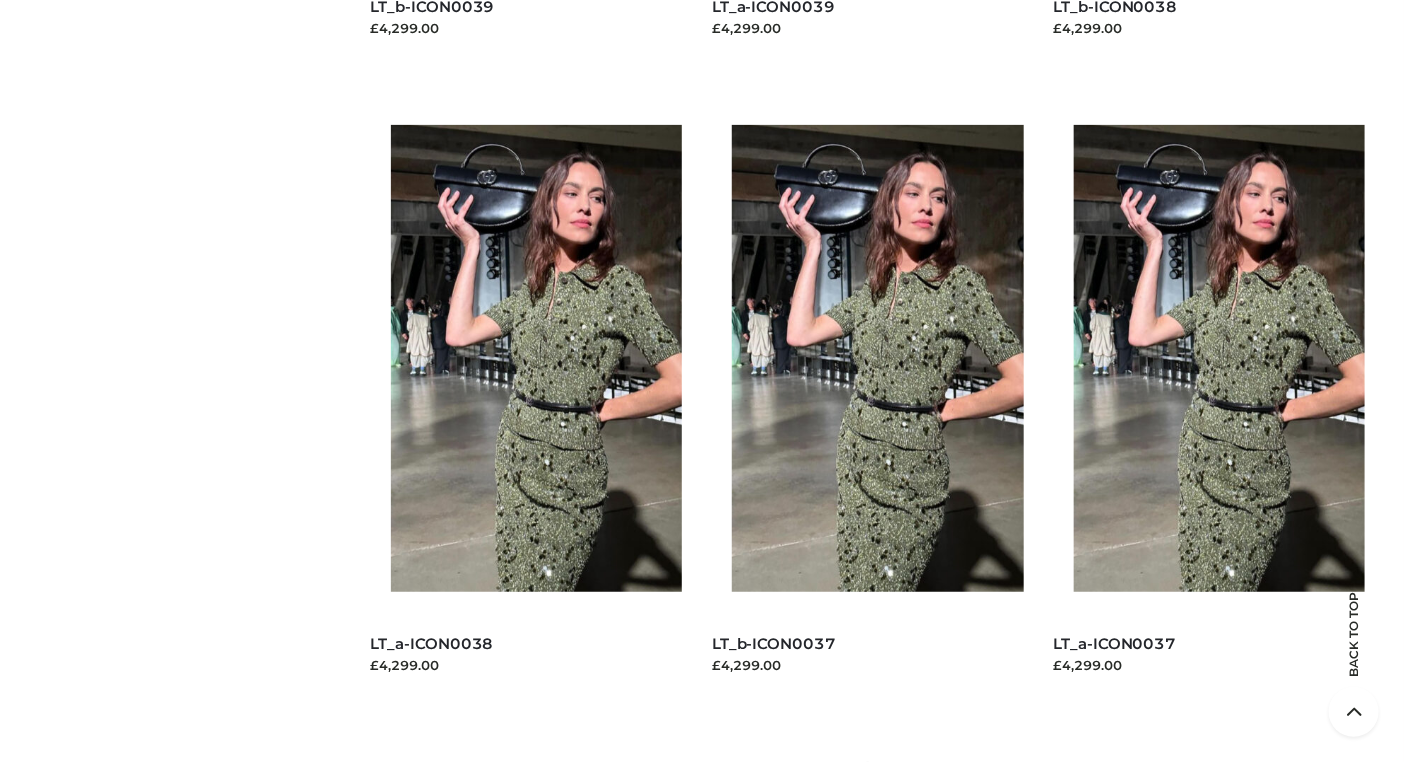 scroll, scrollTop: 9999, scrollLeft: 0, axis: vertical 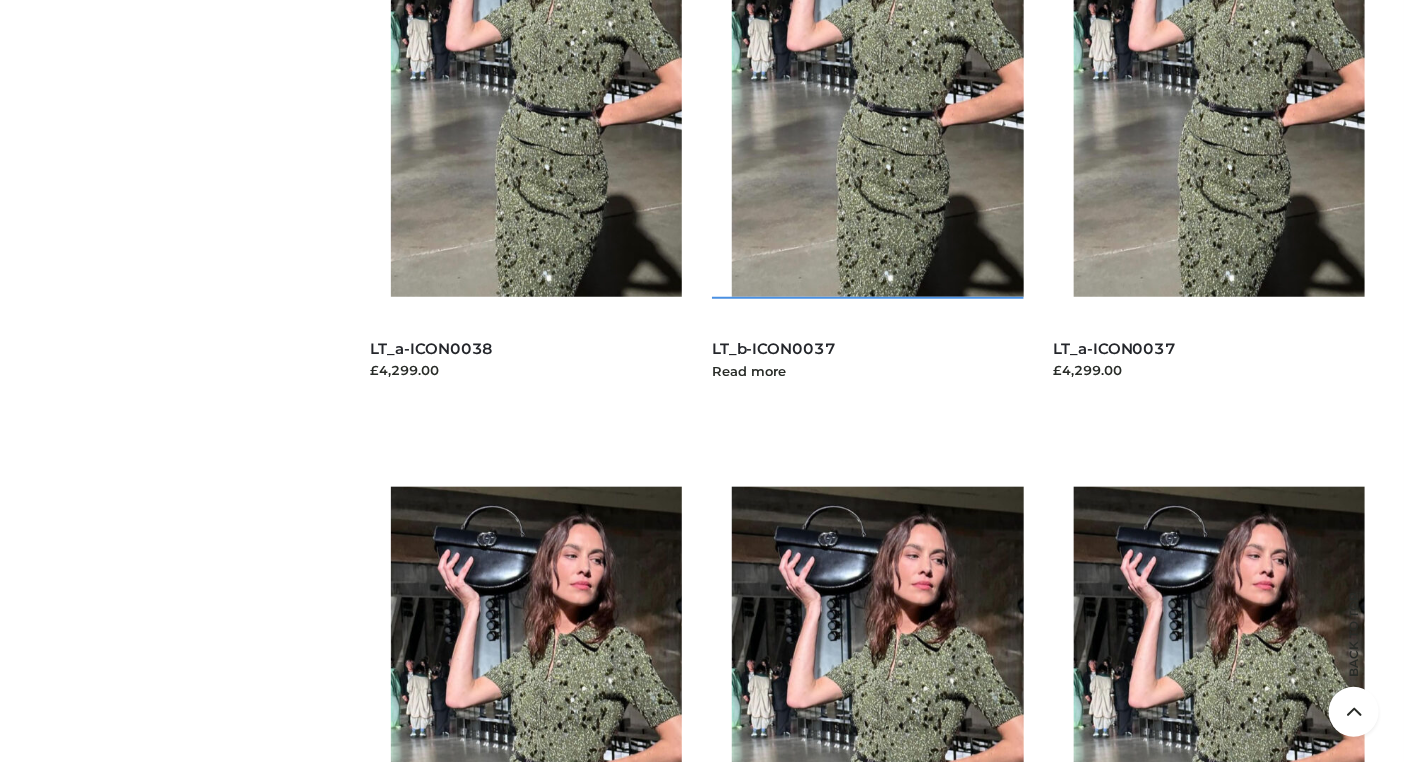 click at bounding box center (888, 63) 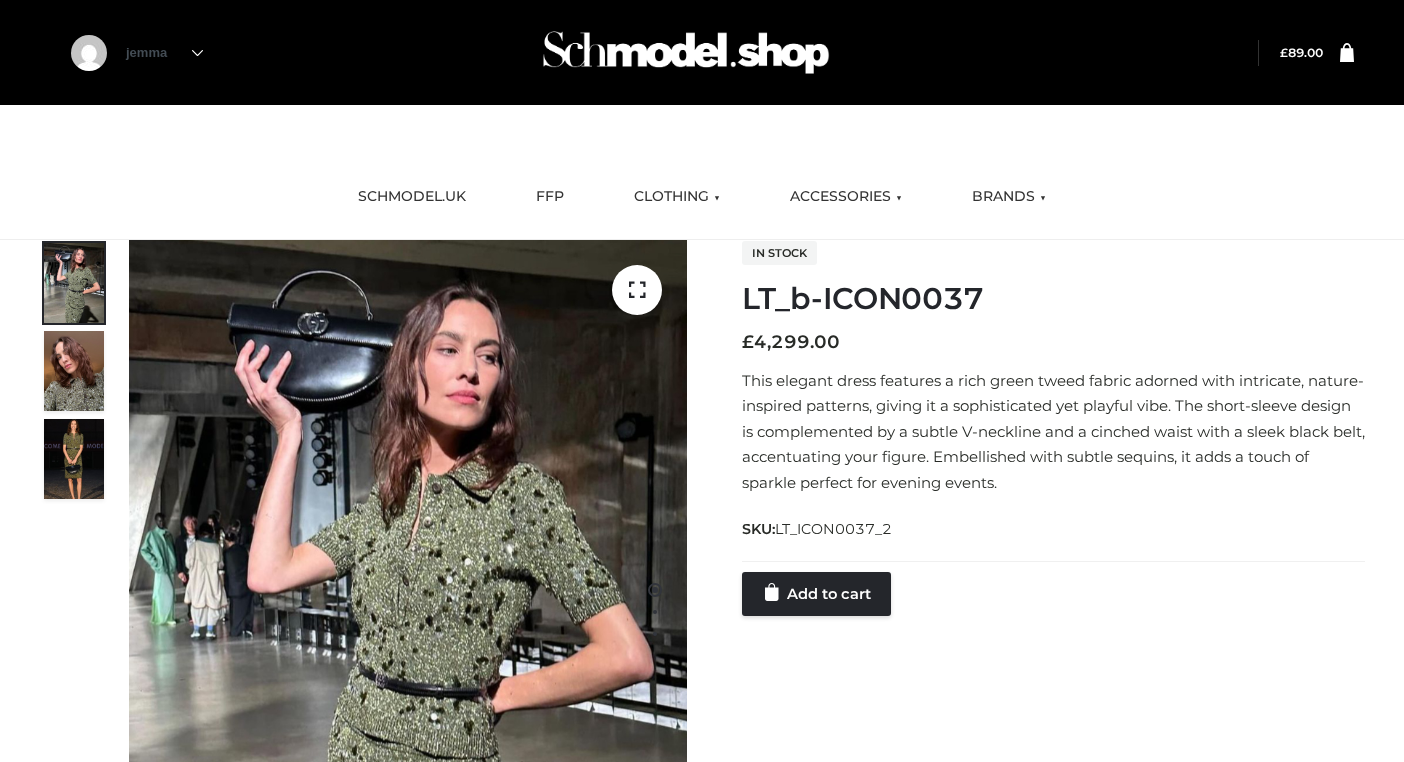 scroll, scrollTop: 0, scrollLeft: 0, axis: both 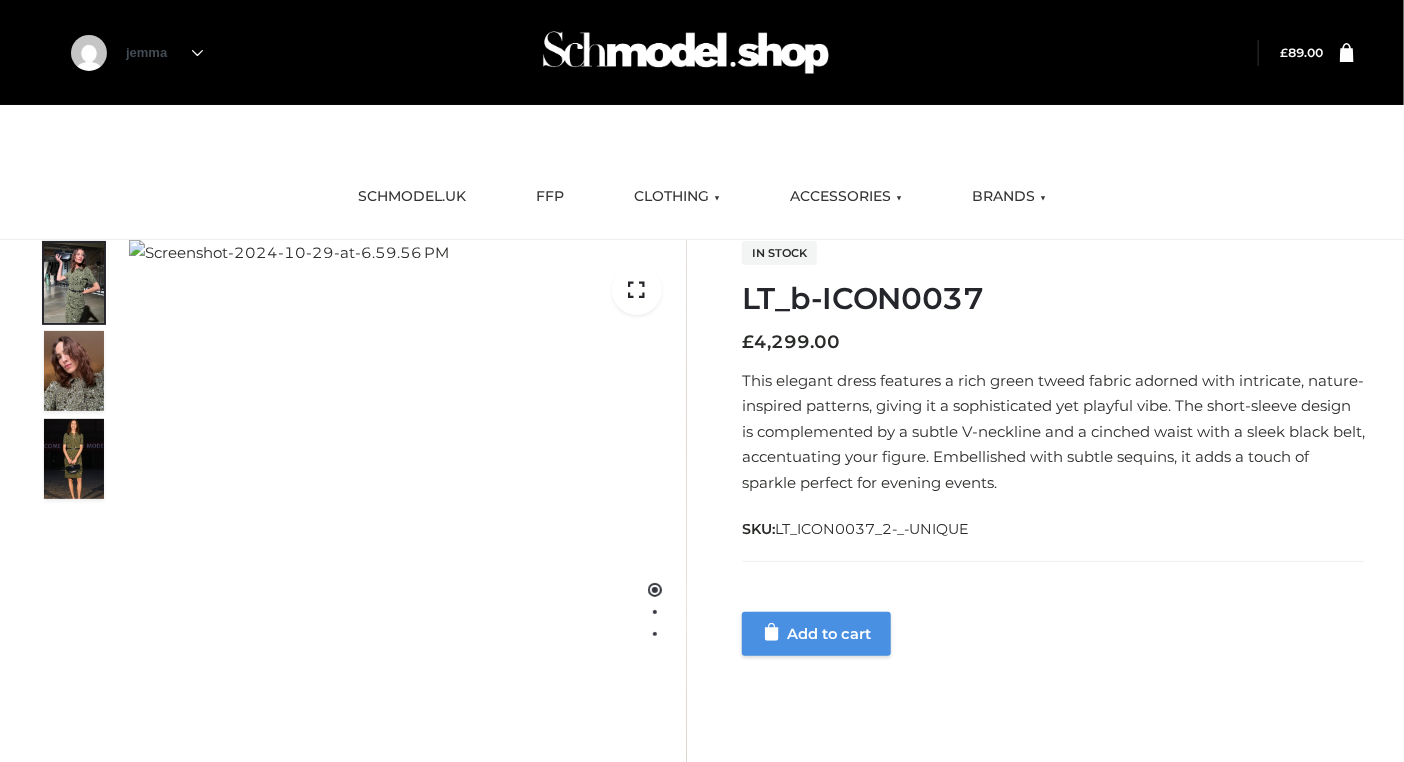 click on "Add to cart" at bounding box center [816, 634] 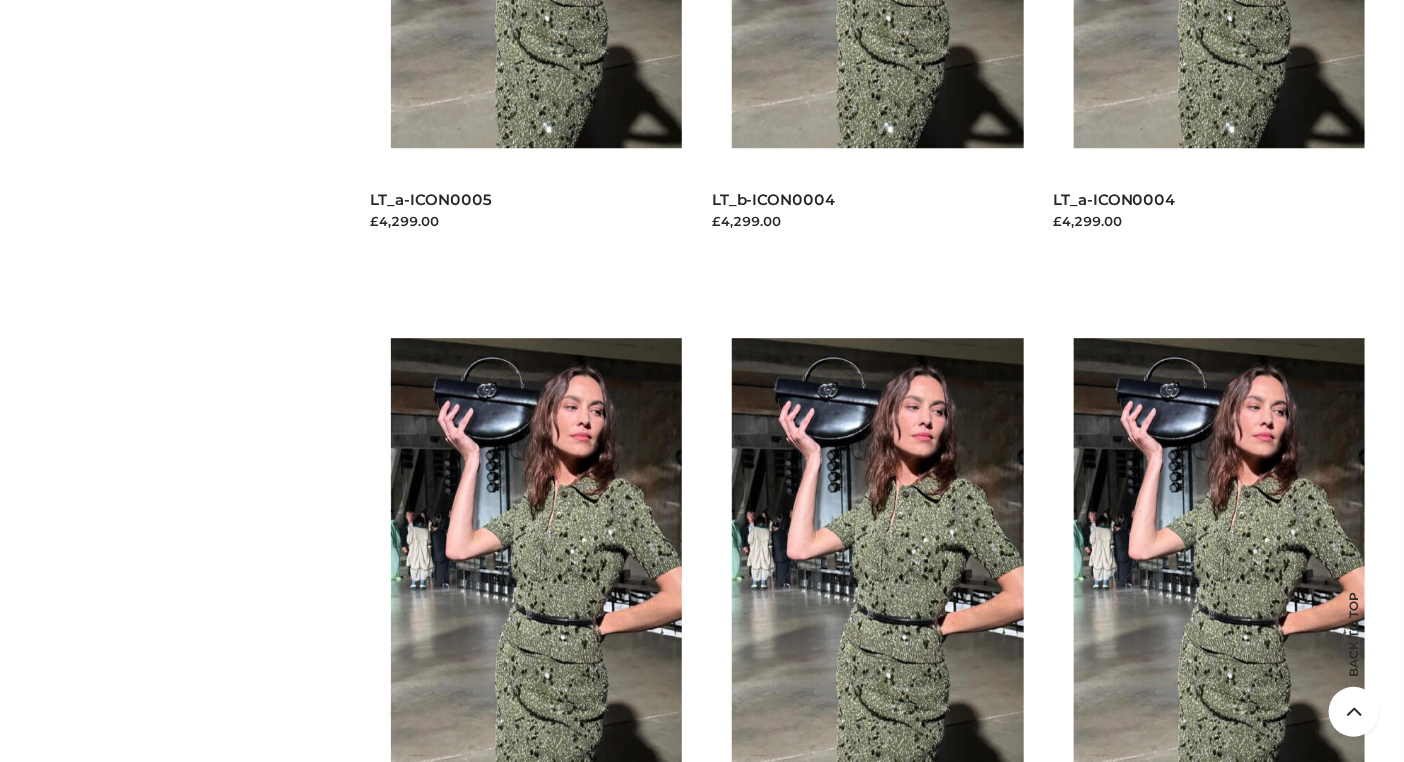 scroll, scrollTop: 24499, scrollLeft: 0, axis: vertical 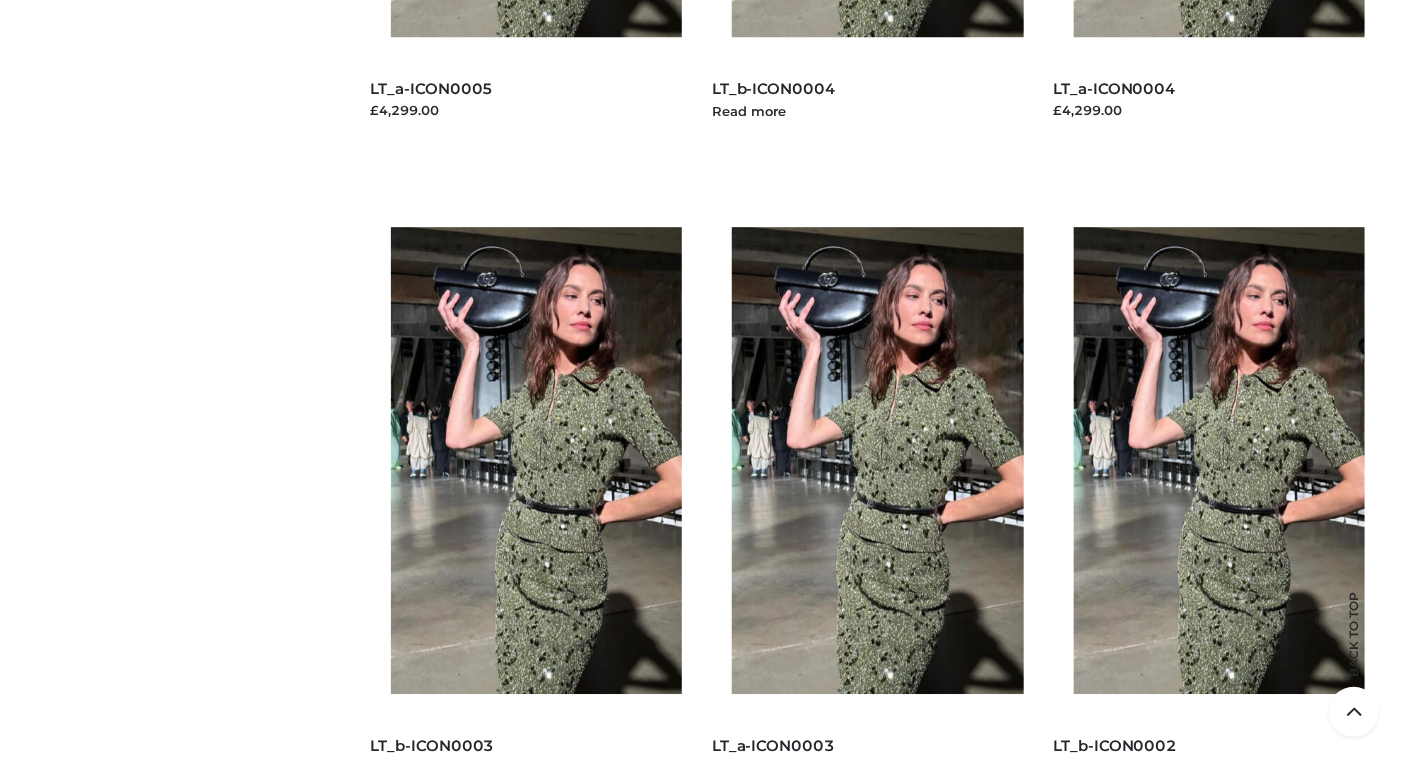 click on "CLOTHING ,
DRESSES
LT_b-ICON0004
£4,299.00
Read more" at bounding box center (868, -153) 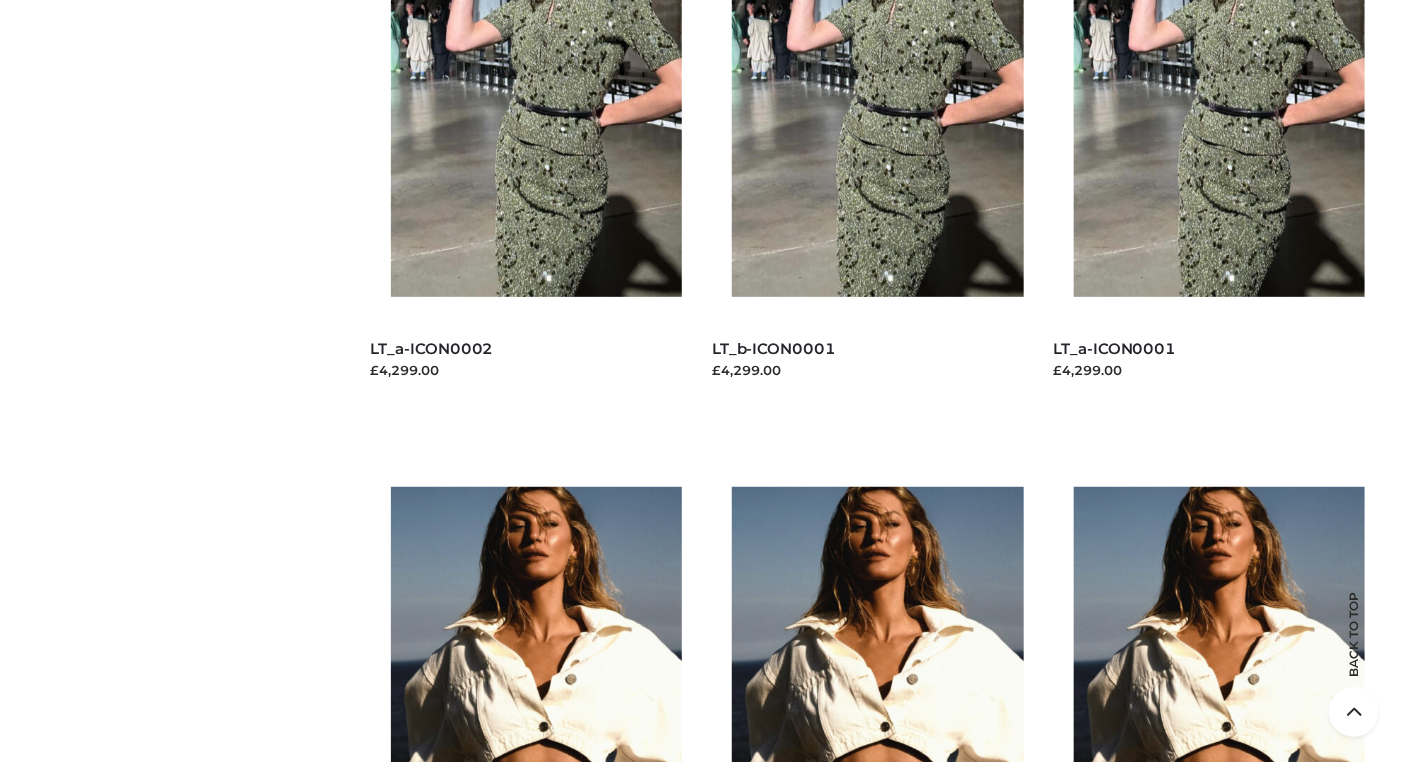scroll, scrollTop: 26827, scrollLeft: 0, axis: vertical 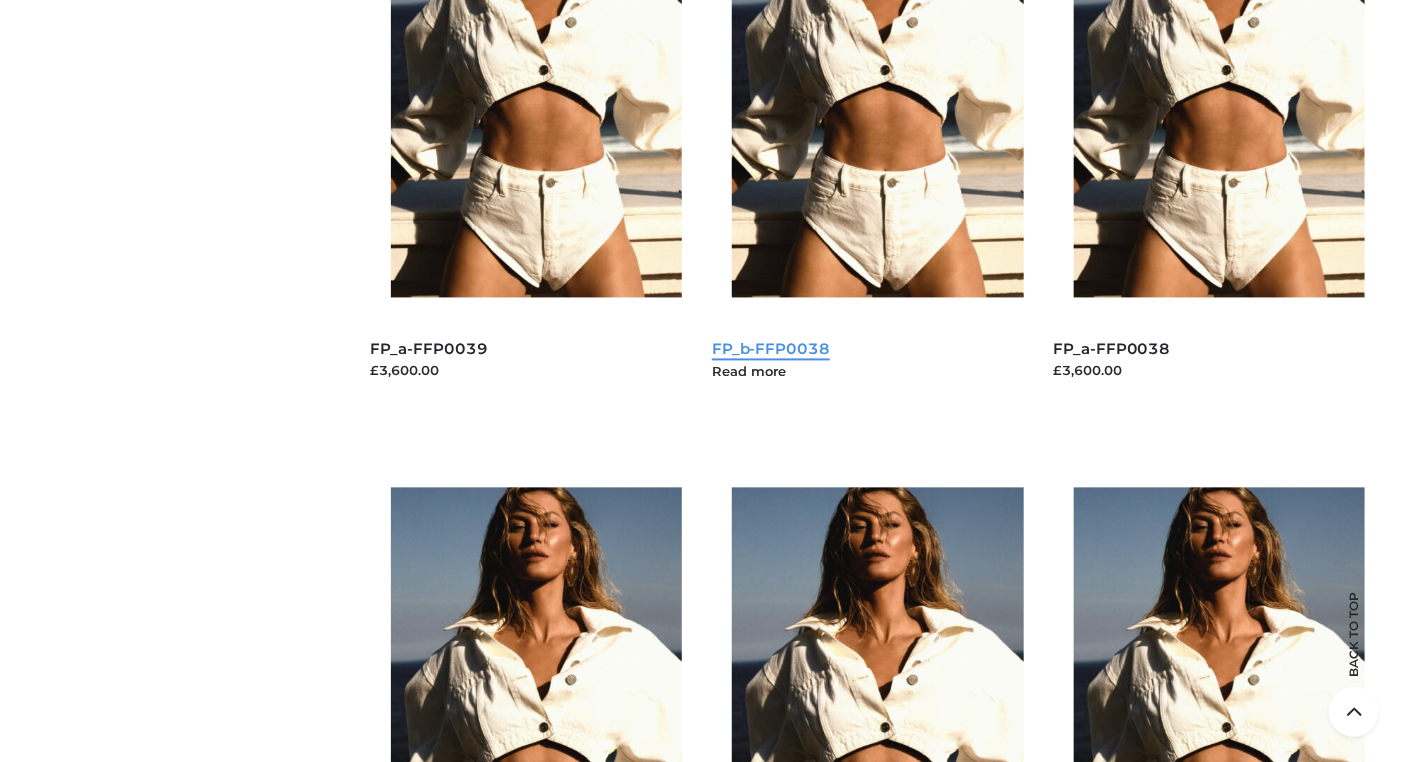 click on "FP_b-FFP0038" at bounding box center (771, 349) 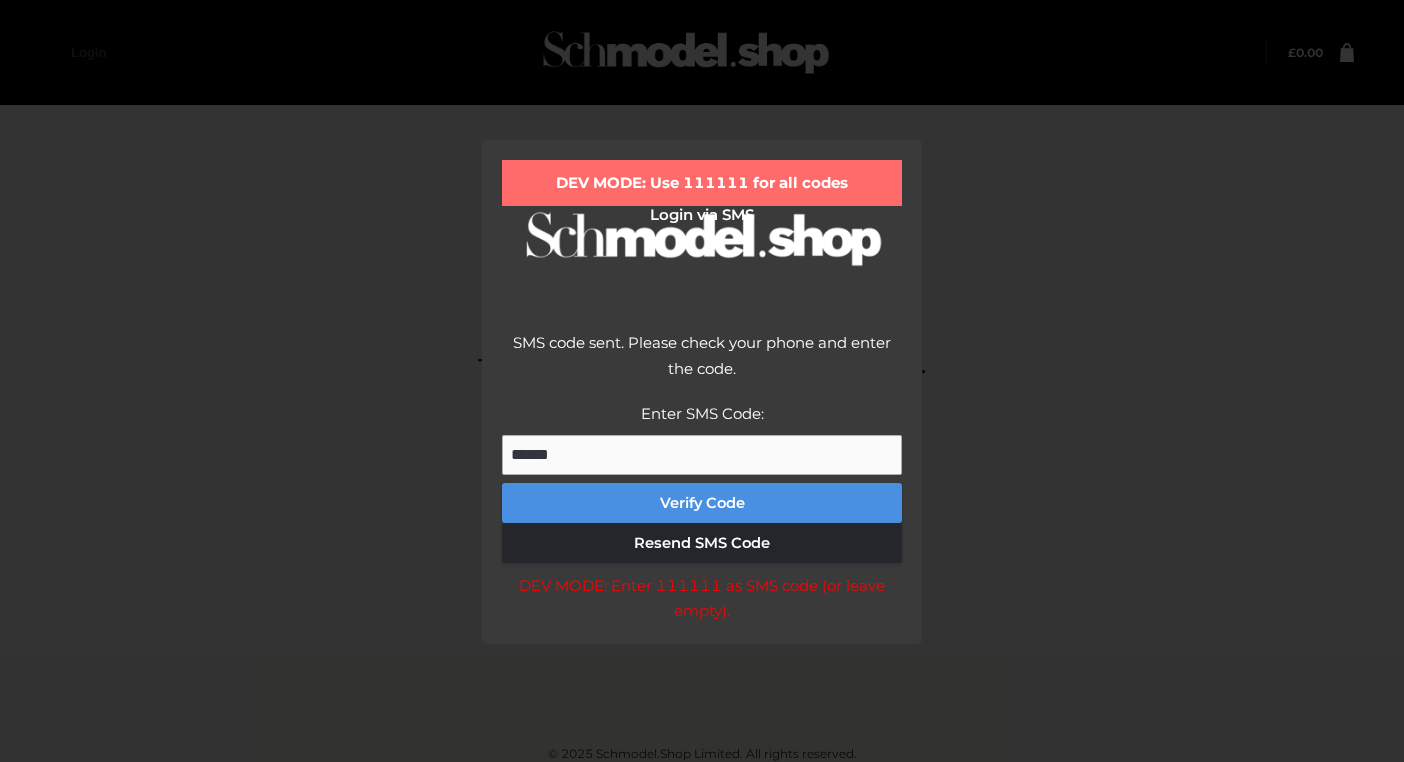 scroll, scrollTop: 0, scrollLeft: 0, axis: both 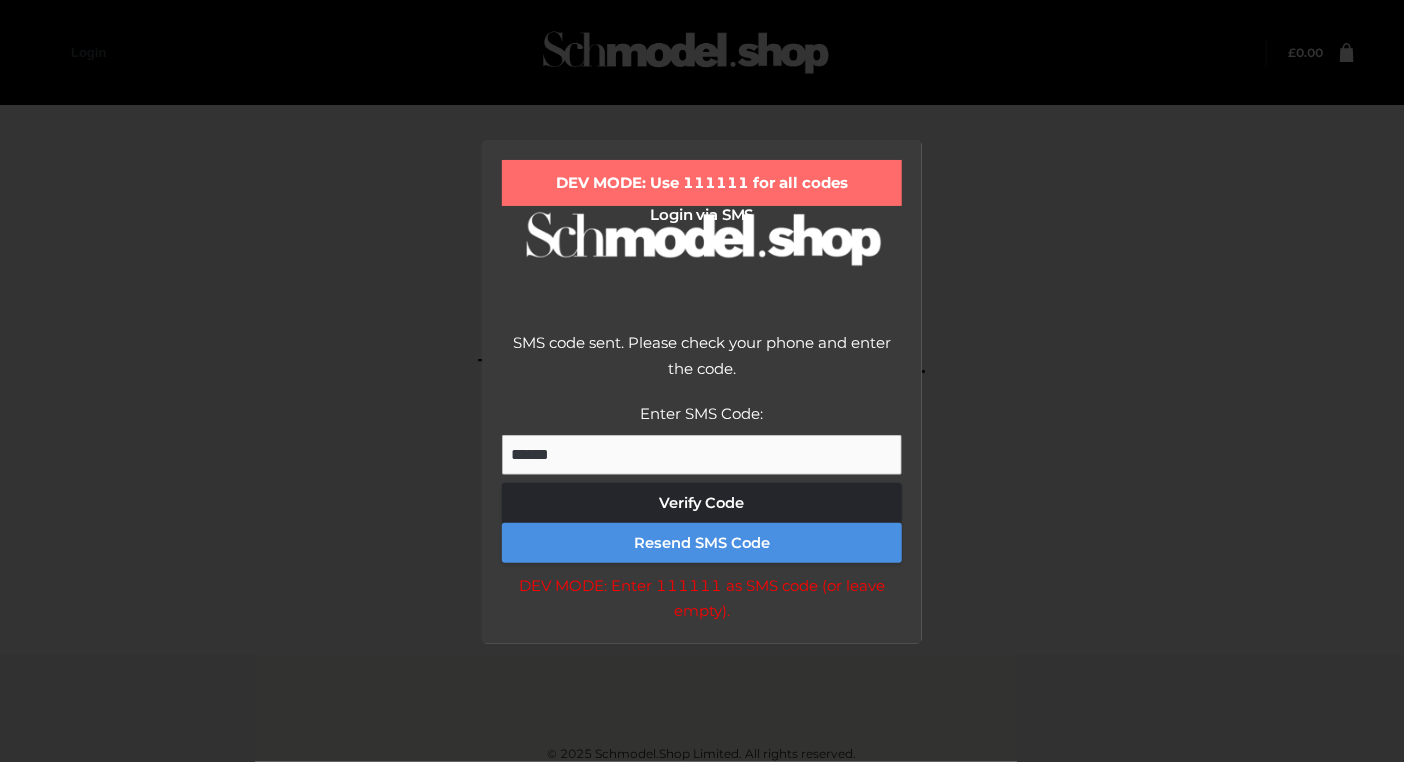 click on "Resend SMS Code" at bounding box center [702, 543] 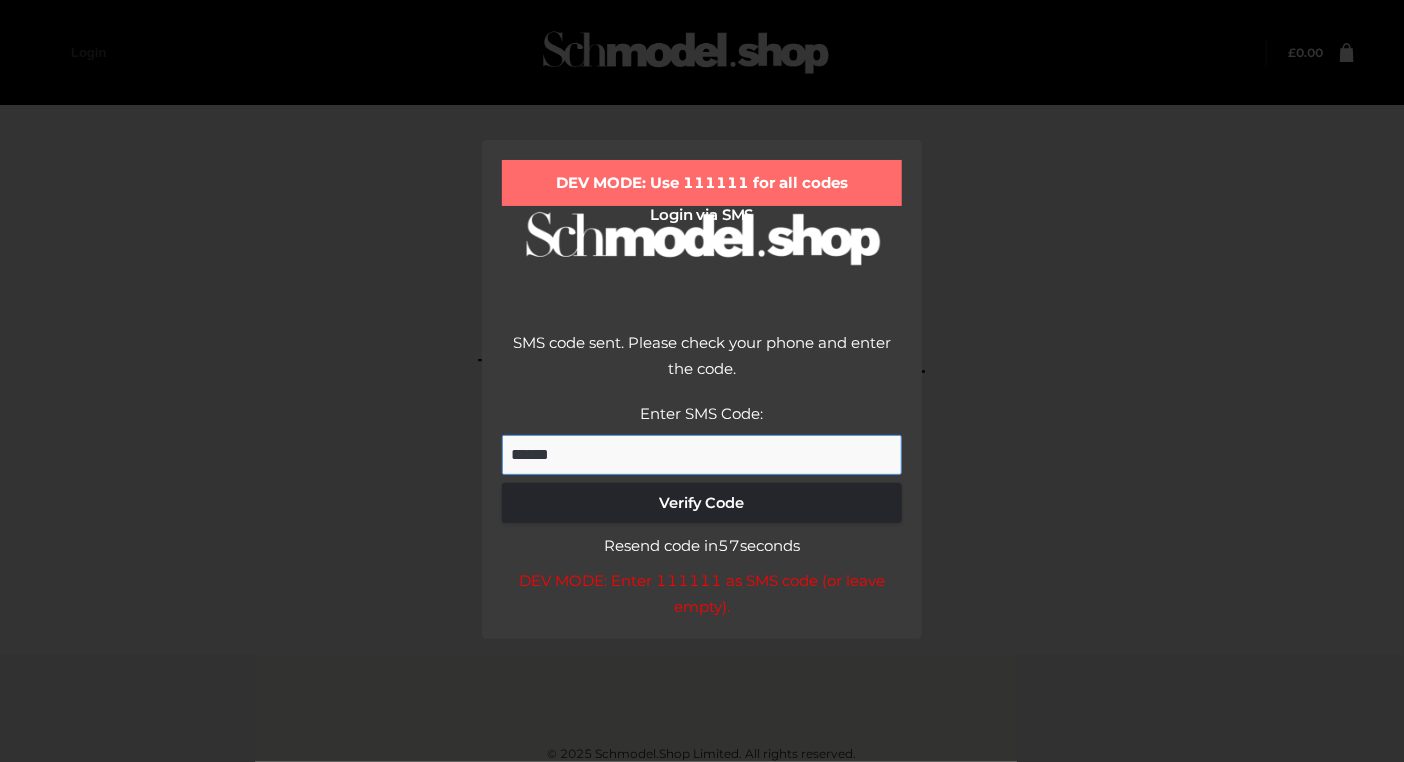 click on "******" at bounding box center [702, 455] 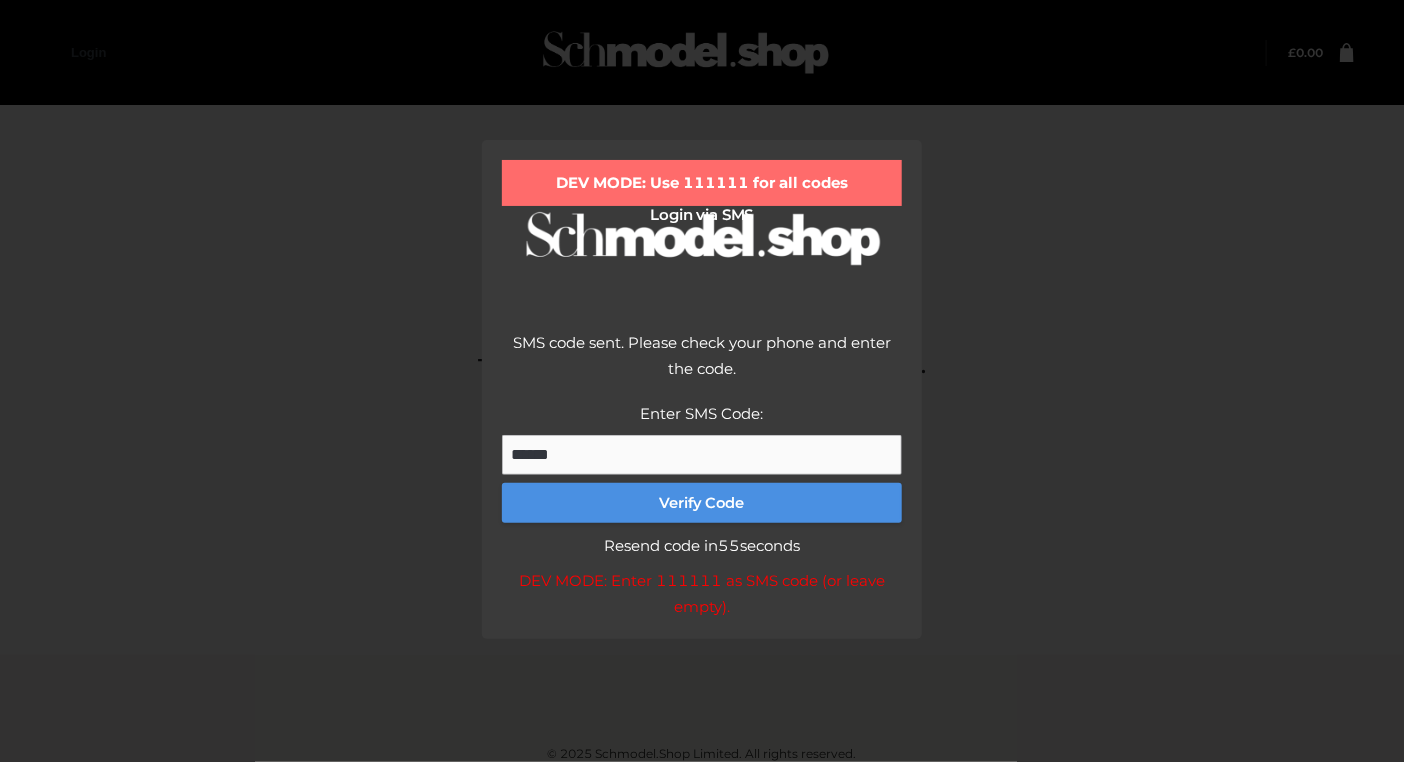 click on "Verify Code" at bounding box center (702, 503) 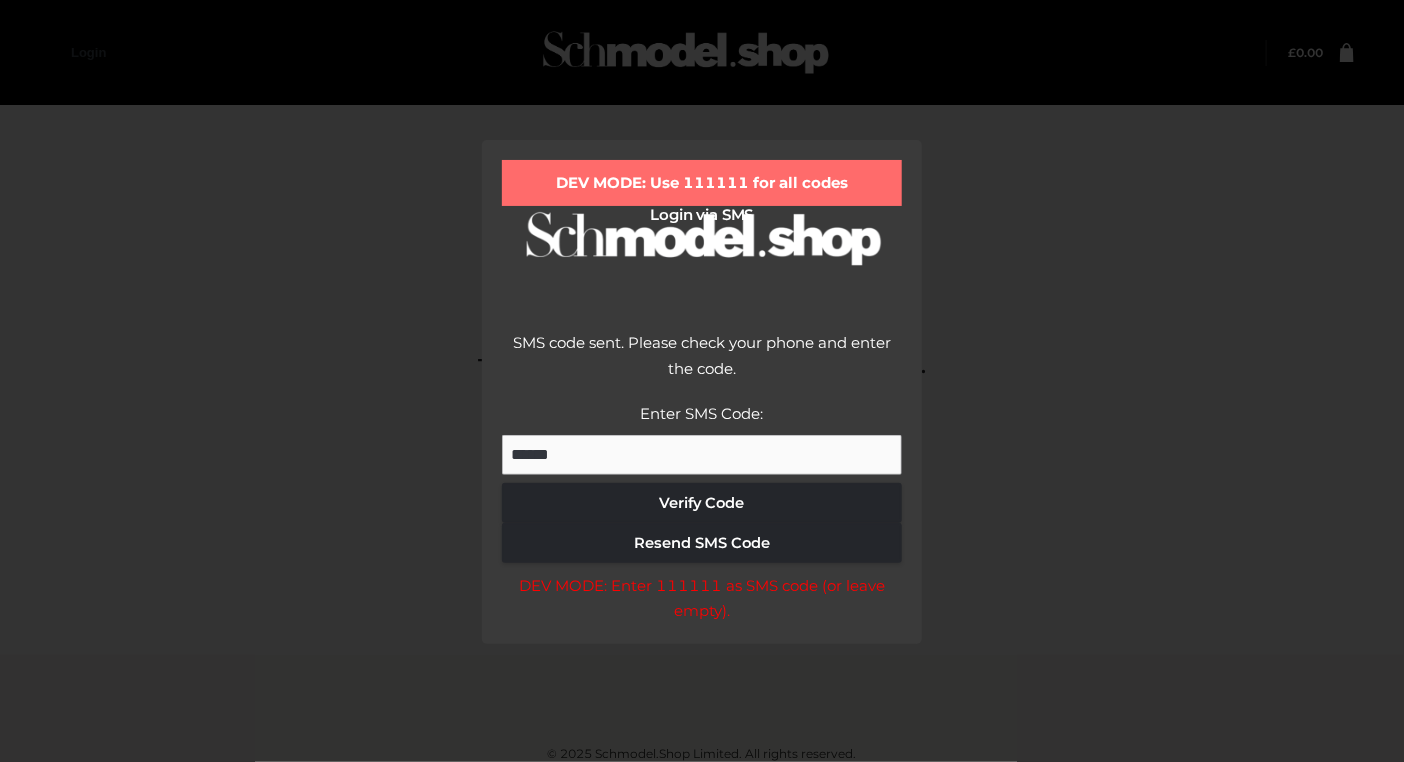drag, startPoint x: 1031, startPoint y: 571, endPoint x: 1014, endPoint y: 565, distance: 18.027756 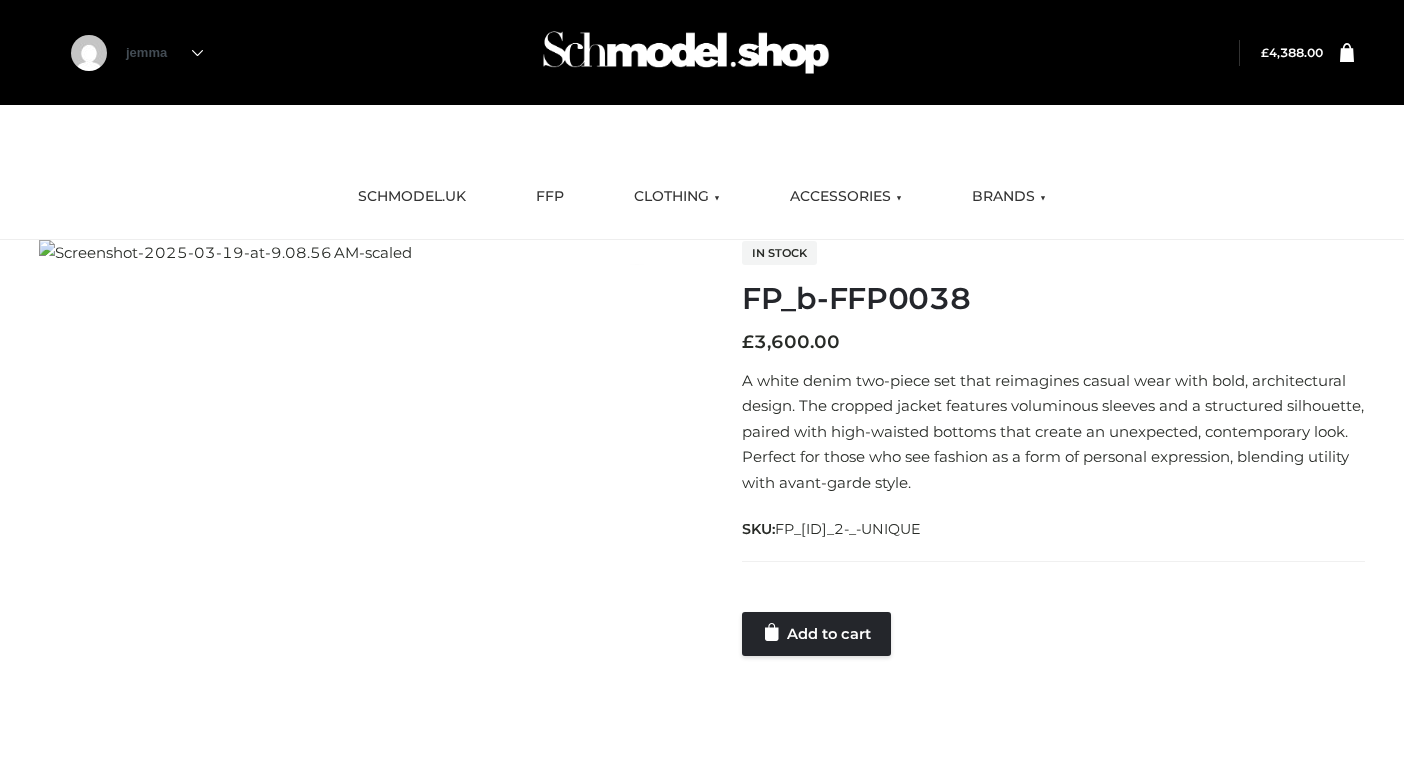 scroll, scrollTop: 0, scrollLeft: 0, axis: both 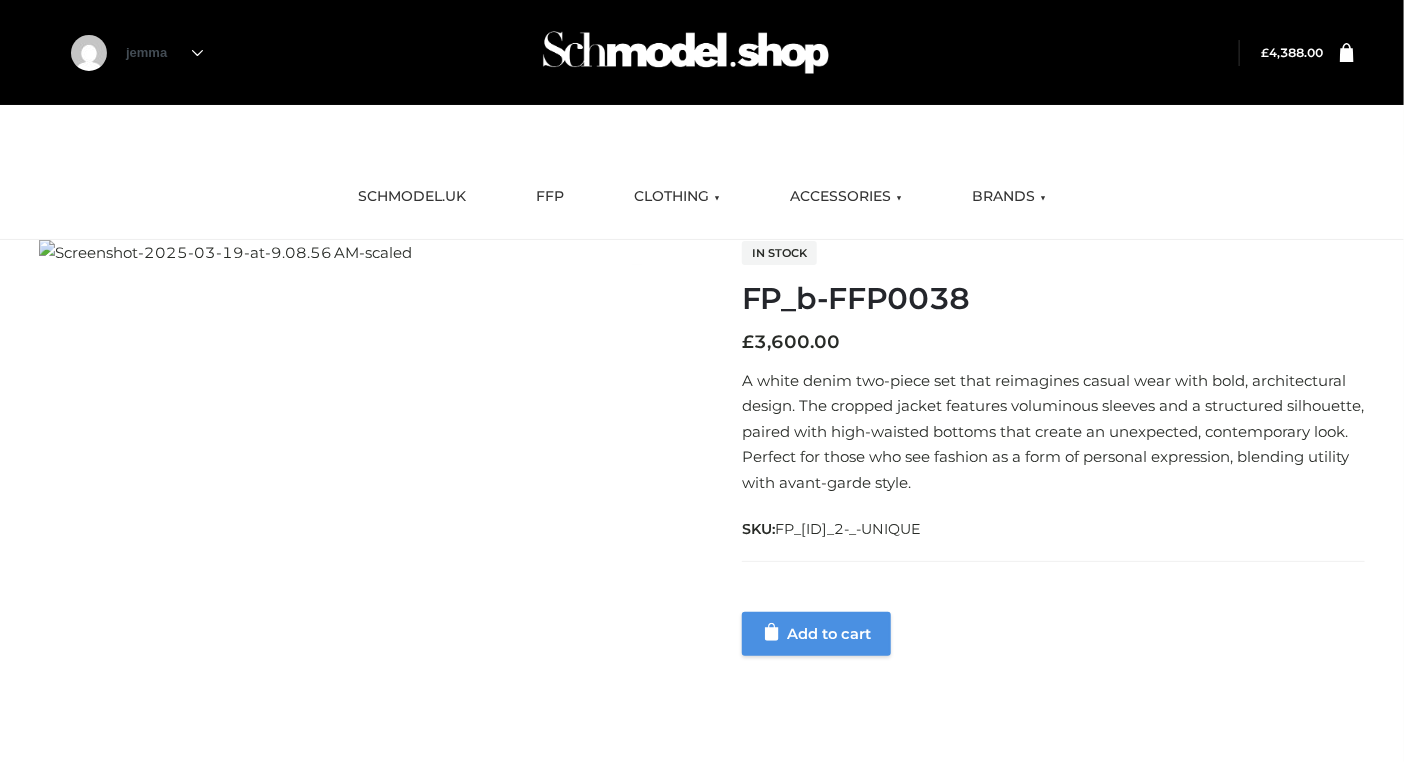 click on "Add to cart" at bounding box center (816, 634) 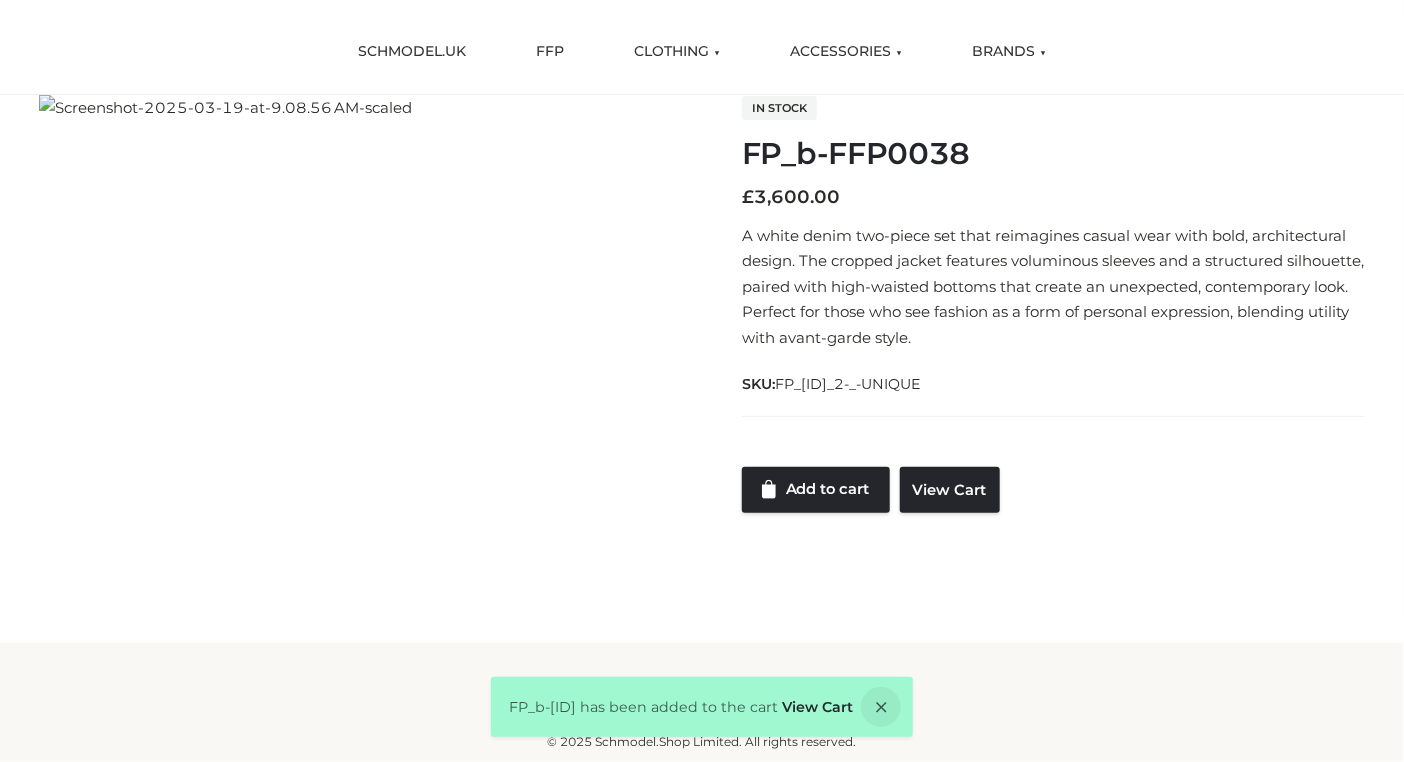 scroll, scrollTop: 0, scrollLeft: 0, axis: both 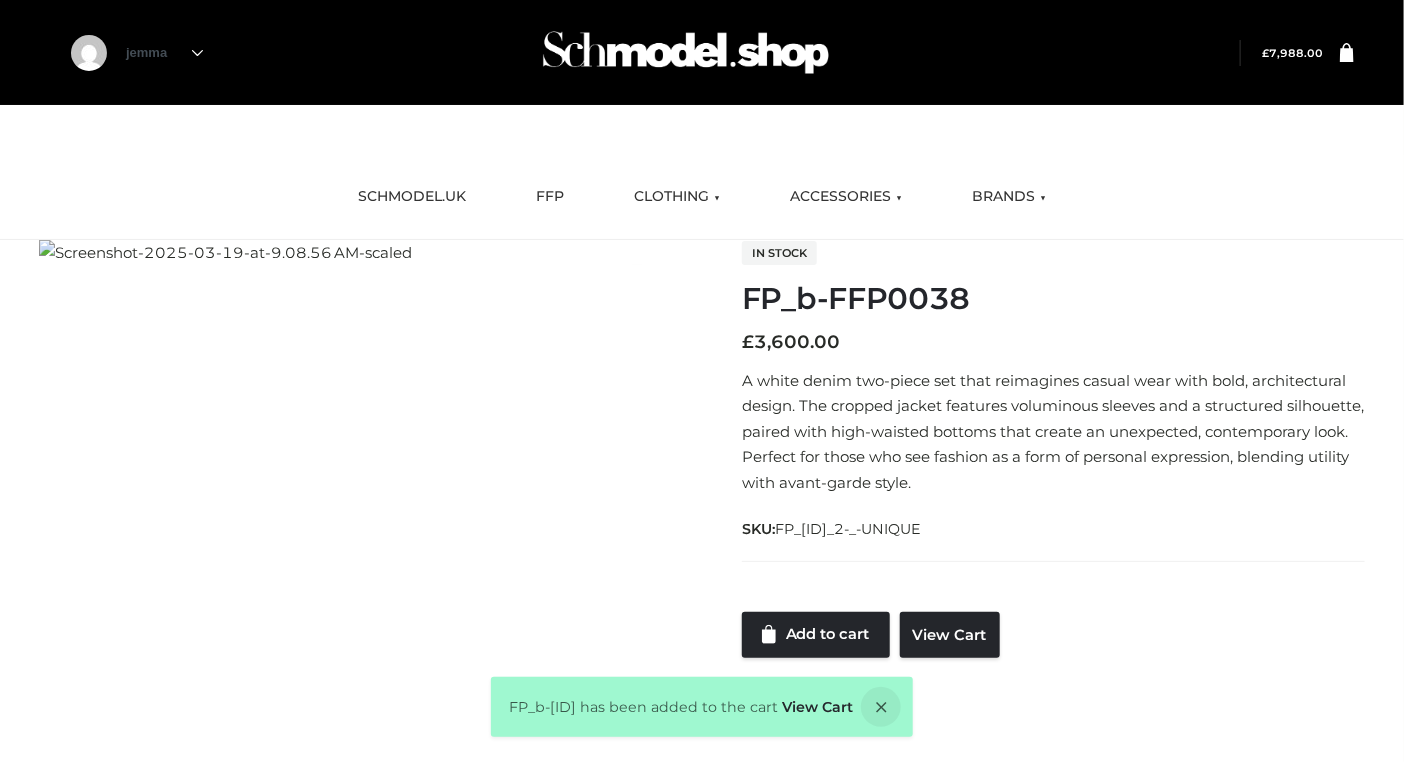 click on "£ 7,988.00" at bounding box center [1292, 53] 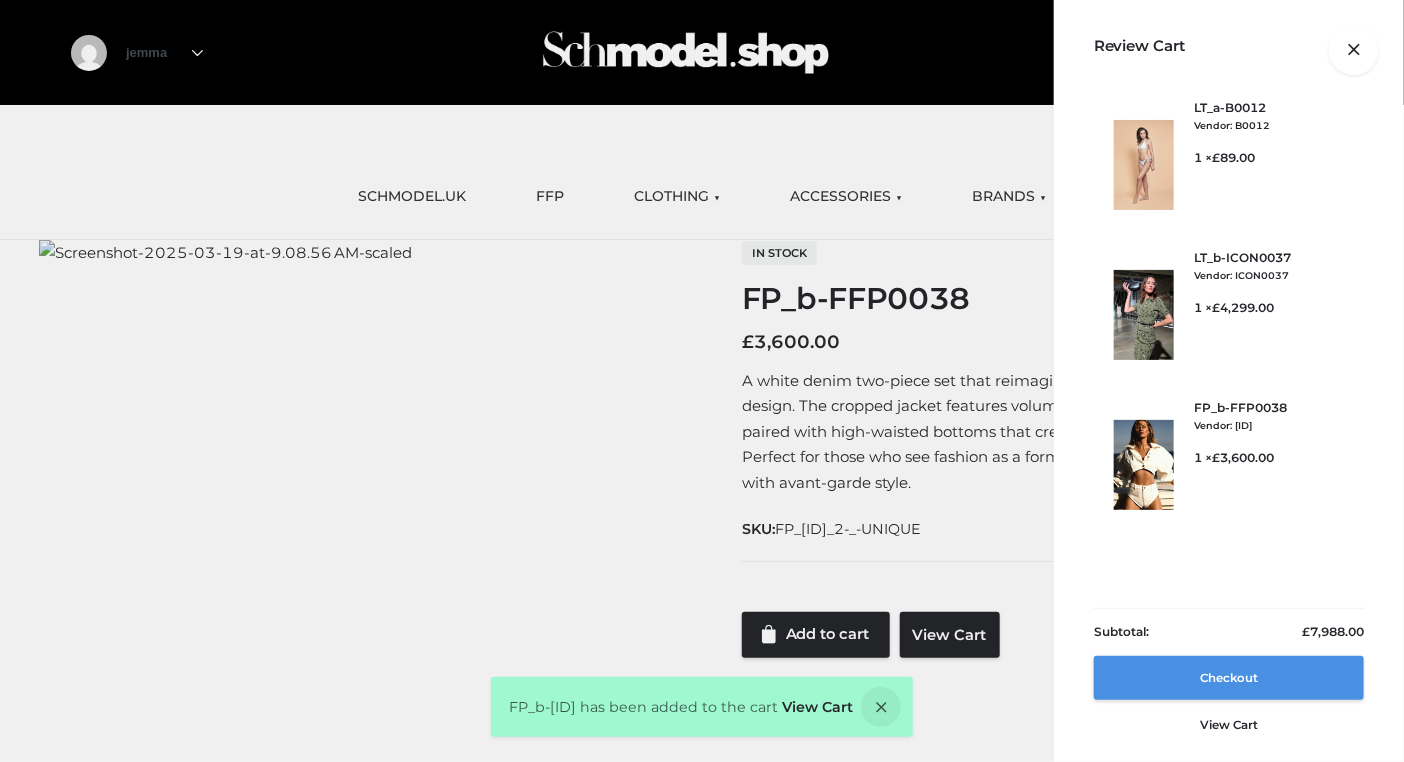 click on "Checkout" at bounding box center (1229, 678) 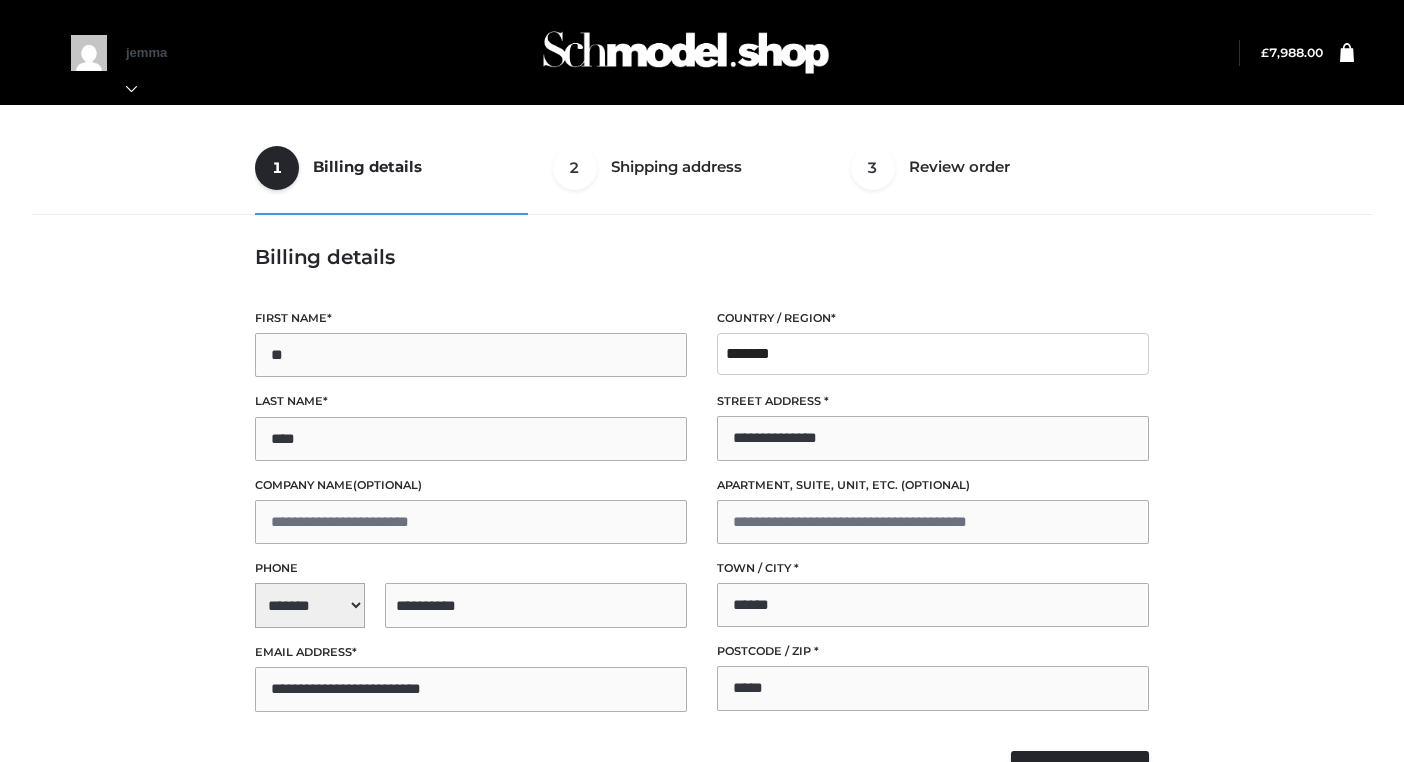select on "**" 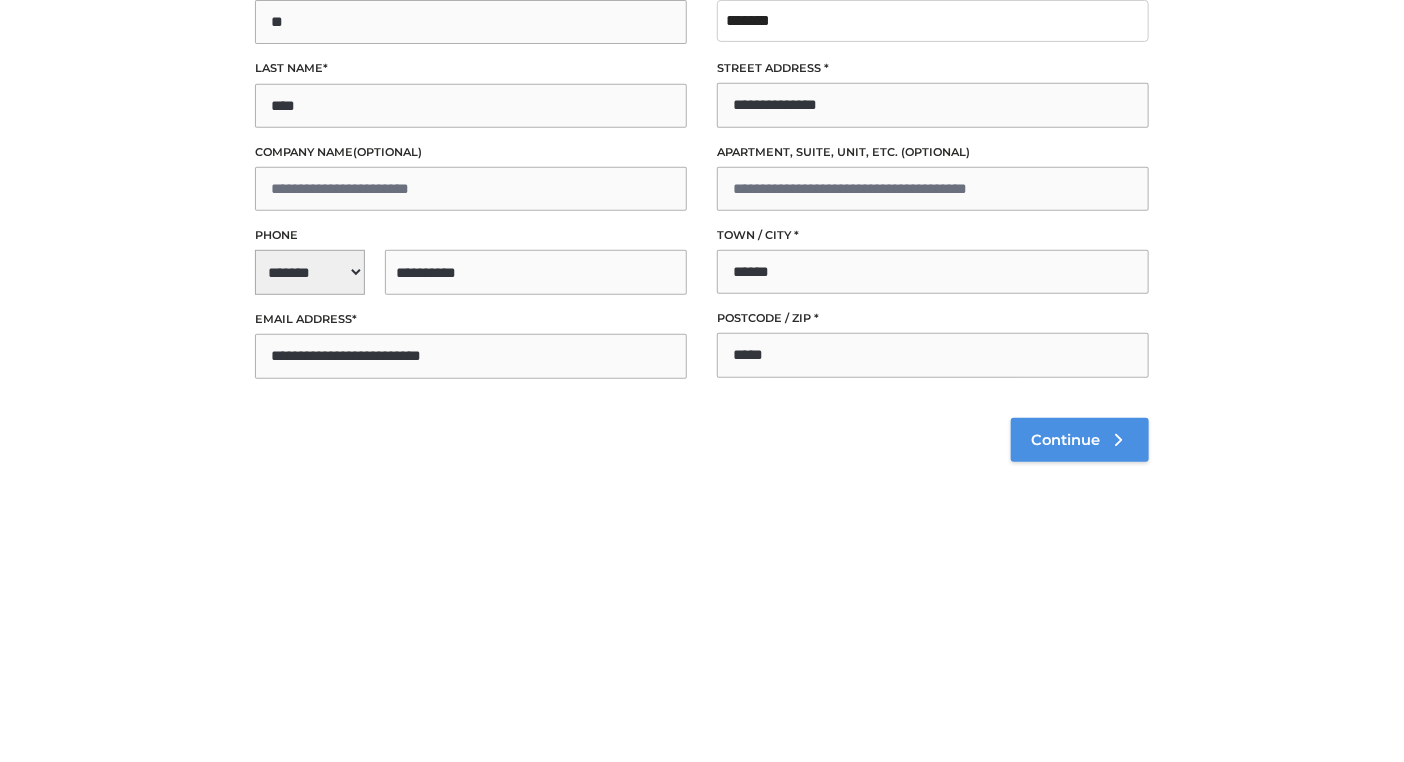 click on "Continue" at bounding box center (1080, 440) 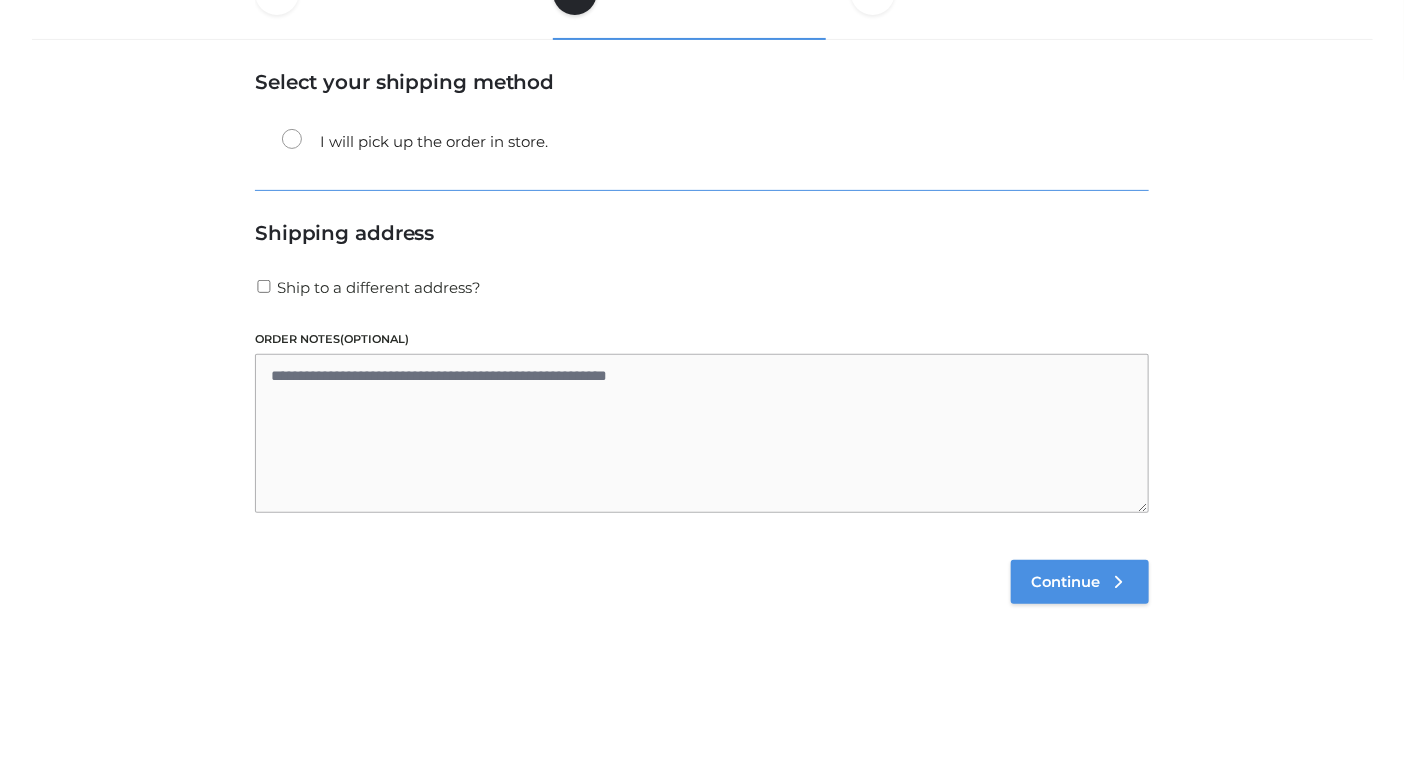scroll, scrollTop: 120, scrollLeft: 0, axis: vertical 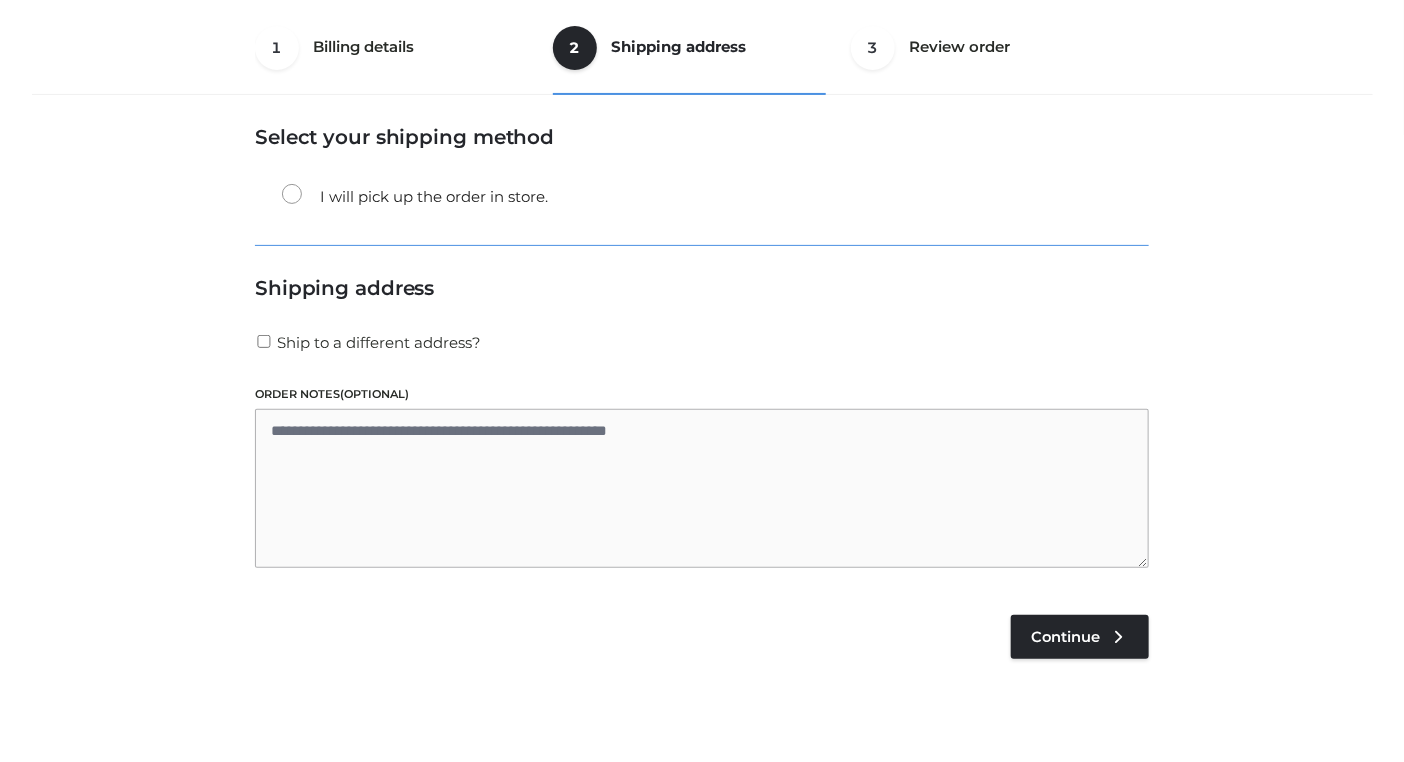click on "1
Billing details
Billing
2
Shipping address
Shipping
3
Review order
Order" at bounding box center [702, 48] 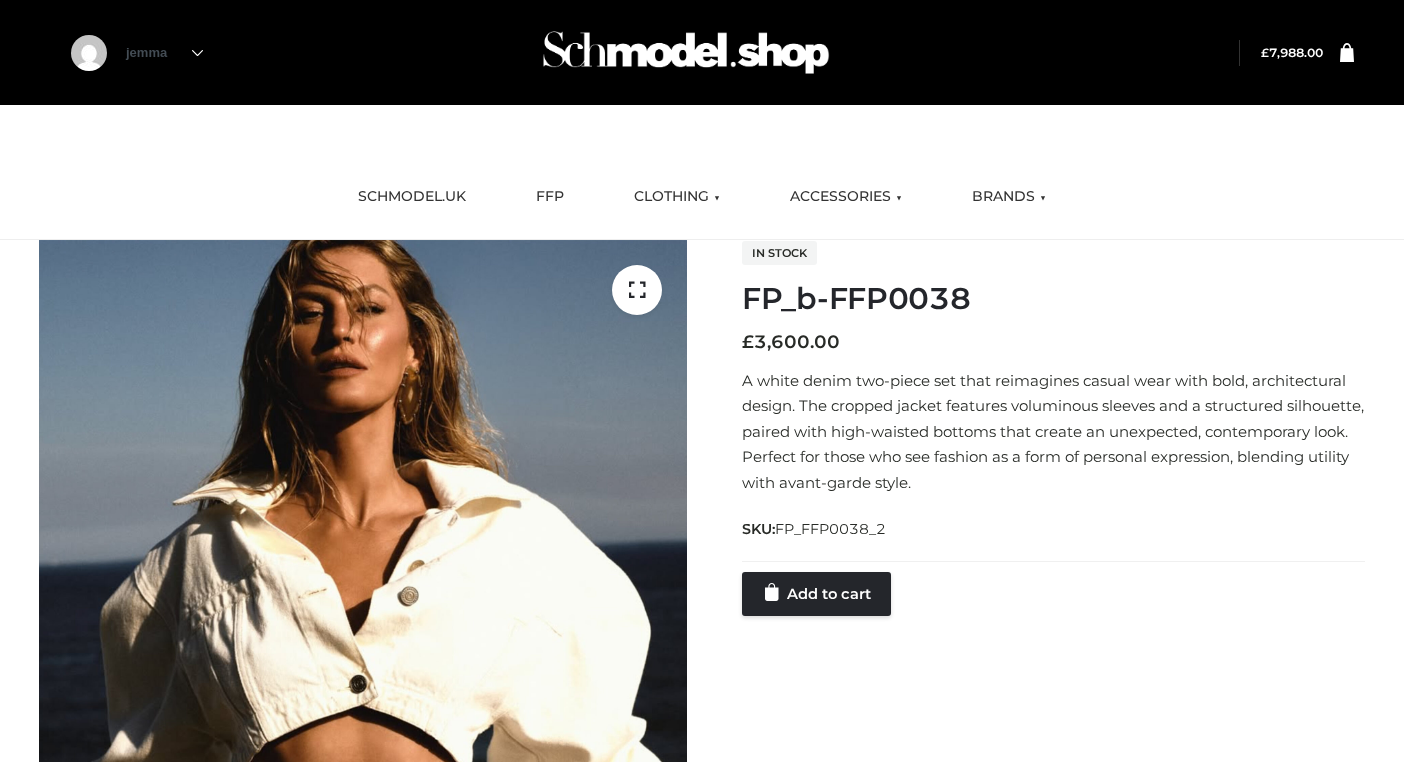 scroll, scrollTop: 0, scrollLeft: 0, axis: both 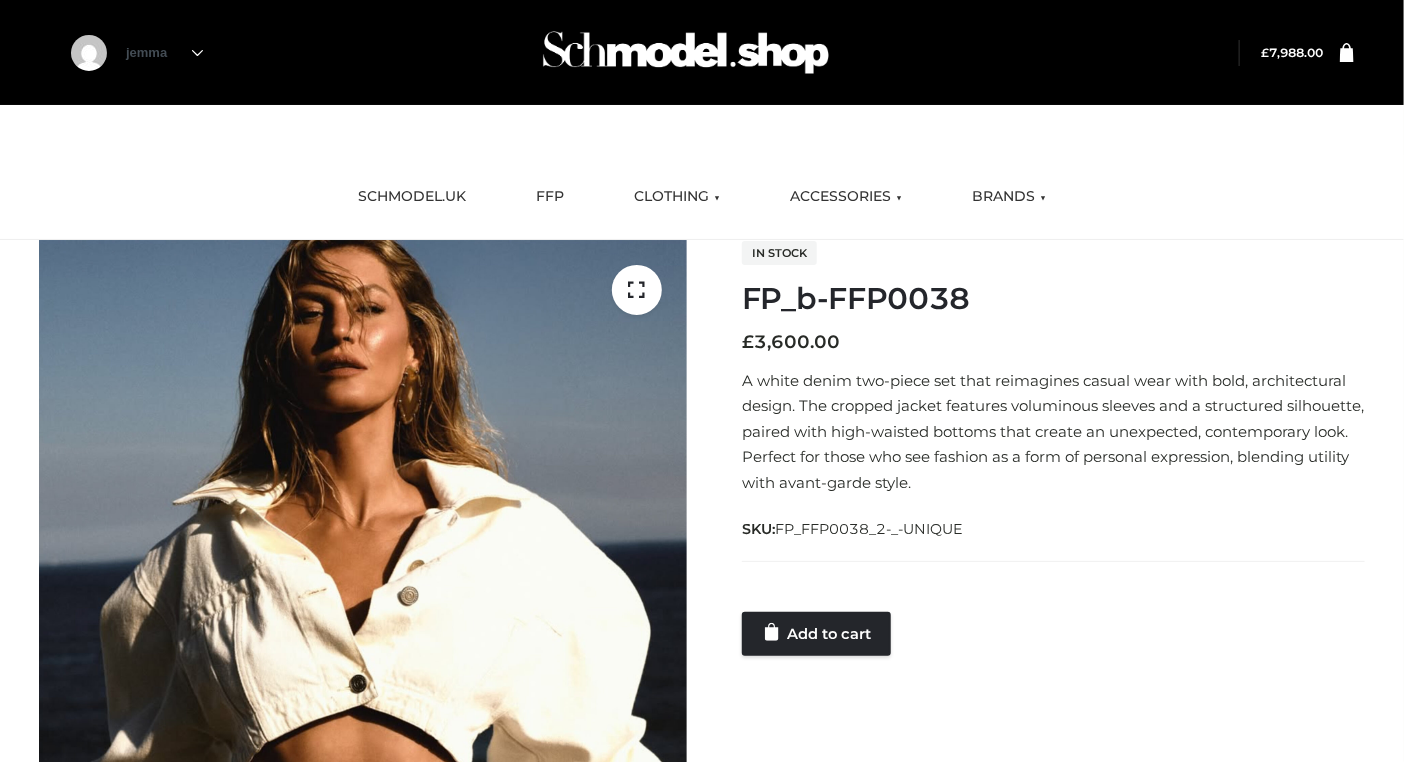 click 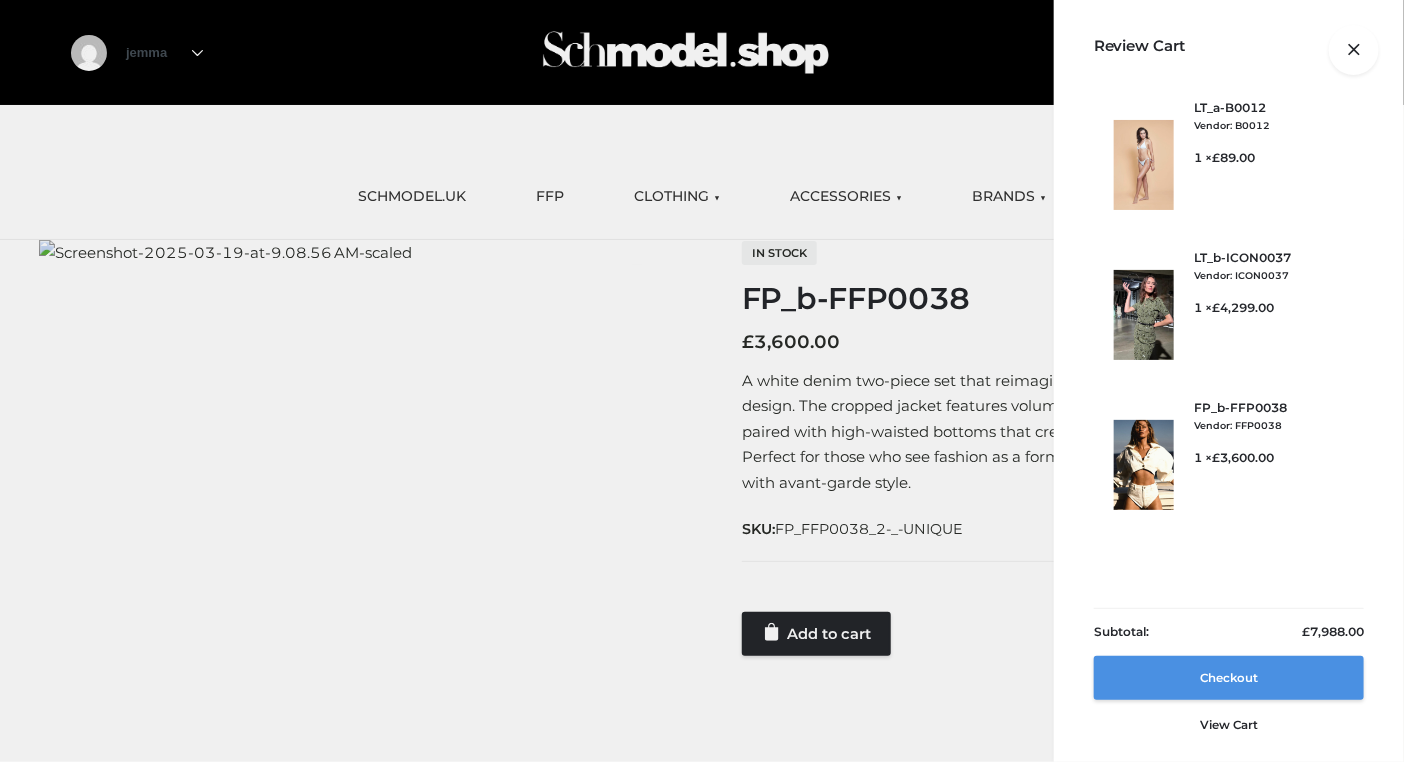 click on "Checkout" at bounding box center [1229, 678] 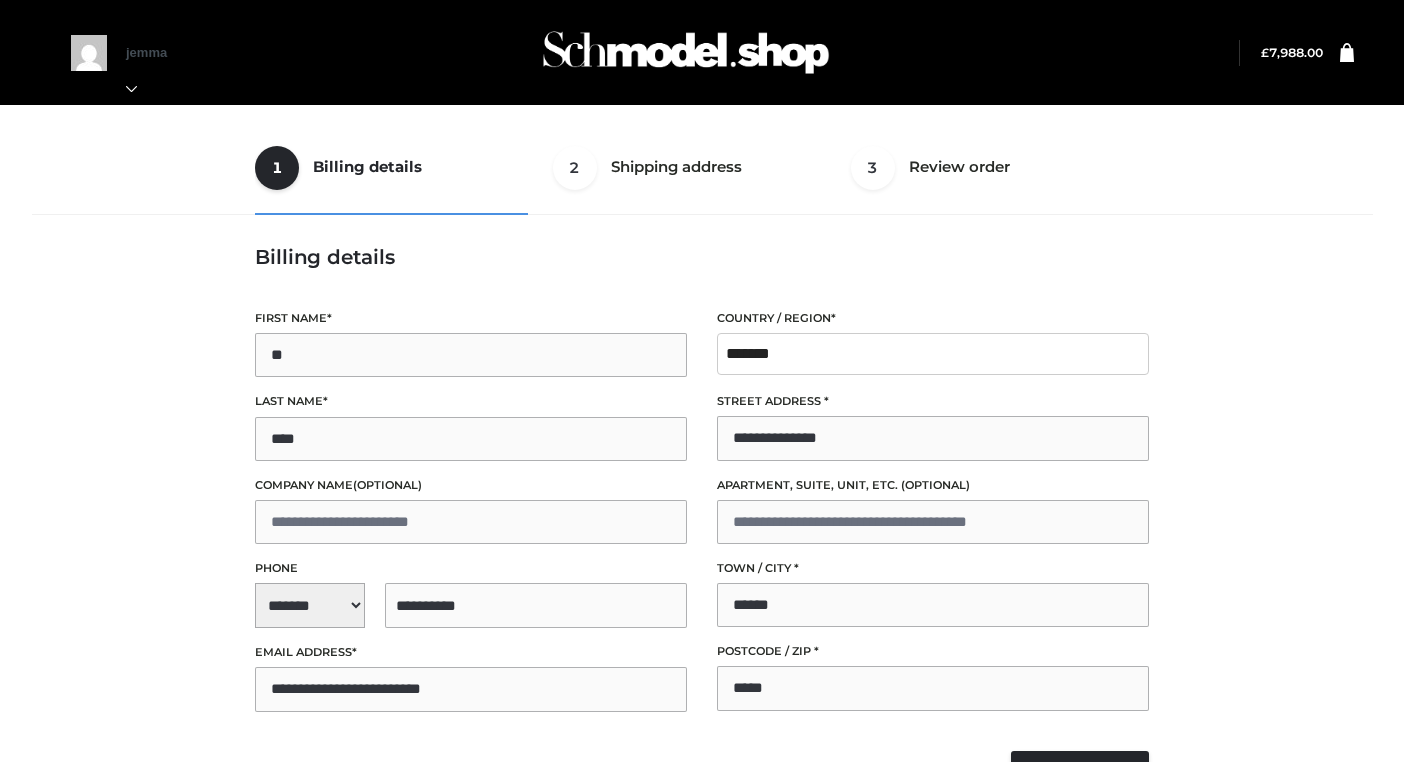 select on "**" 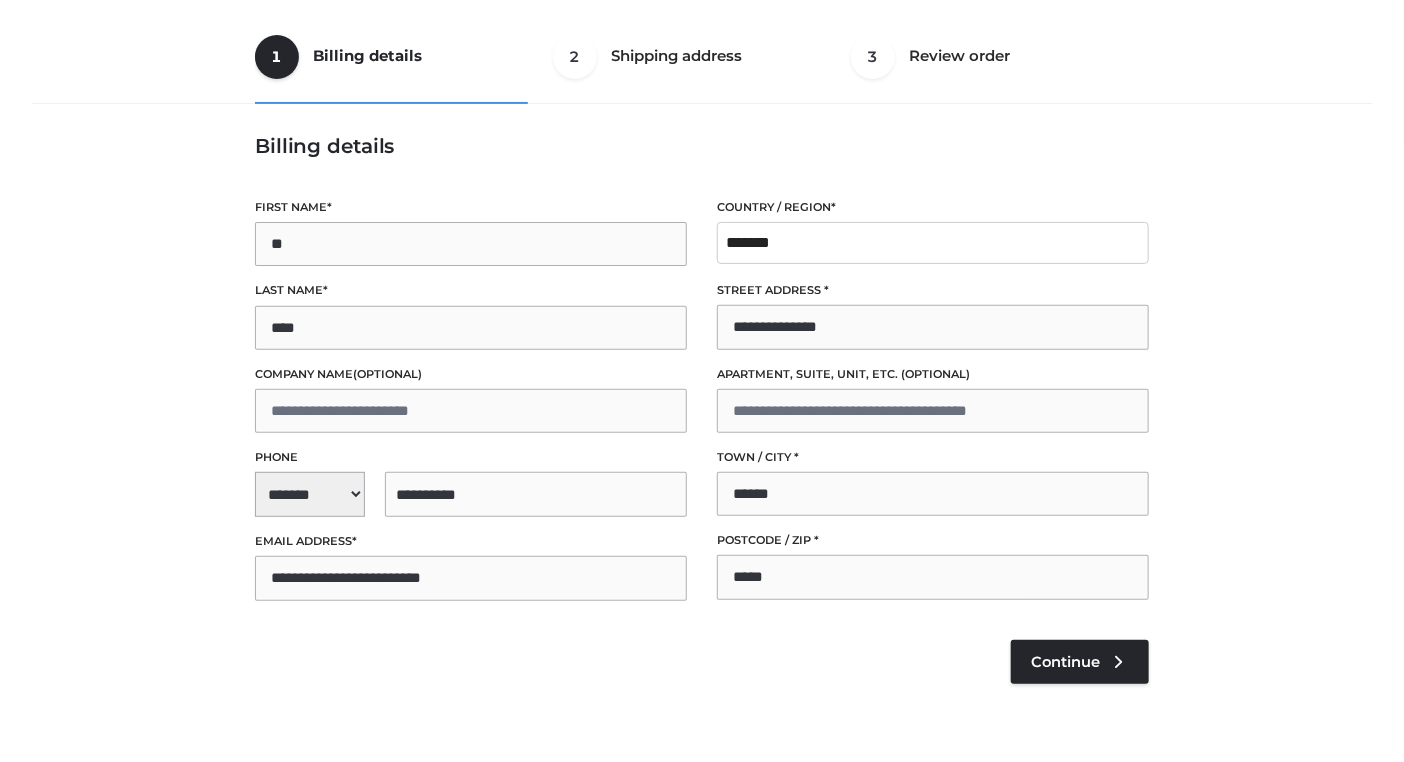 scroll, scrollTop: 222, scrollLeft: 0, axis: vertical 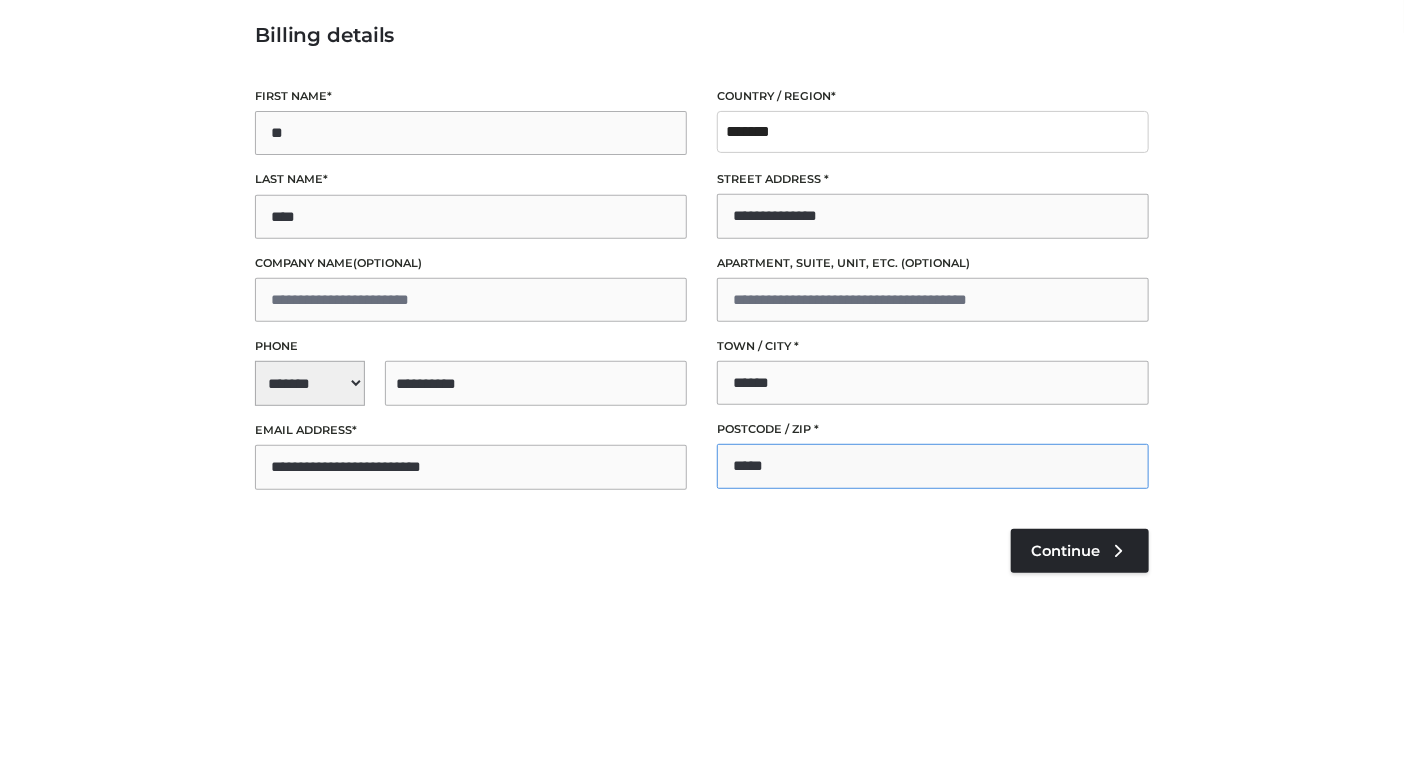 drag, startPoint x: 802, startPoint y: 471, endPoint x: 637, endPoint y: 470, distance: 165.00304 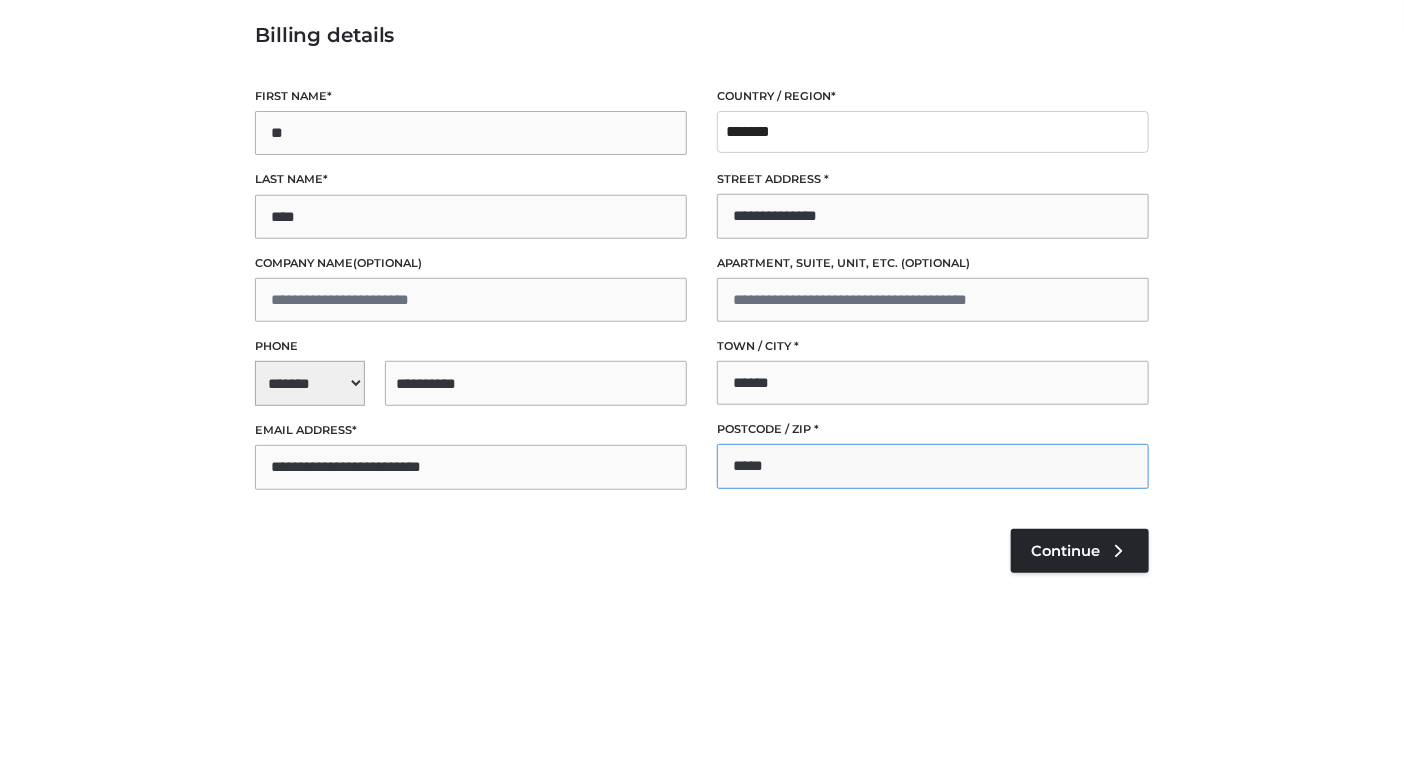 click on "**********" at bounding box center [702, 291] 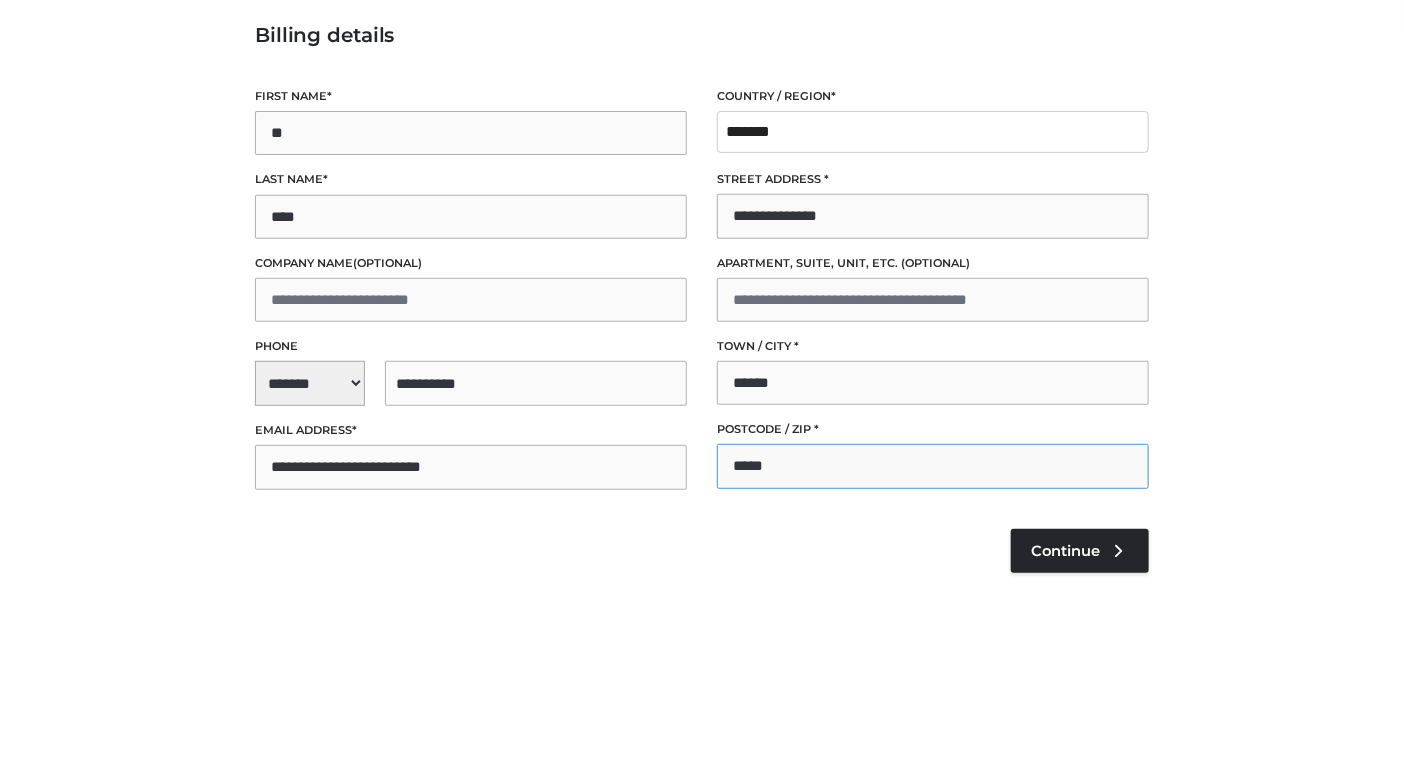 type on "*****" 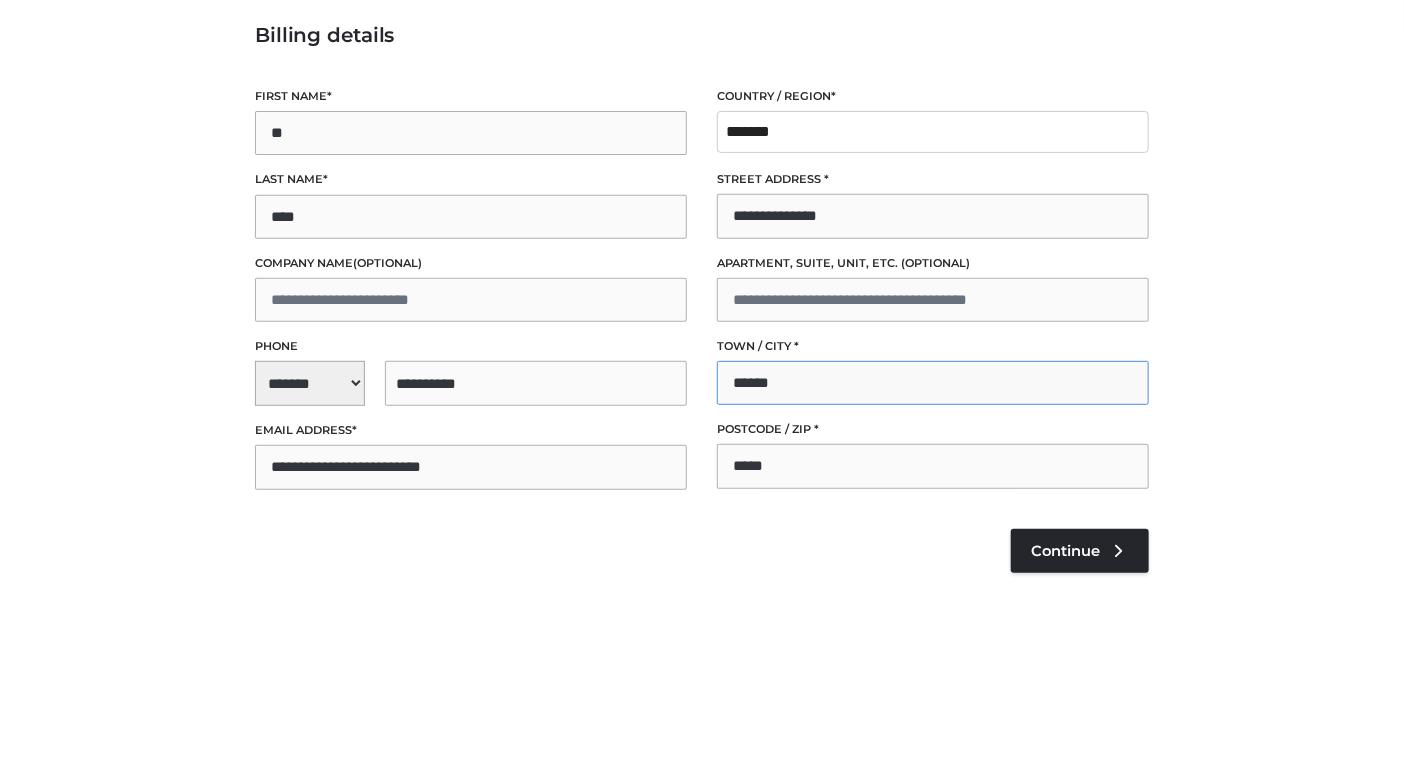 drag, startPoint x: 851, startPoint y: 402, endPoint x: 629, endPoint y: 378, distance: 223.29353 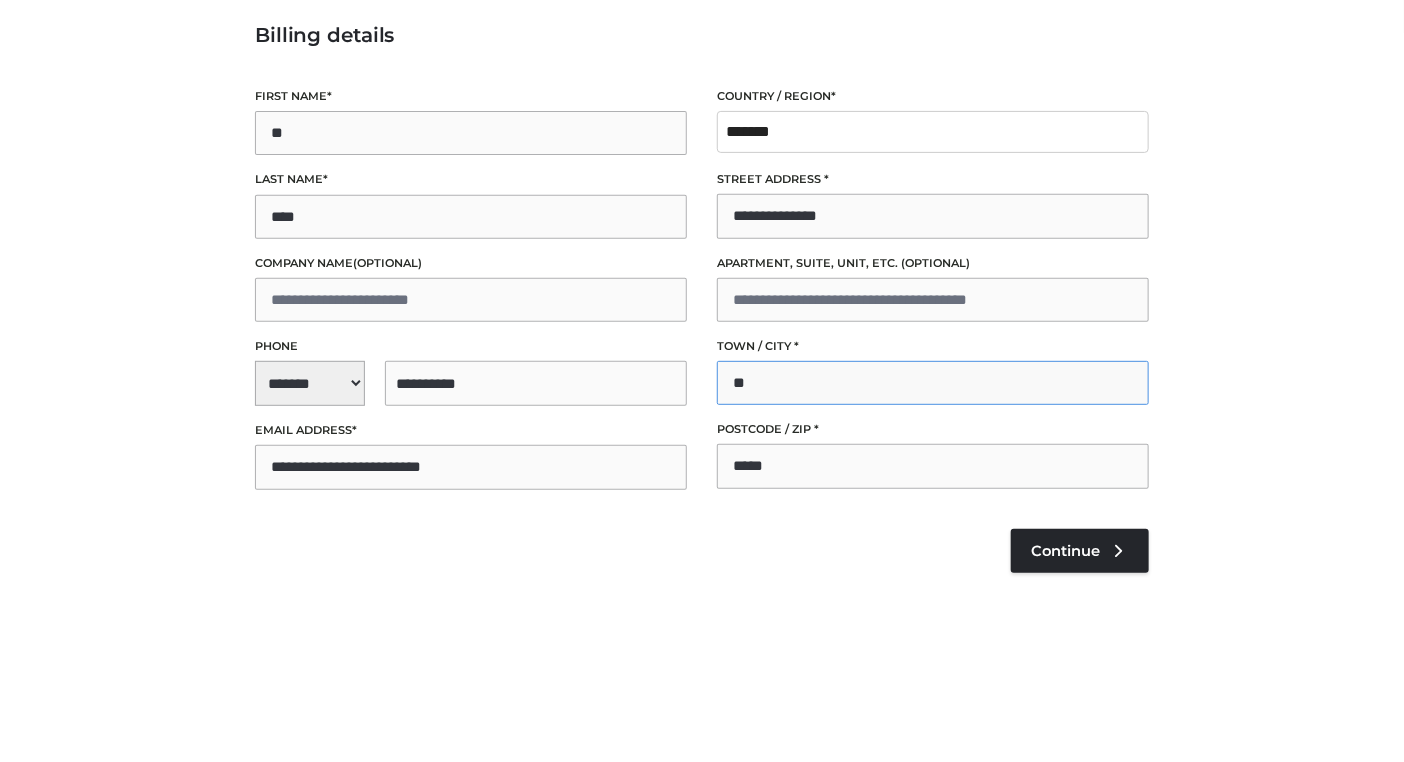 type on "*" 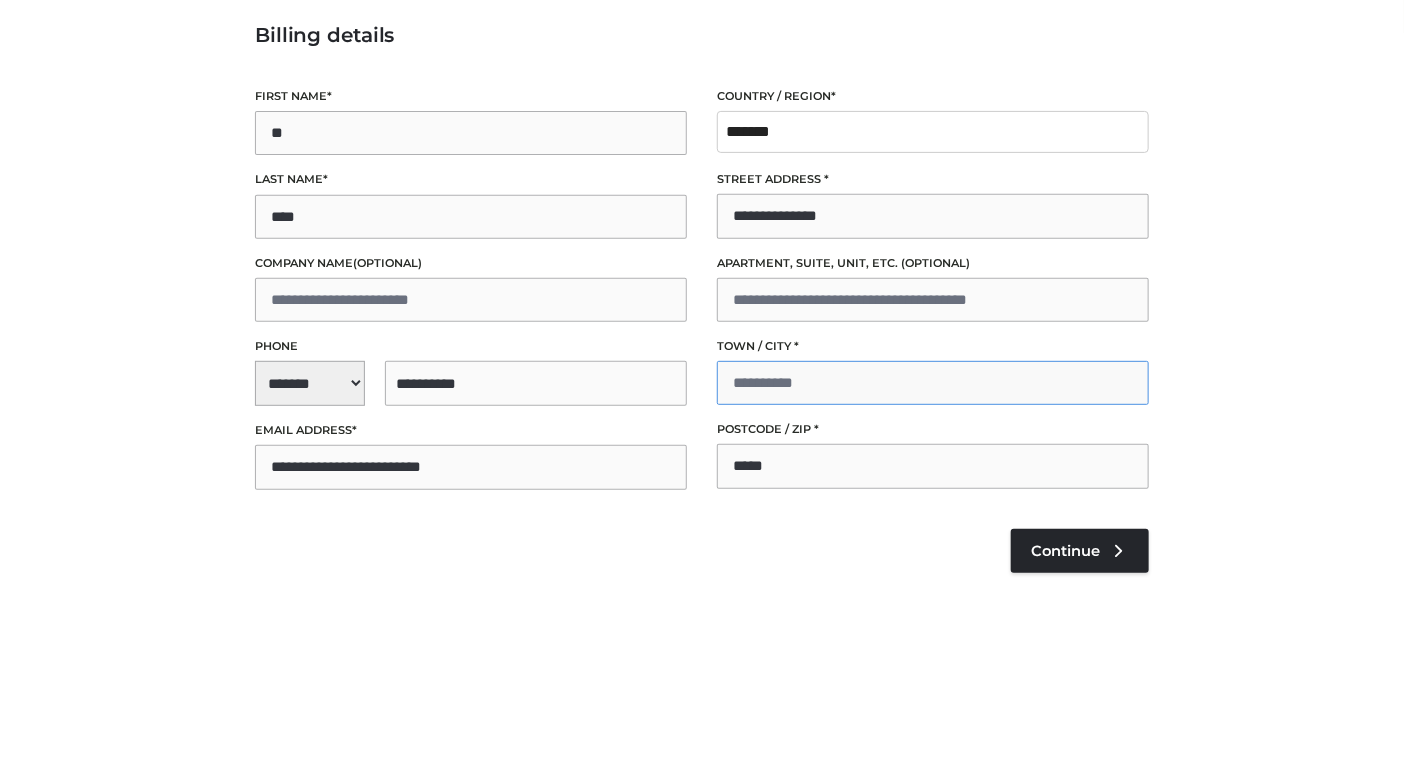 type 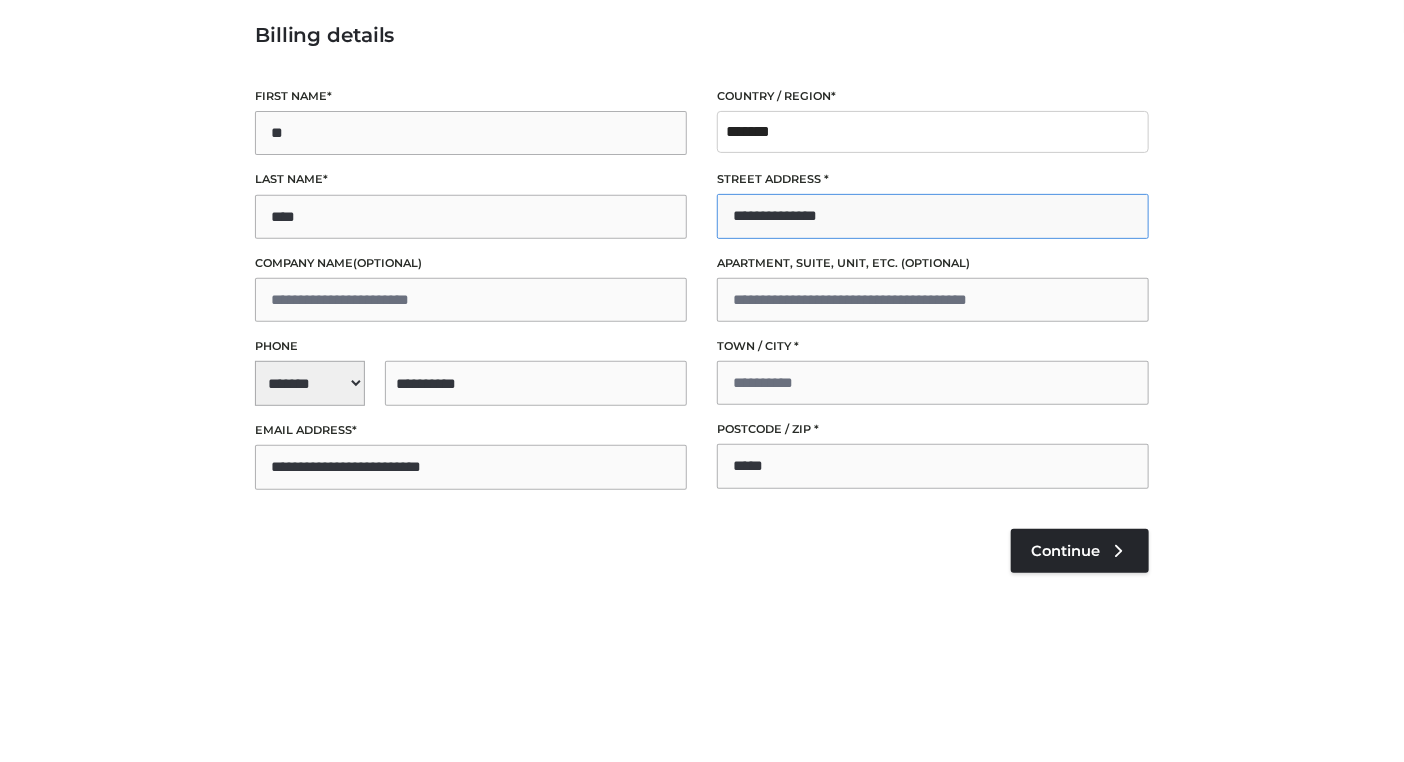 drag, startPoint x: 887, startPoint y: 208, endPoint x: 692, endPoint y: 211, distance: 195.02307 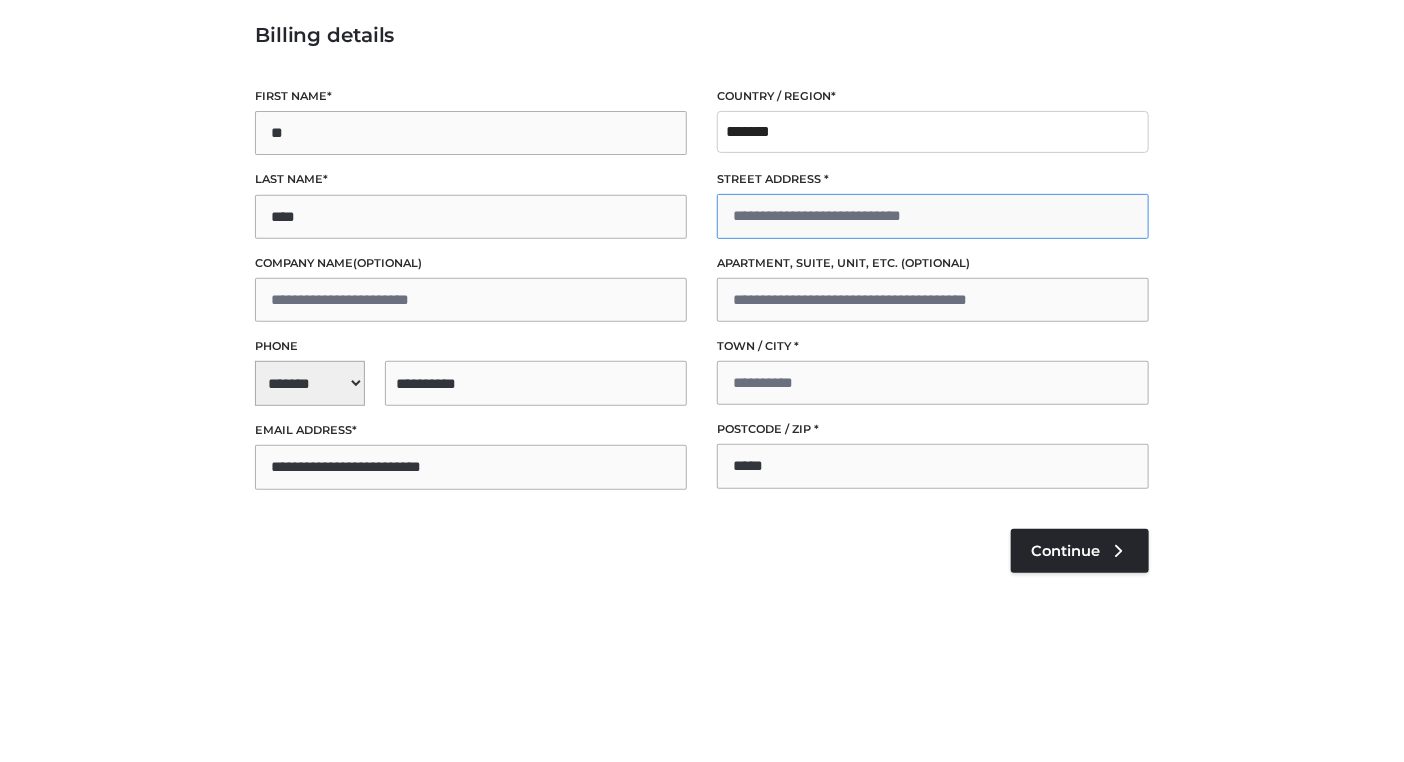 type 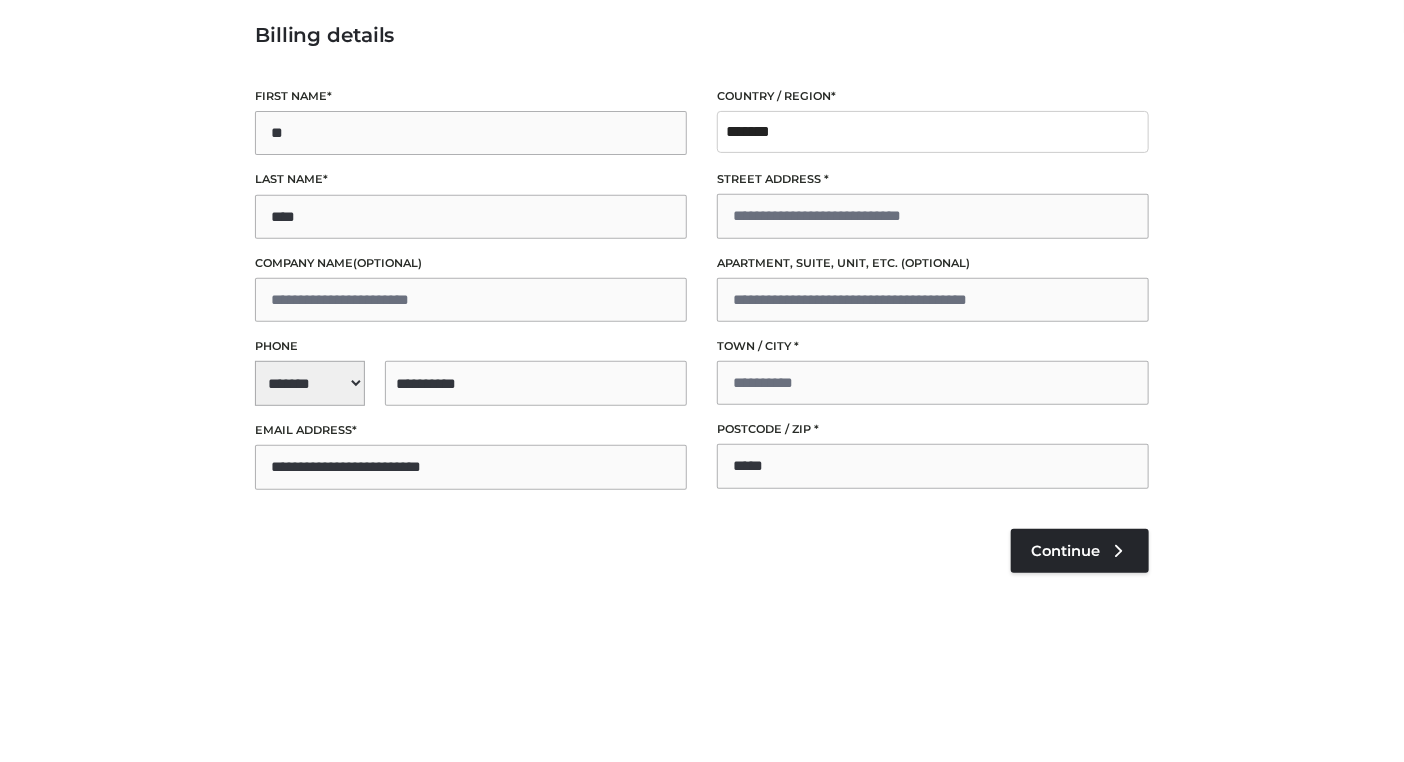 click on "**********" at bounding box center [933, 132] 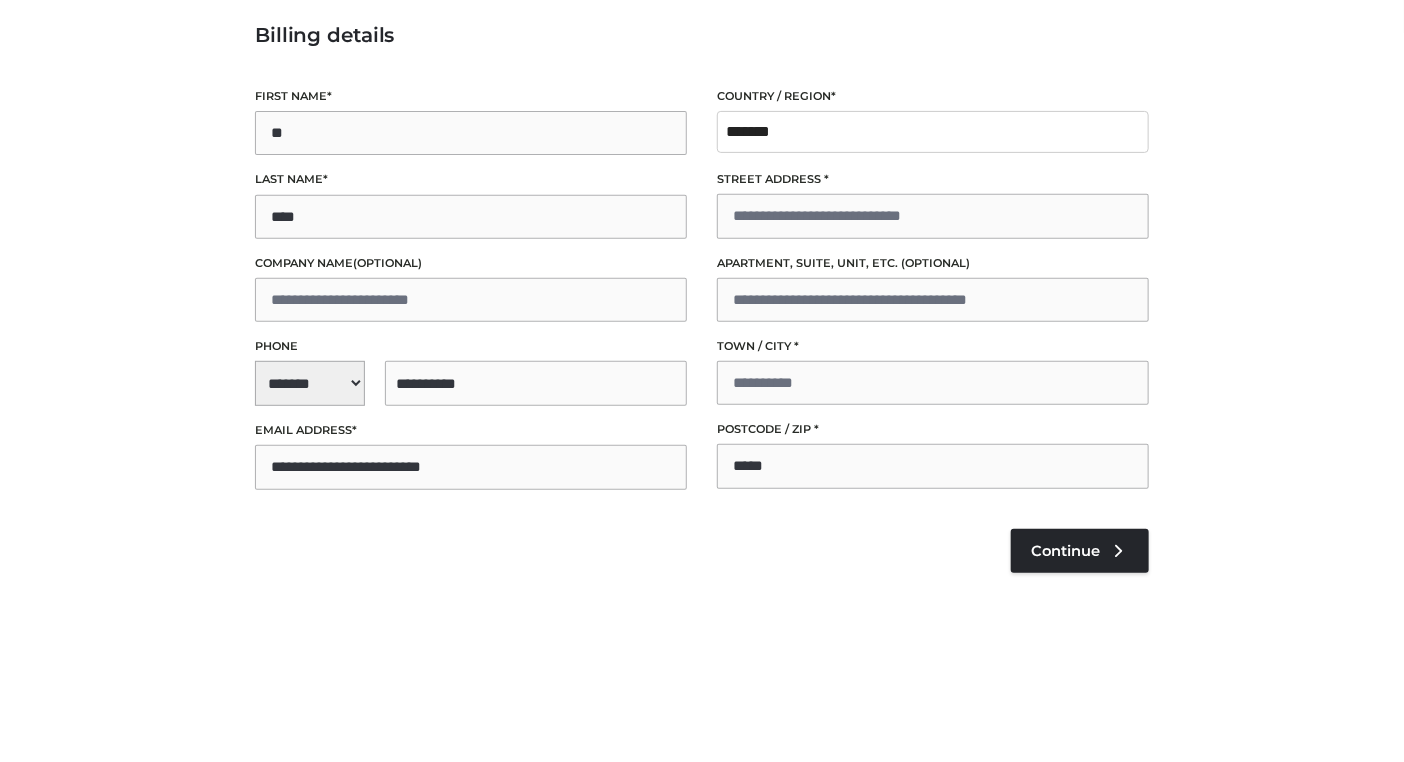 select on "**" 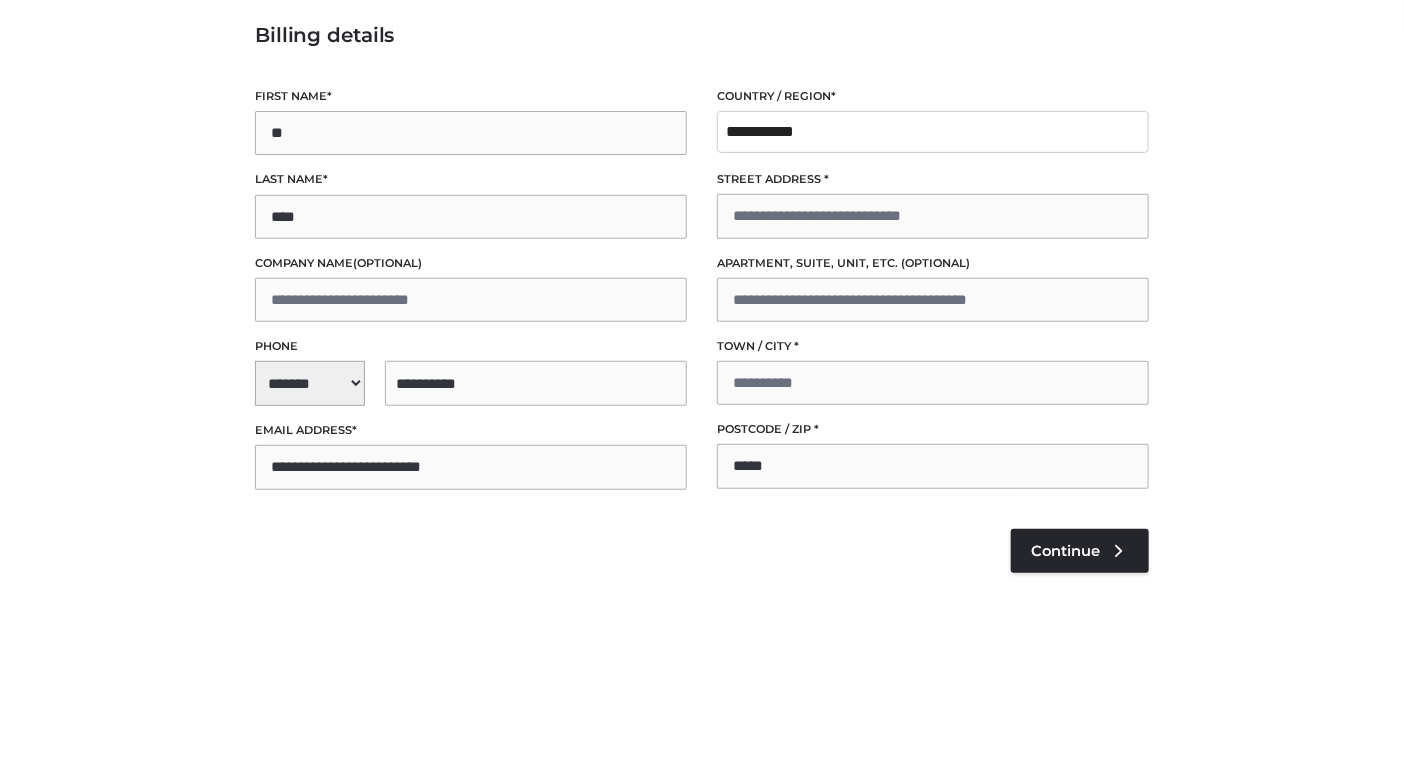 click on "**********" at bounding box center (933, 132) 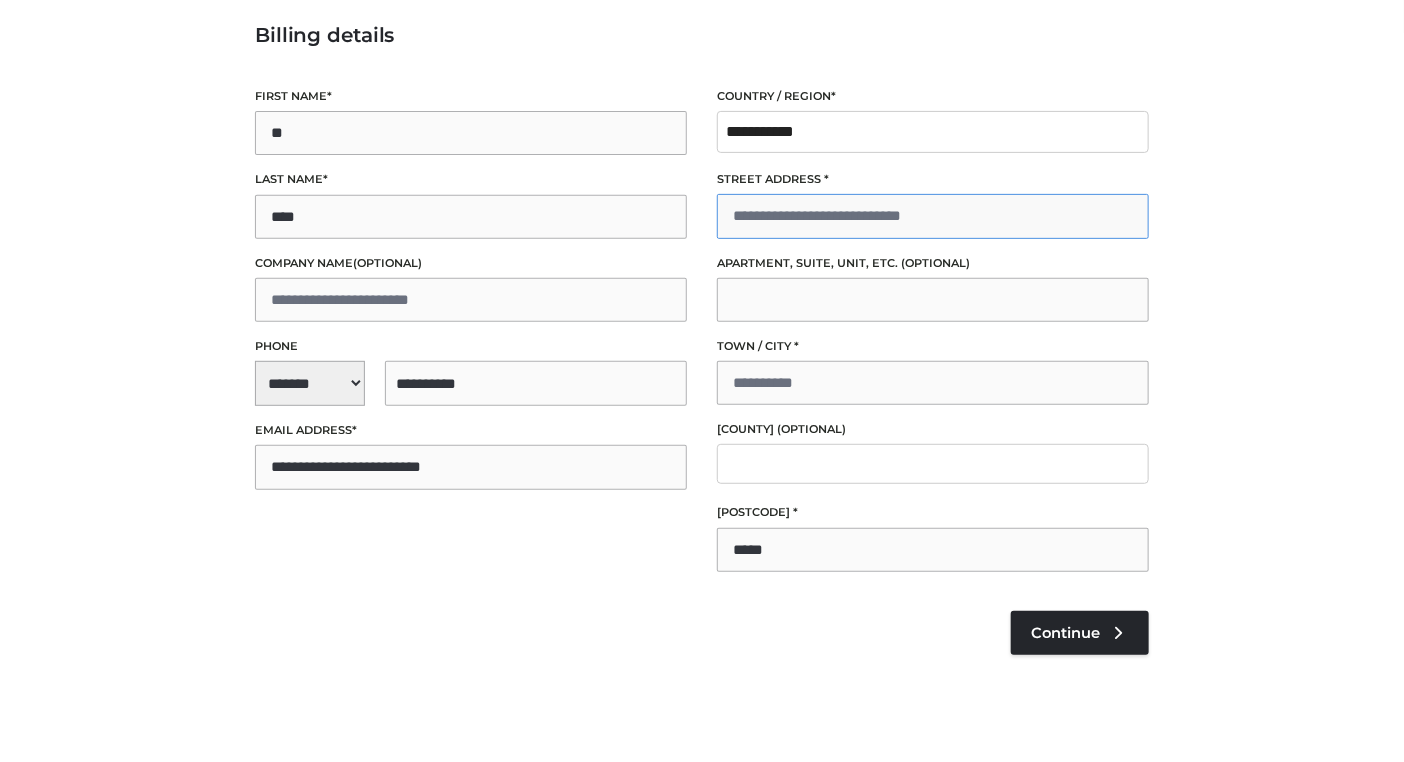 click on "Street address   *" at bounding box center (933, 216) 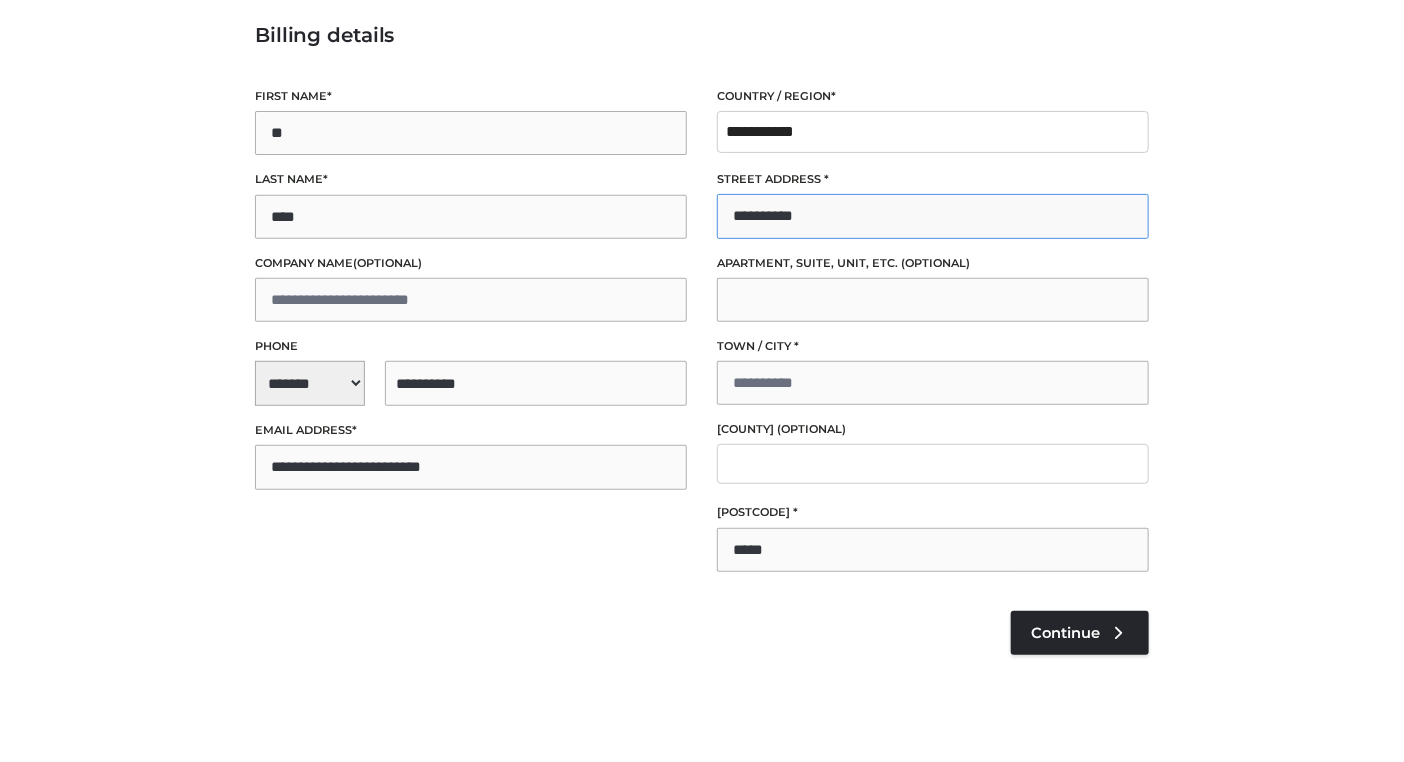 click on "**********" at bounding box center [933, 216] 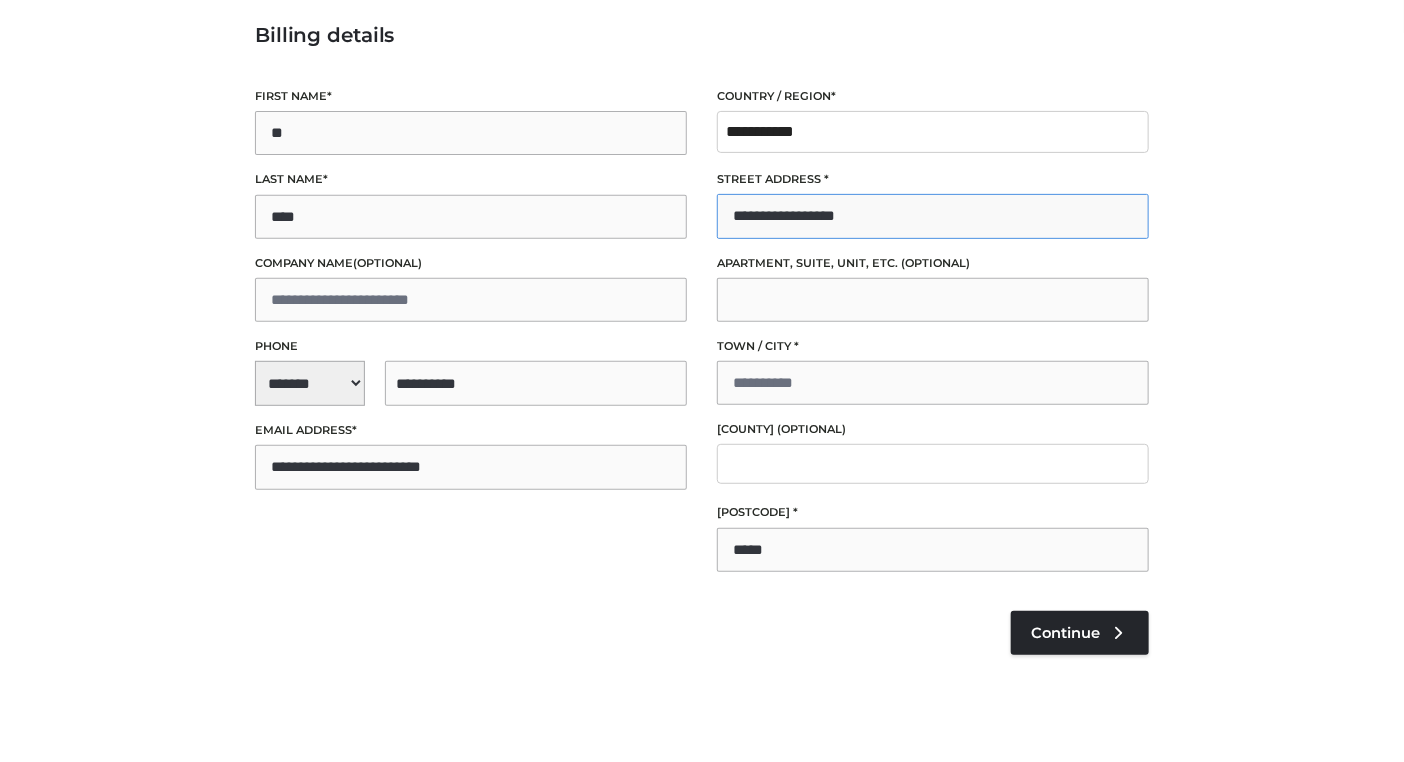 drag, startPoint x: 753, startPoint y: 220, endPoint x: 708, endPoint y: 211, distance: 45.891174 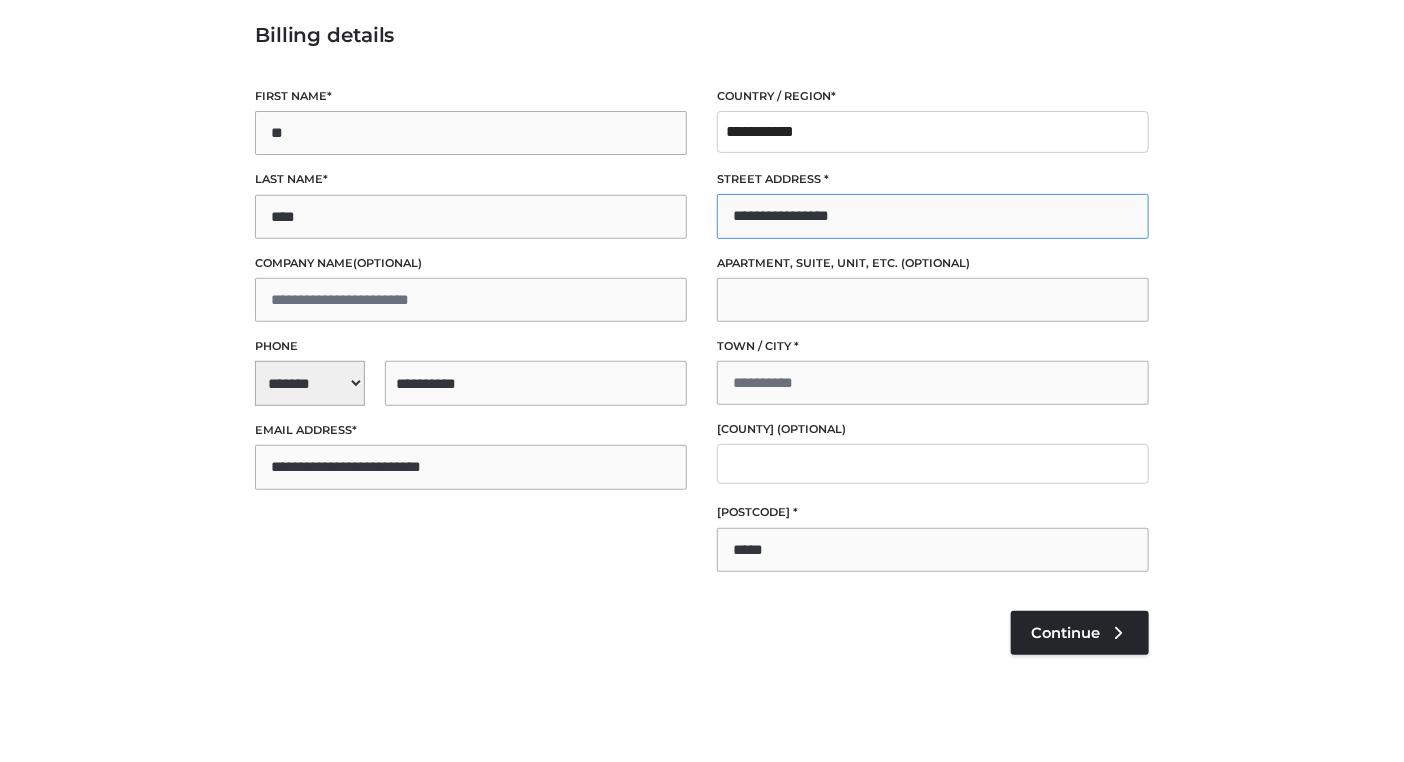 type on "**********" 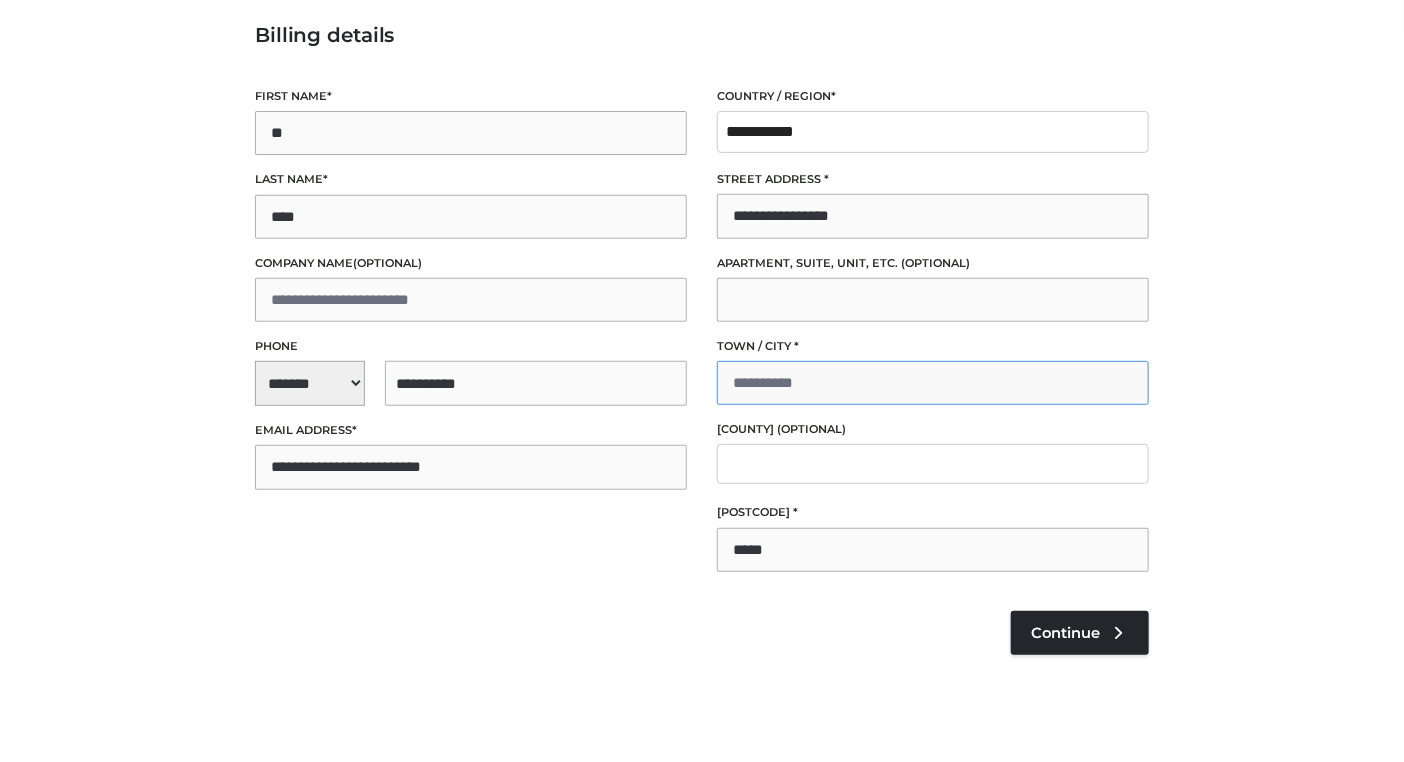 click on "Town / City   *" at bounding box center [933, 383] 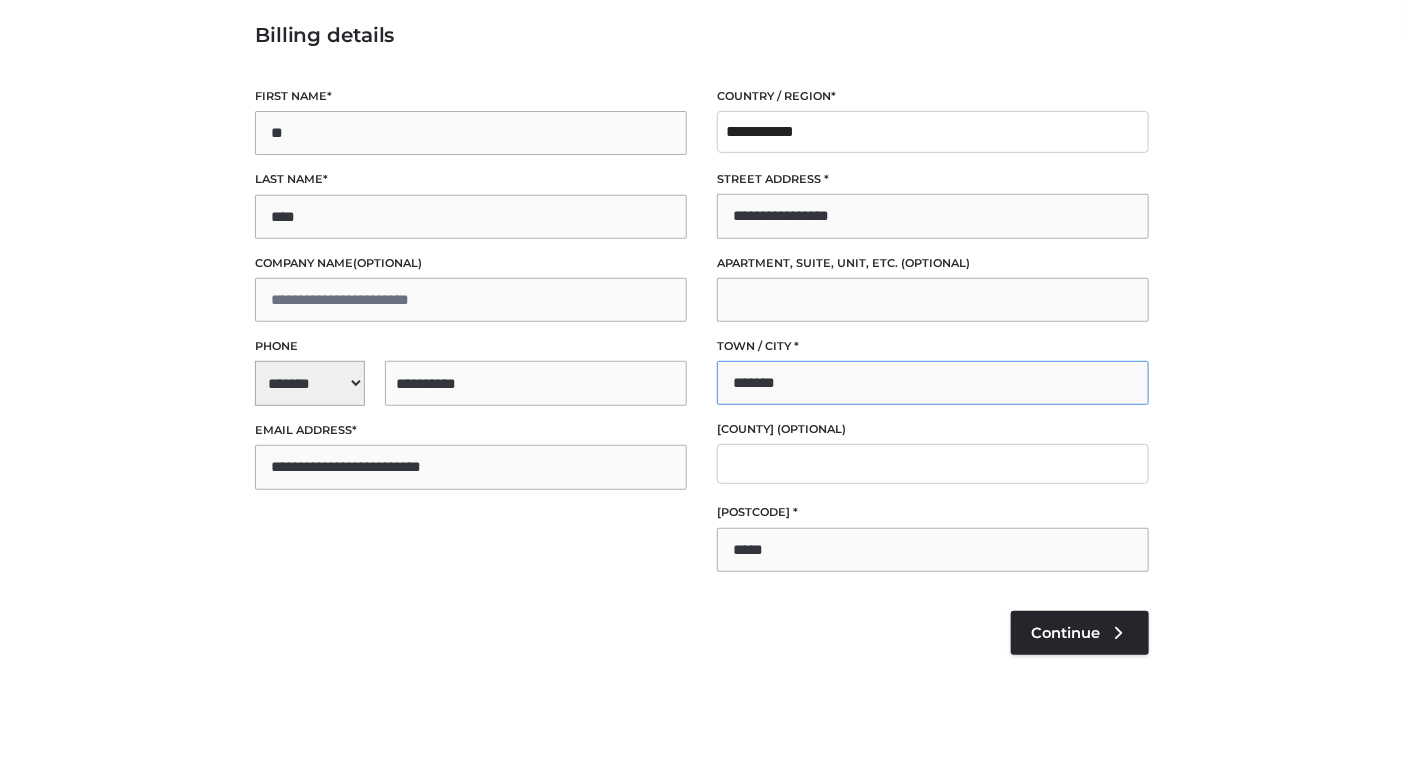 type on "*******" 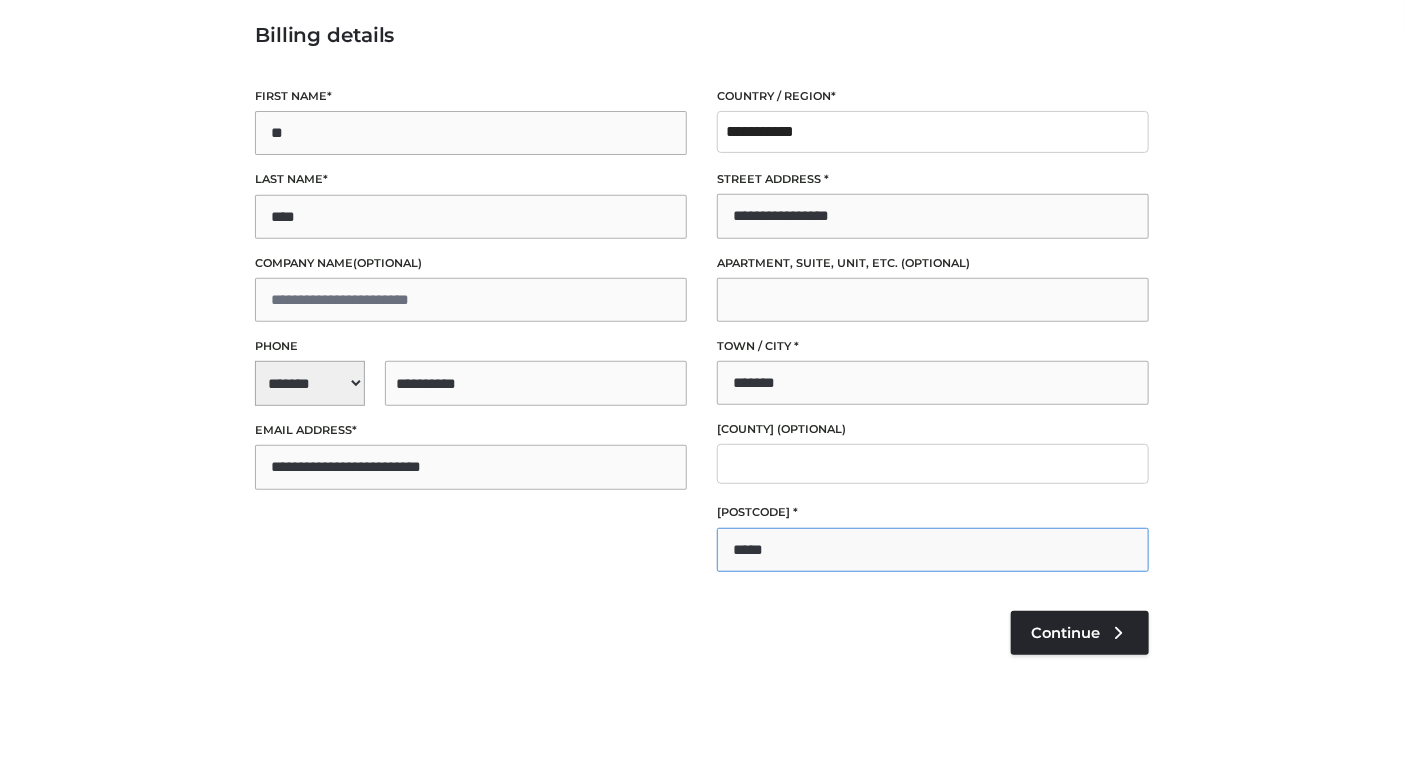 drag, startPoint x: 832, startPoint y: 536, endPoint x: 676, endPoint y: 569, distance: 159.4522 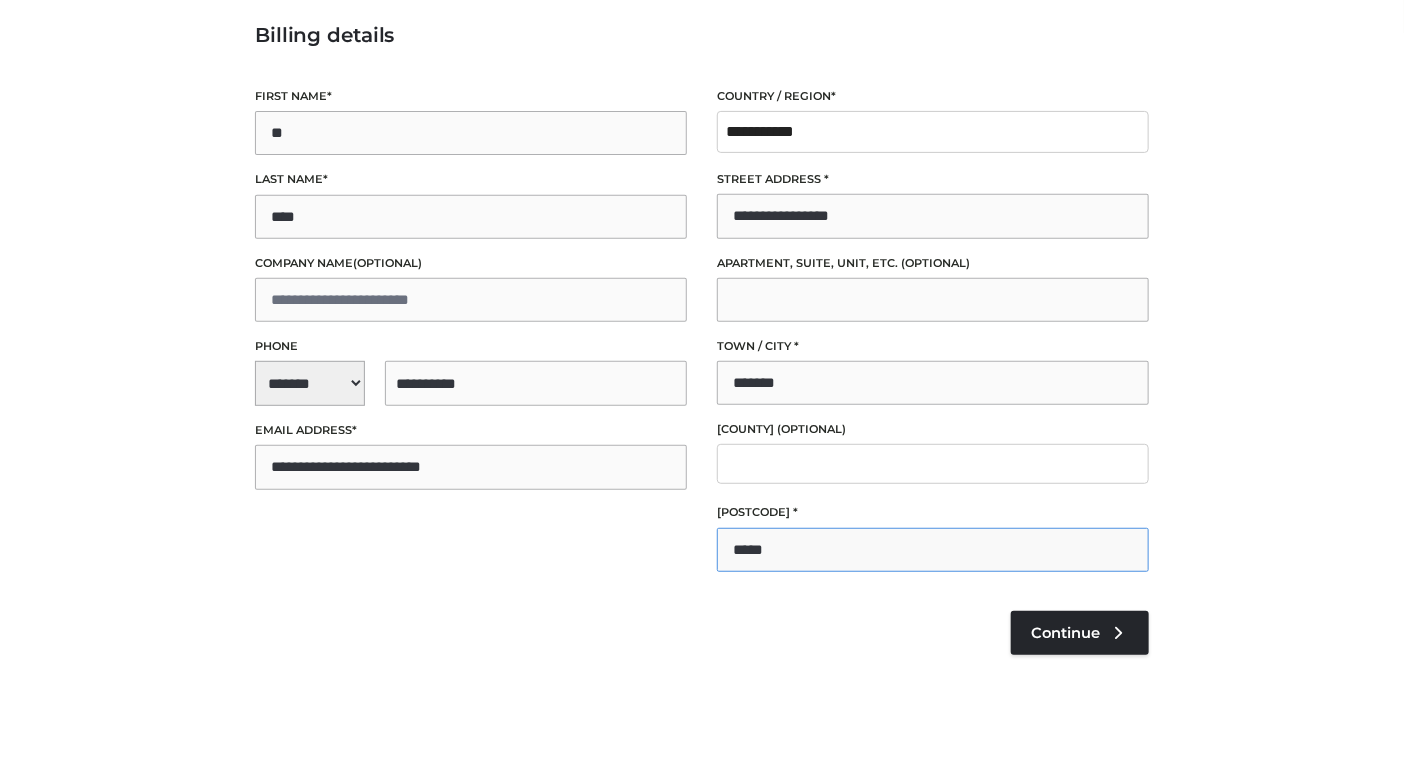 click on "**********" at bounding box center [702, 332] 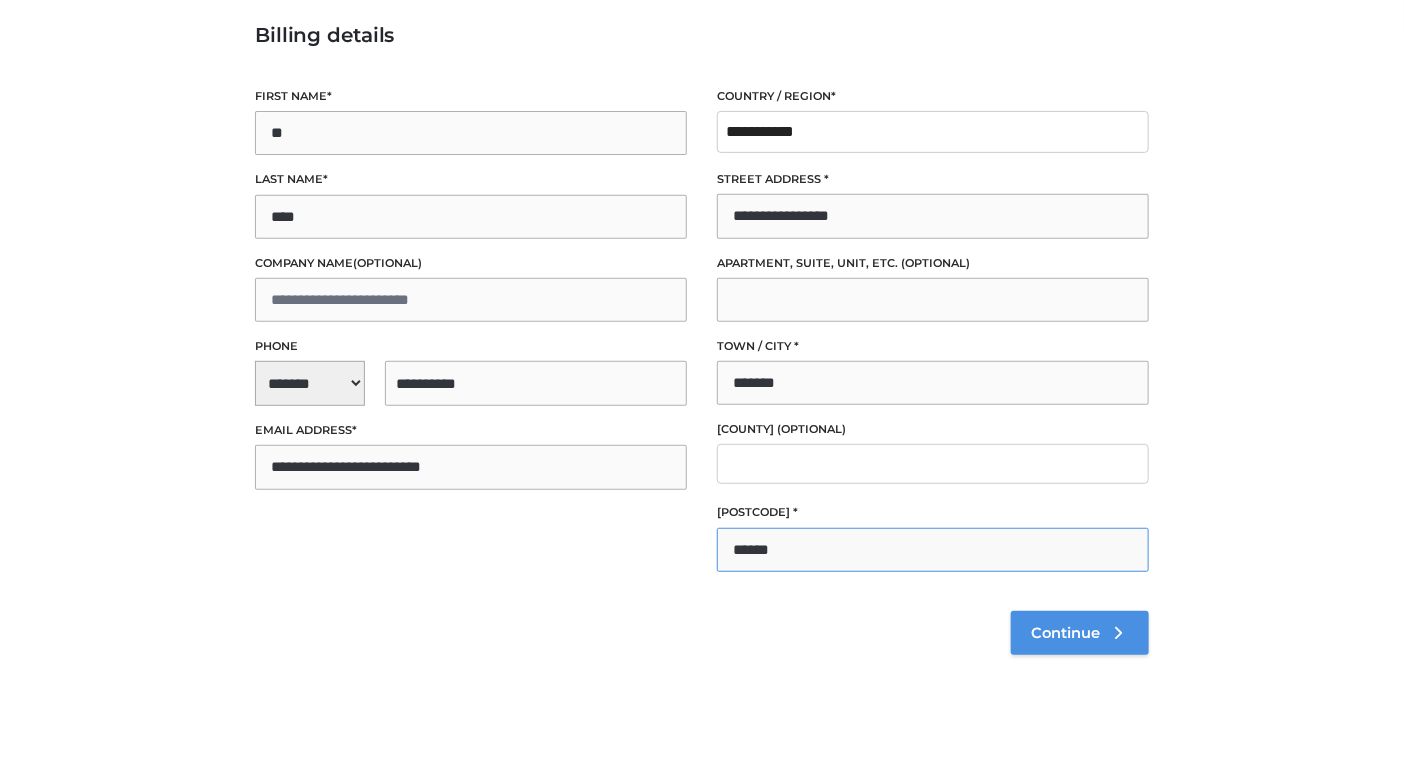 type on "******" 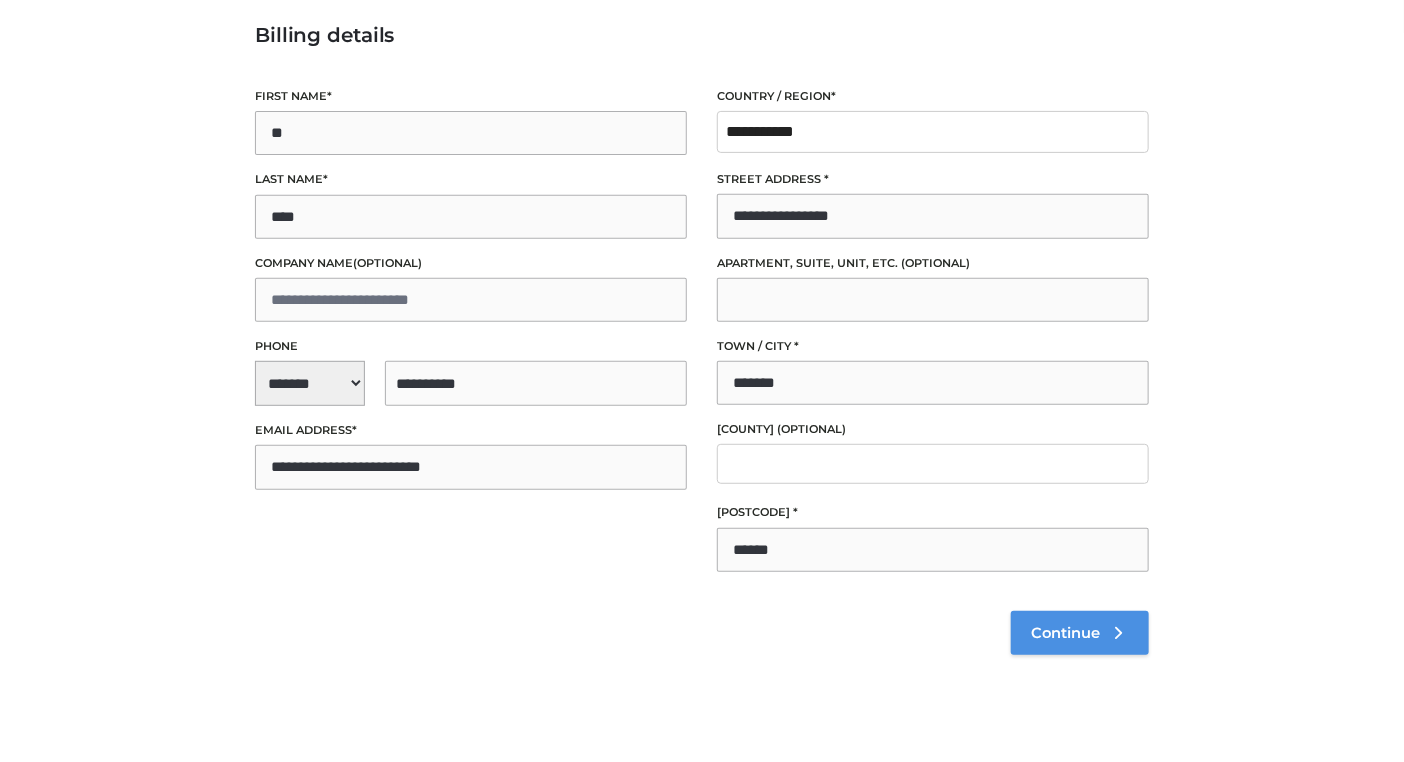 click on "Continue" at bounding box center [1065, 633] 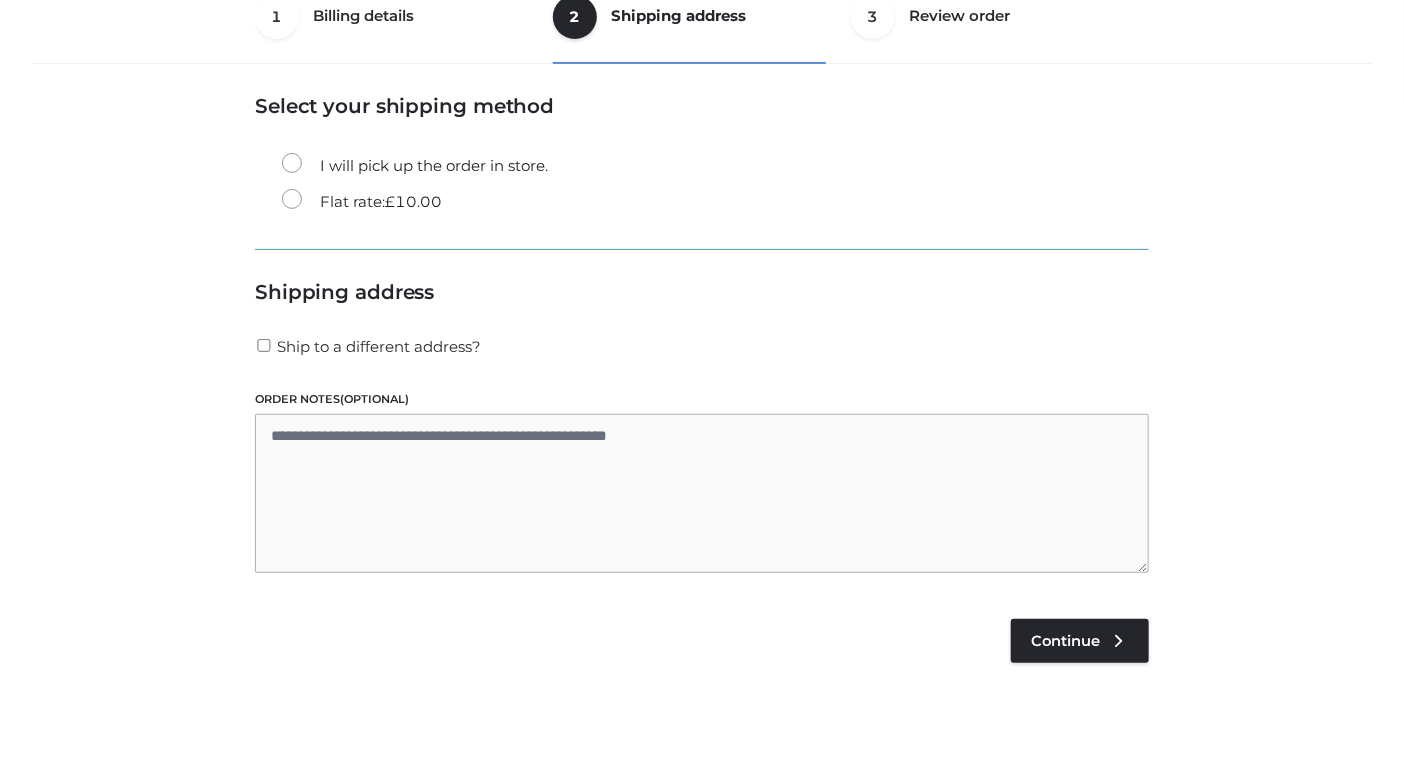 scroll, scrollTop: 120, scrollLeft: 0, axis: vertical 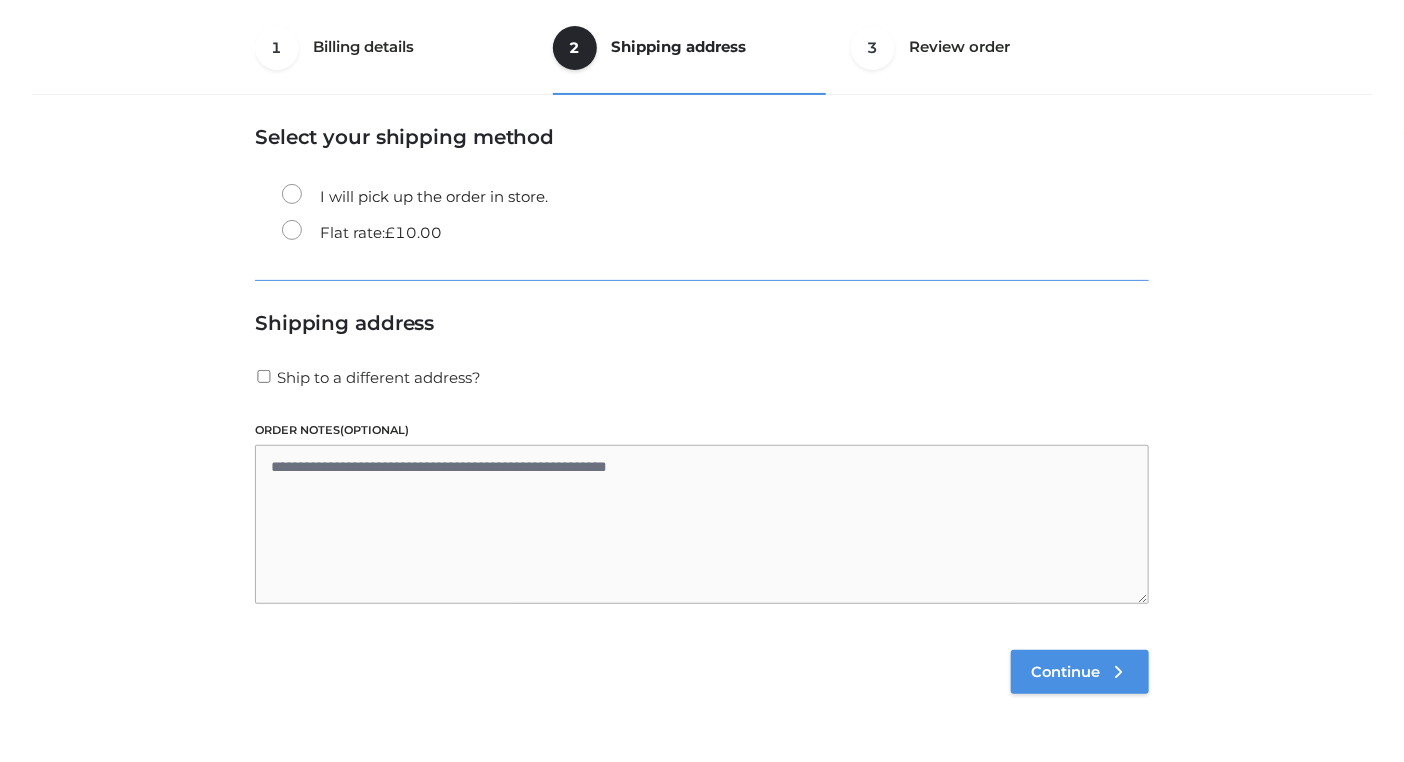 drag, startPoint x: 1041, startPoint y: 635, endPoint x: 1012, endPoint y: 652, distance: 33.61547 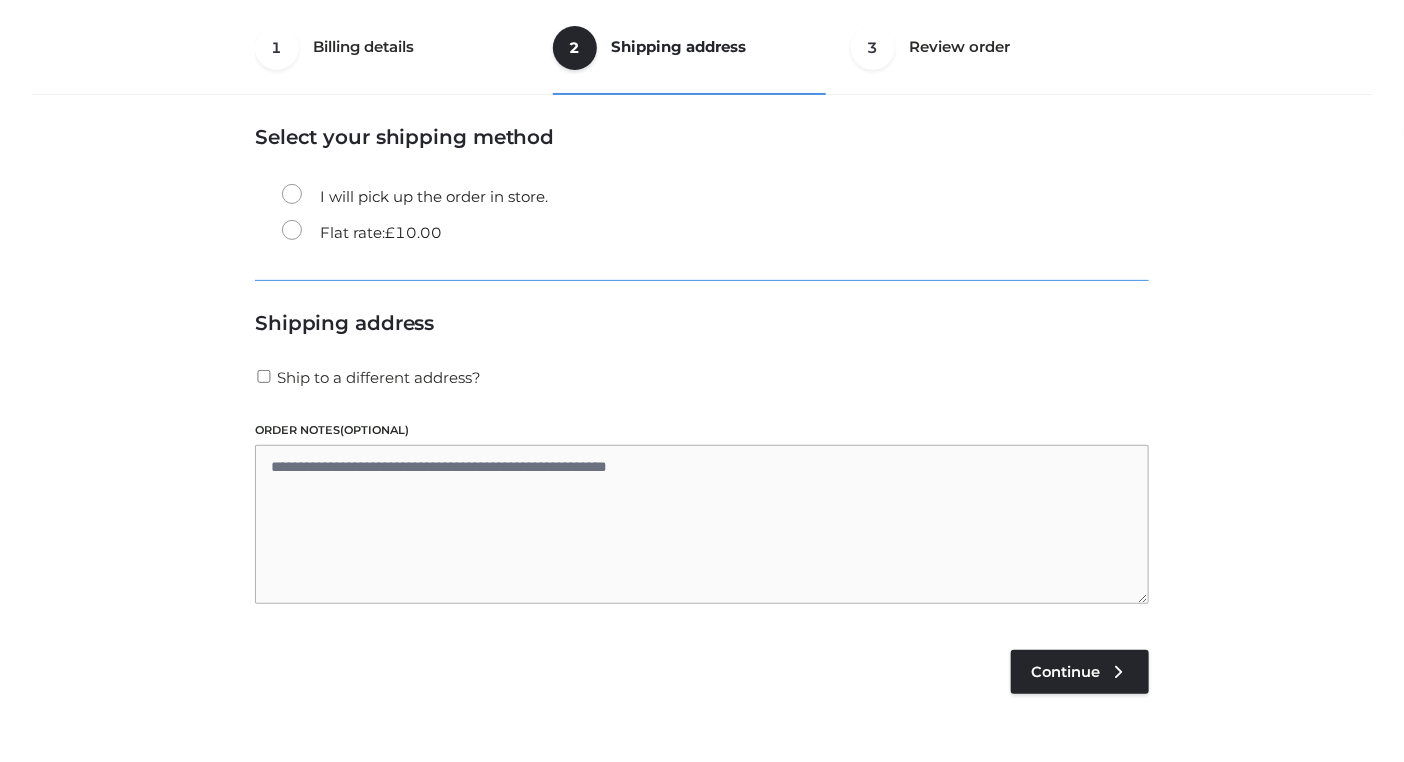 click on "Review your order
Cart totals
Product Name
Product #
Size
Qty
Subtotal
LT_a-B0012 Vendor: B0012   CLOTHING ,  OPPSWIMWEAR ,  TOPS
LT_B0012-_-SMALL
SMALL
1
£ 89.00
LT_b-ICON0037 Vendor: ICON0037   CLOTHING ,  DRESSES
LT_ICON0037_2-_-UNIQUE
UNIQUE
1
£ 4,299.00
FP_b-FFP0038 Vendor: FFP0038   ," at bounding box center [702, 574] 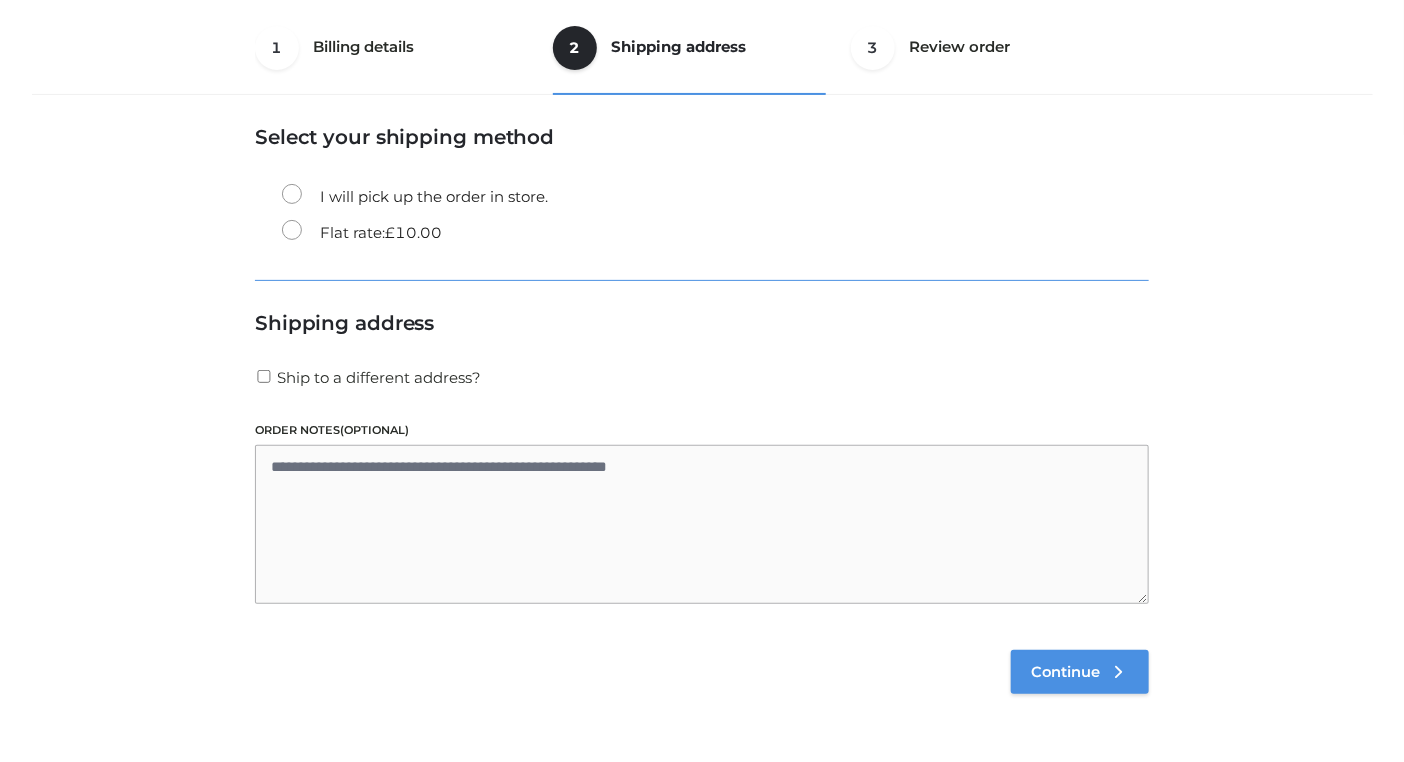 click on "Continue" at bounding box center (1065, 672) 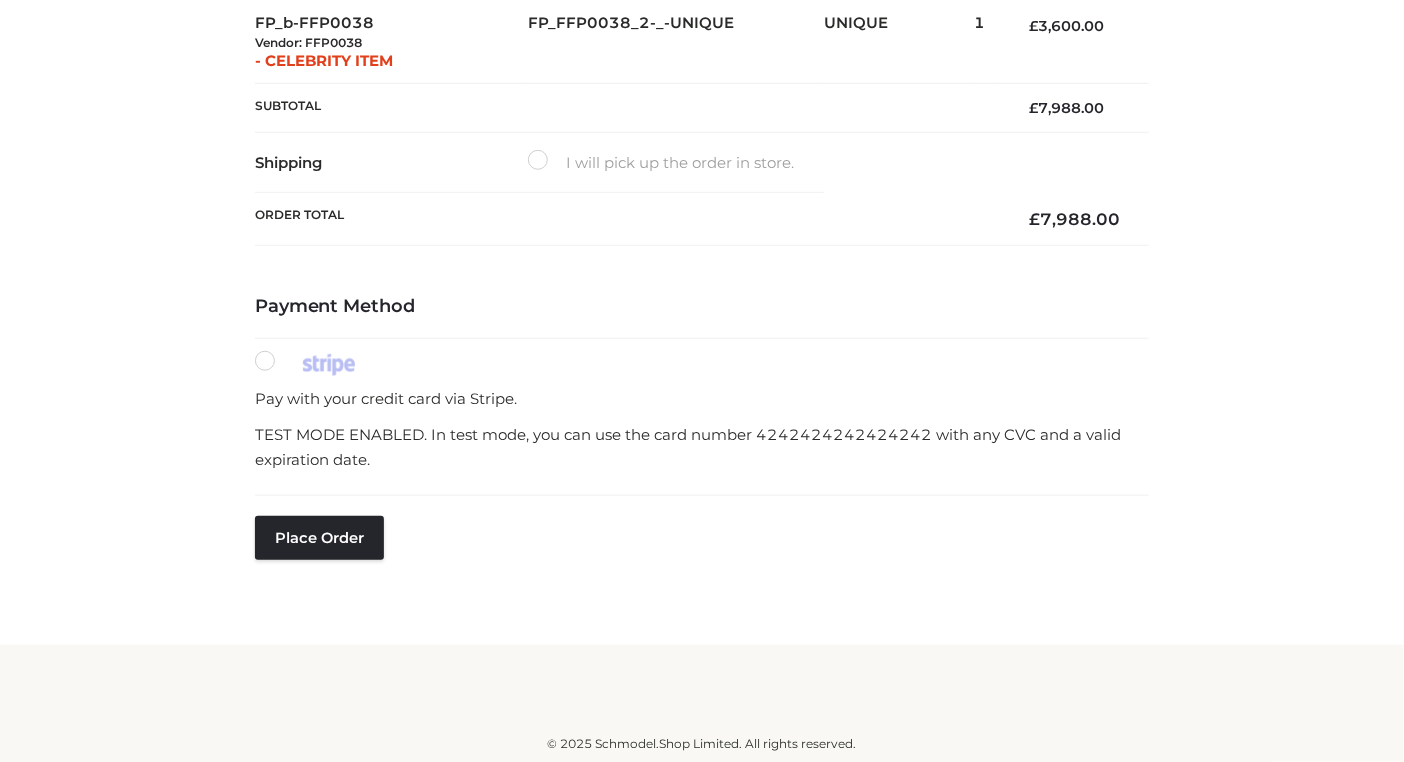 scroll, scrollTop: 286, scrollLeft: 0, axis: vertical 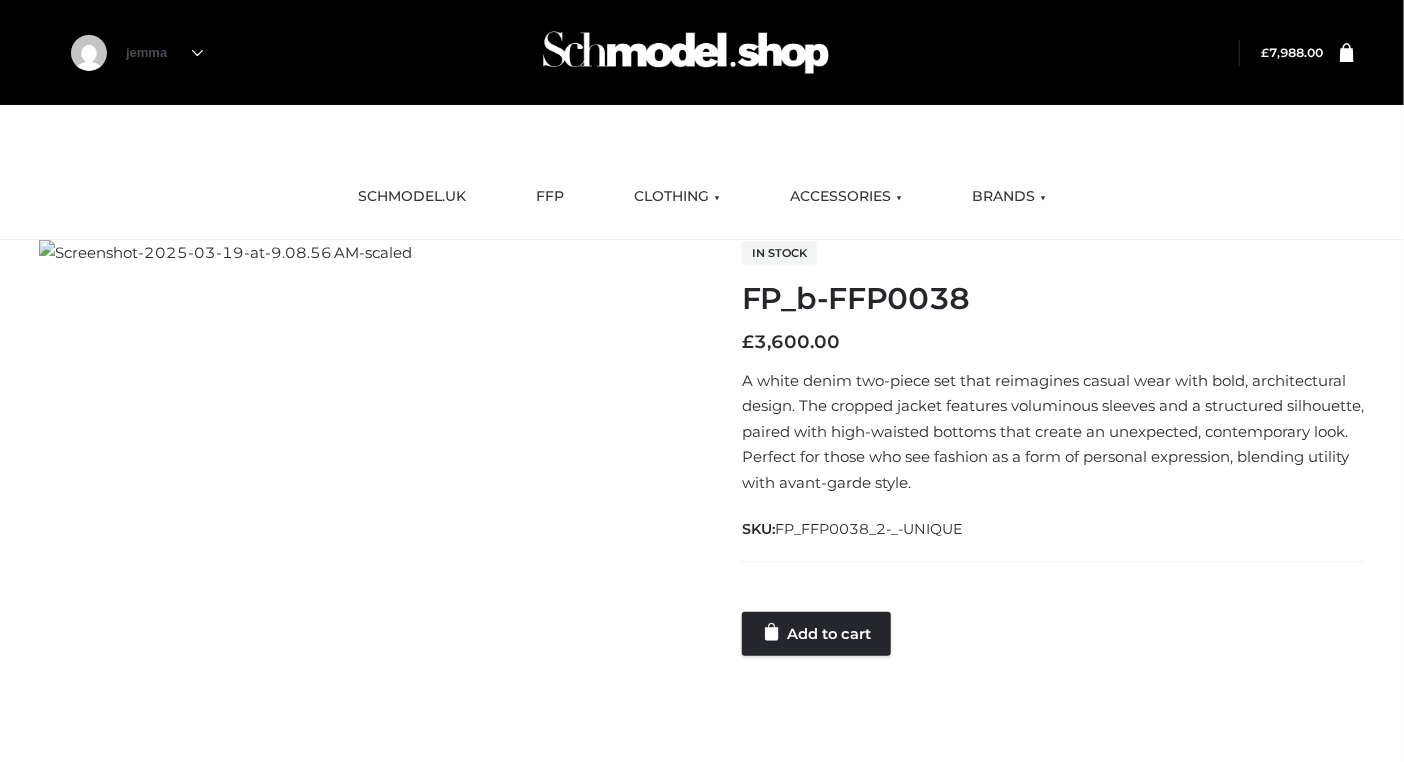 click on "£ 7,988.00" at bounding box center (1292, 52) 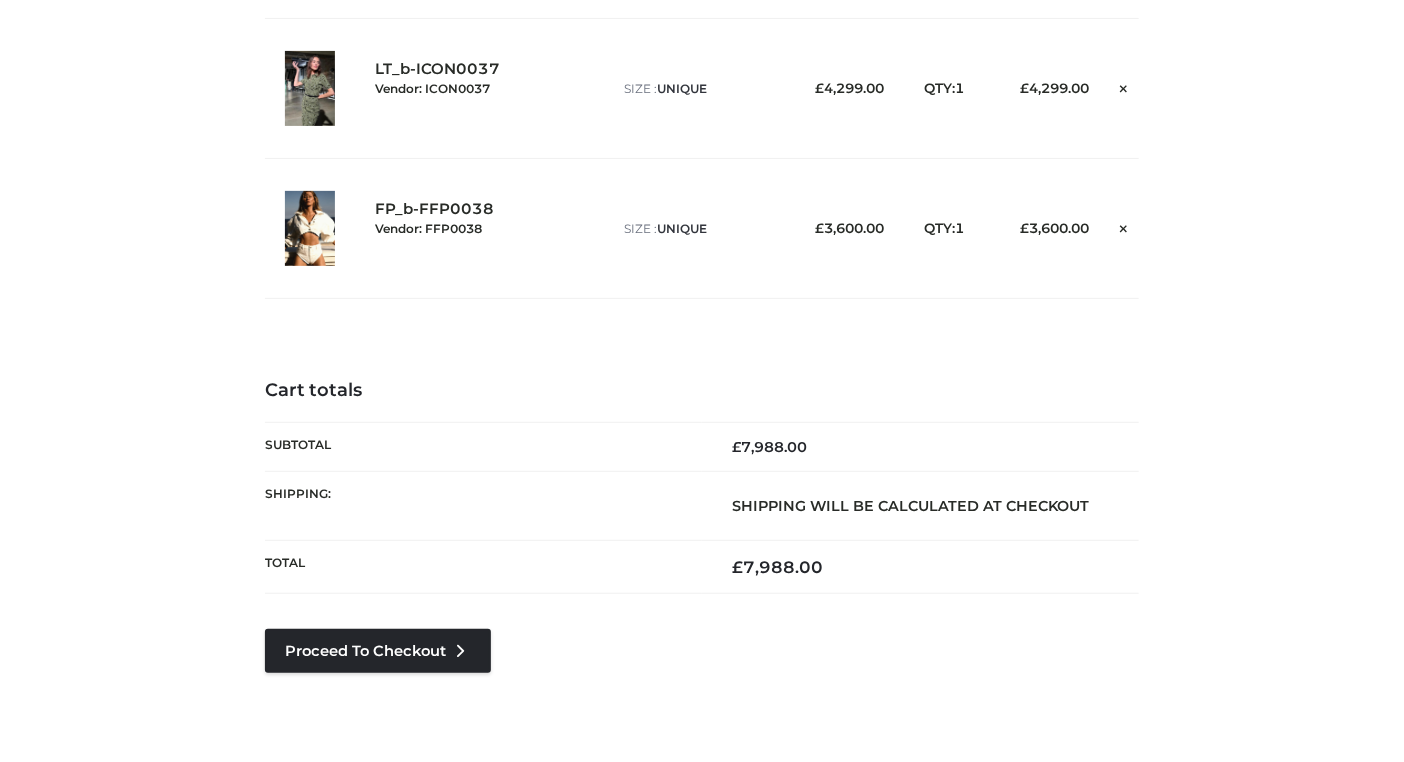 scroll, scrollTop: 401, scrollLeft: 0, axis: vertical 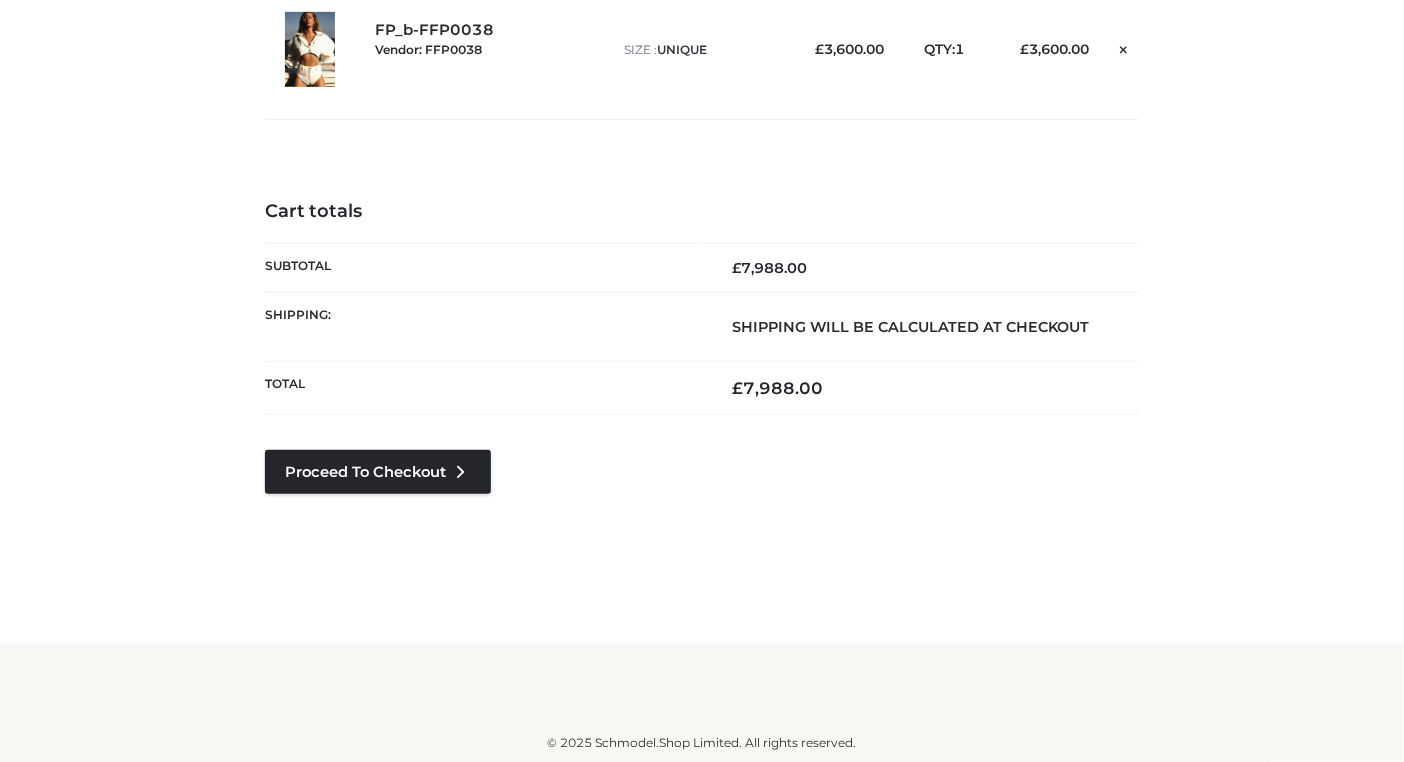 click on "Cart totals
Subtotal
£ 7,988.00
Shipping:
Shipping will be calculated at checkout
Total
£ 7,988.00
Proceed to Checkout" at bounding box center (702, 377) 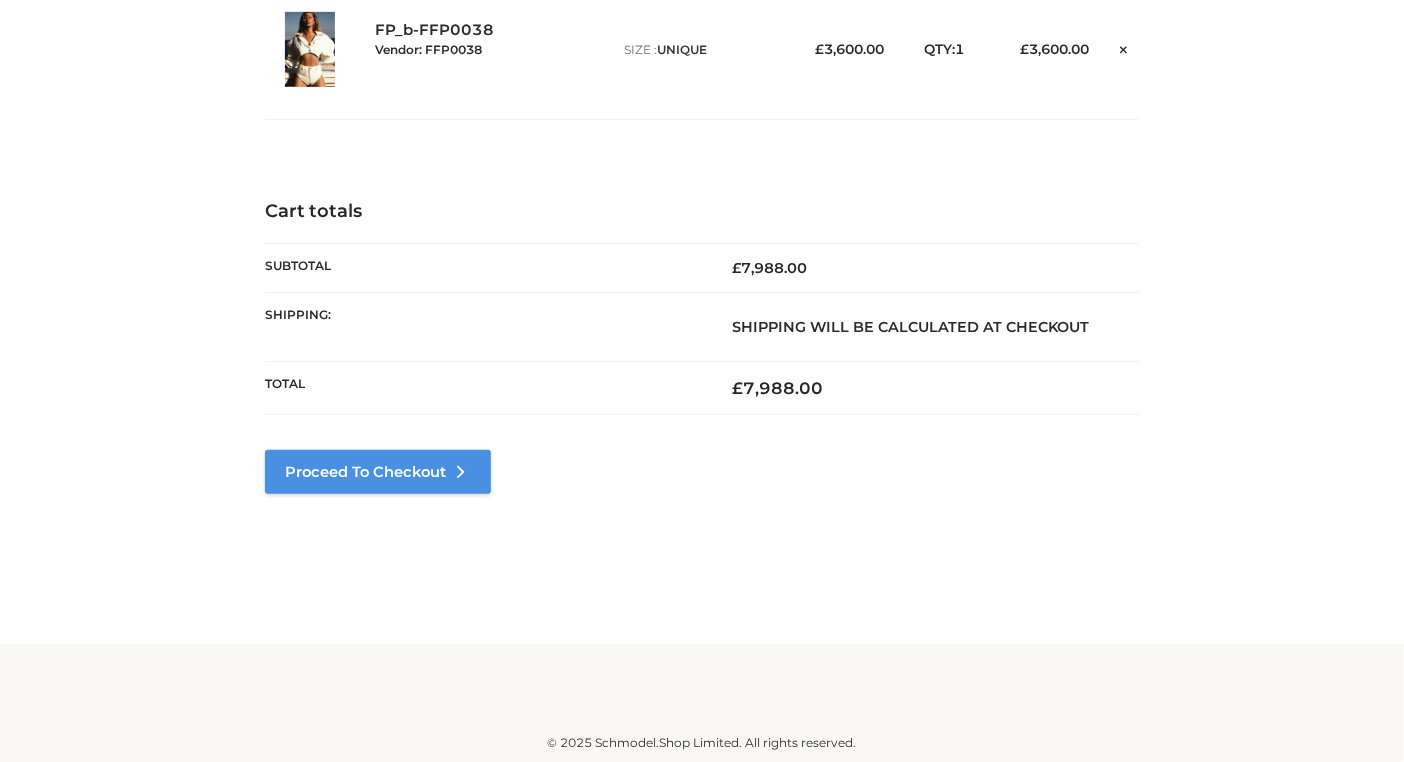 click on "Proceed to Checkout" at bounding box center [378, 472] 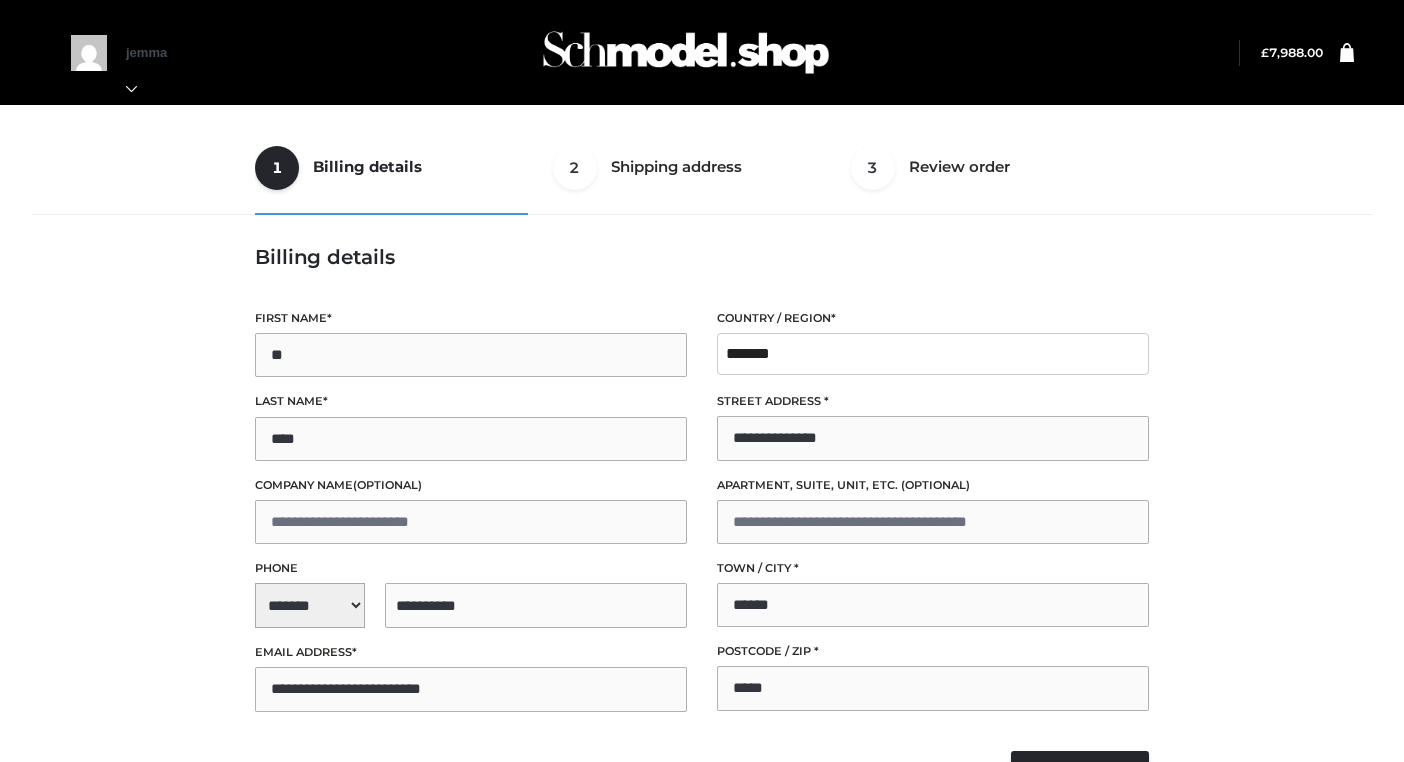 select on "**" 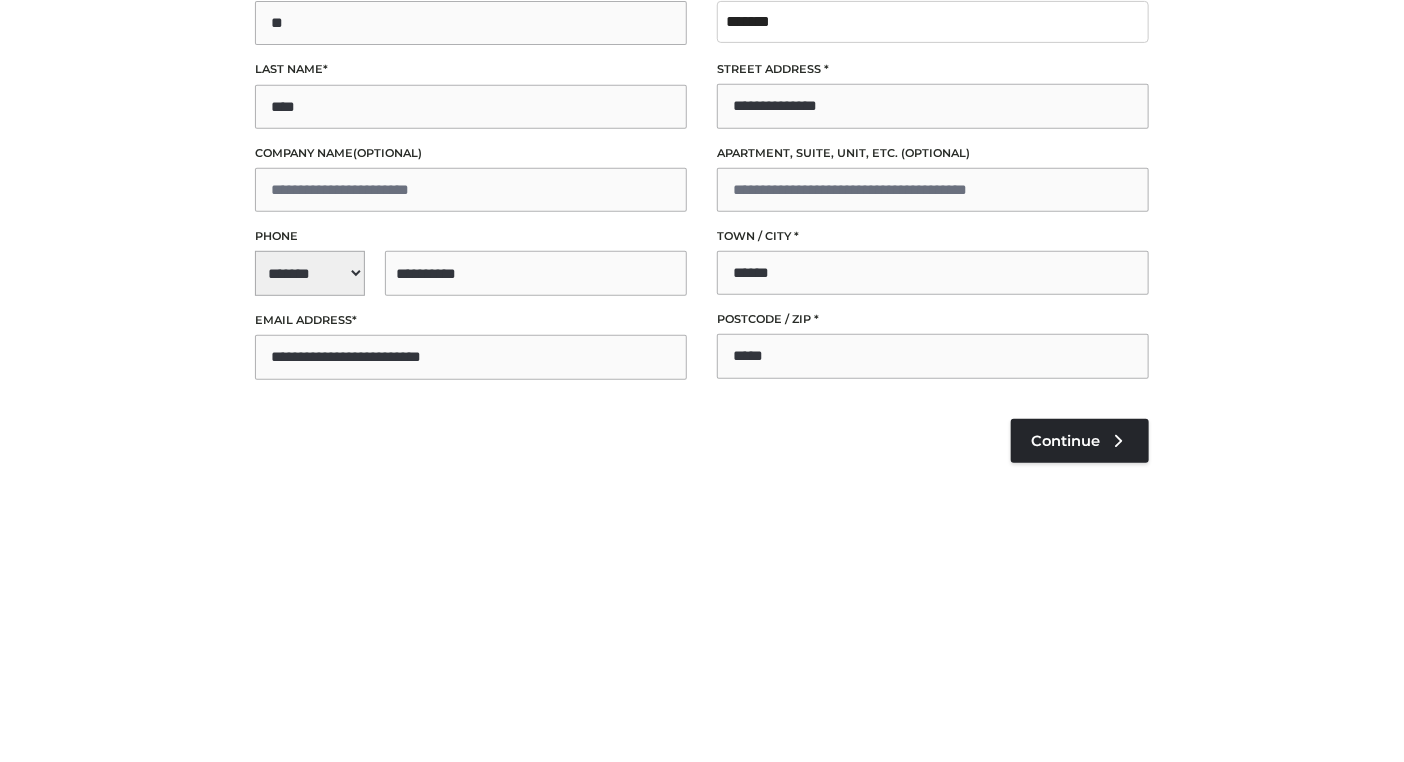 scroll, scrollTop: 221, scrollLeft: 0, axis: vertical 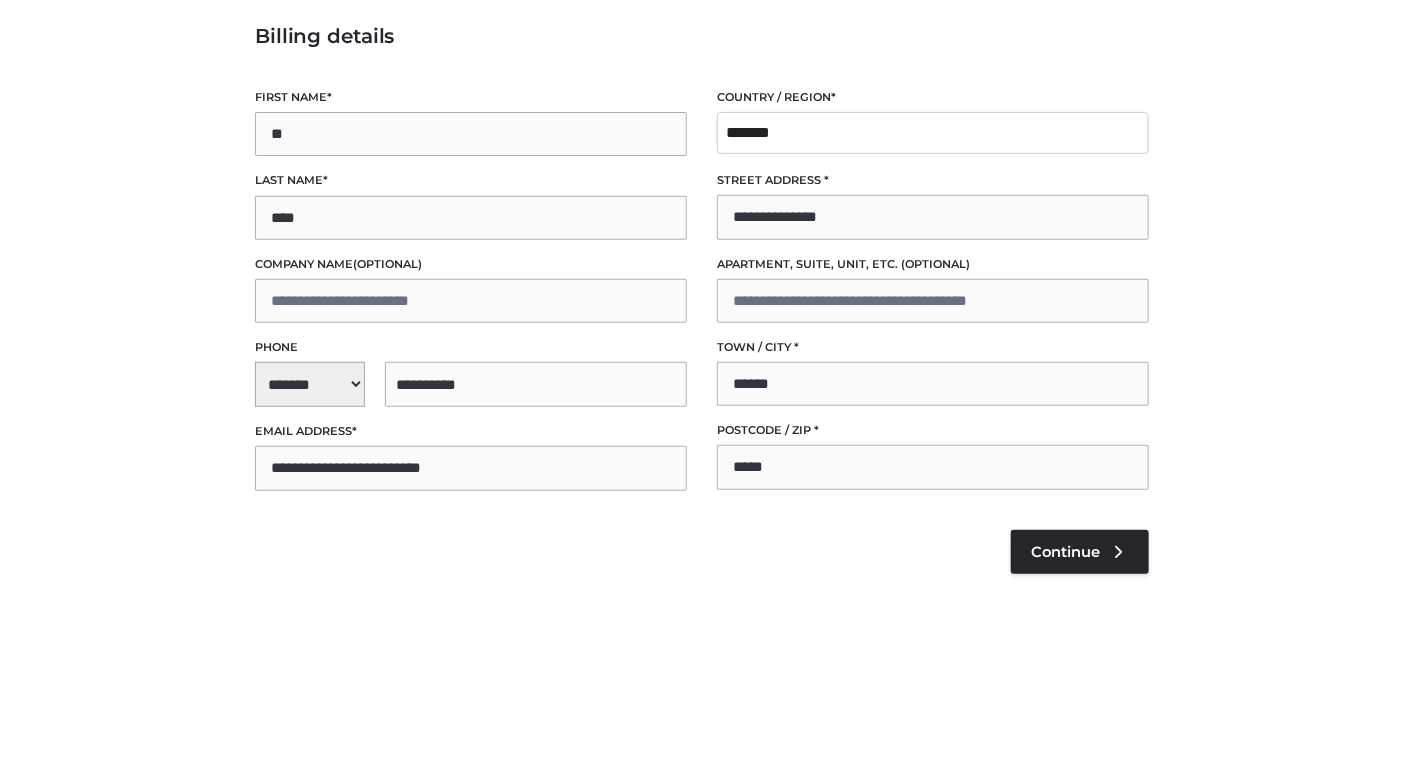 drag, startPoint x: 816, startPoint y: 137, endPoint x: 638, endPoint y: 155, distance: 178.90779 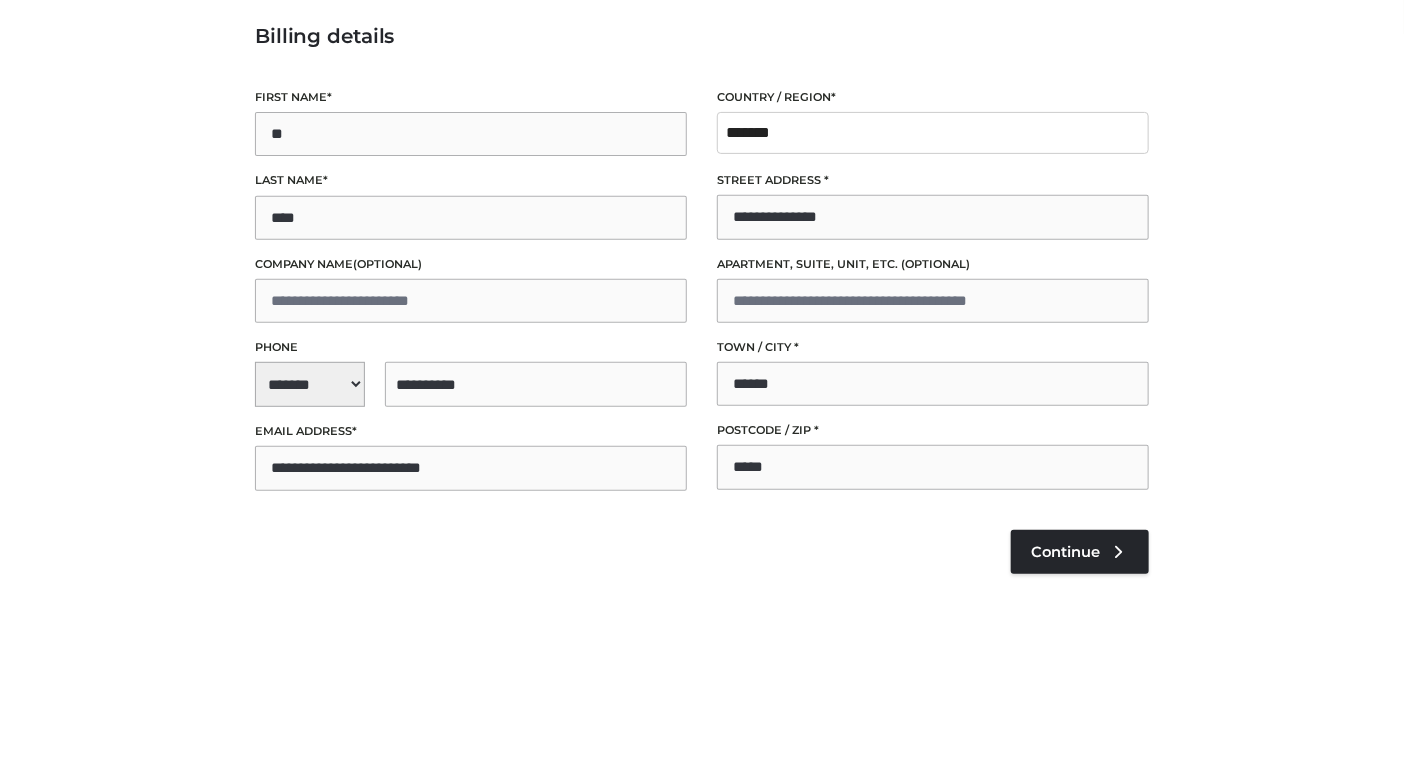 click on "First name  * ** Last name  * **** Company name  (optional)
Phone
[PHONE]
[PHONE]
[PHONE]
[PHONE]
[PHONE]
[PHONE]
[PHONE]
[PHONE]
[PHONE]
[PHONE]
[PHONE]
[PHONE]
[PHONE]
[PHONE]
[PHONE]
[PHONE]
[PHONE]
[PHONE]" at bounding box center [702, 292] 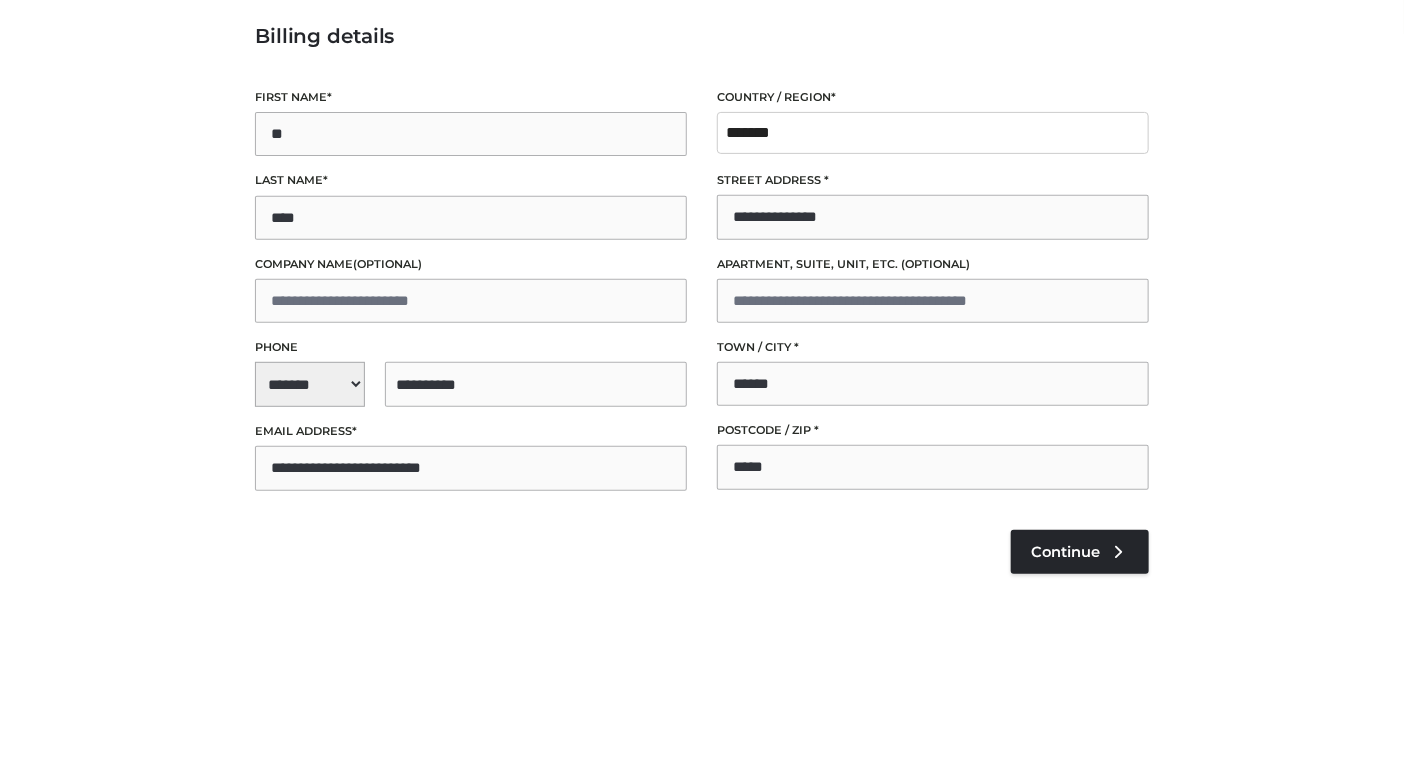 select on "**" 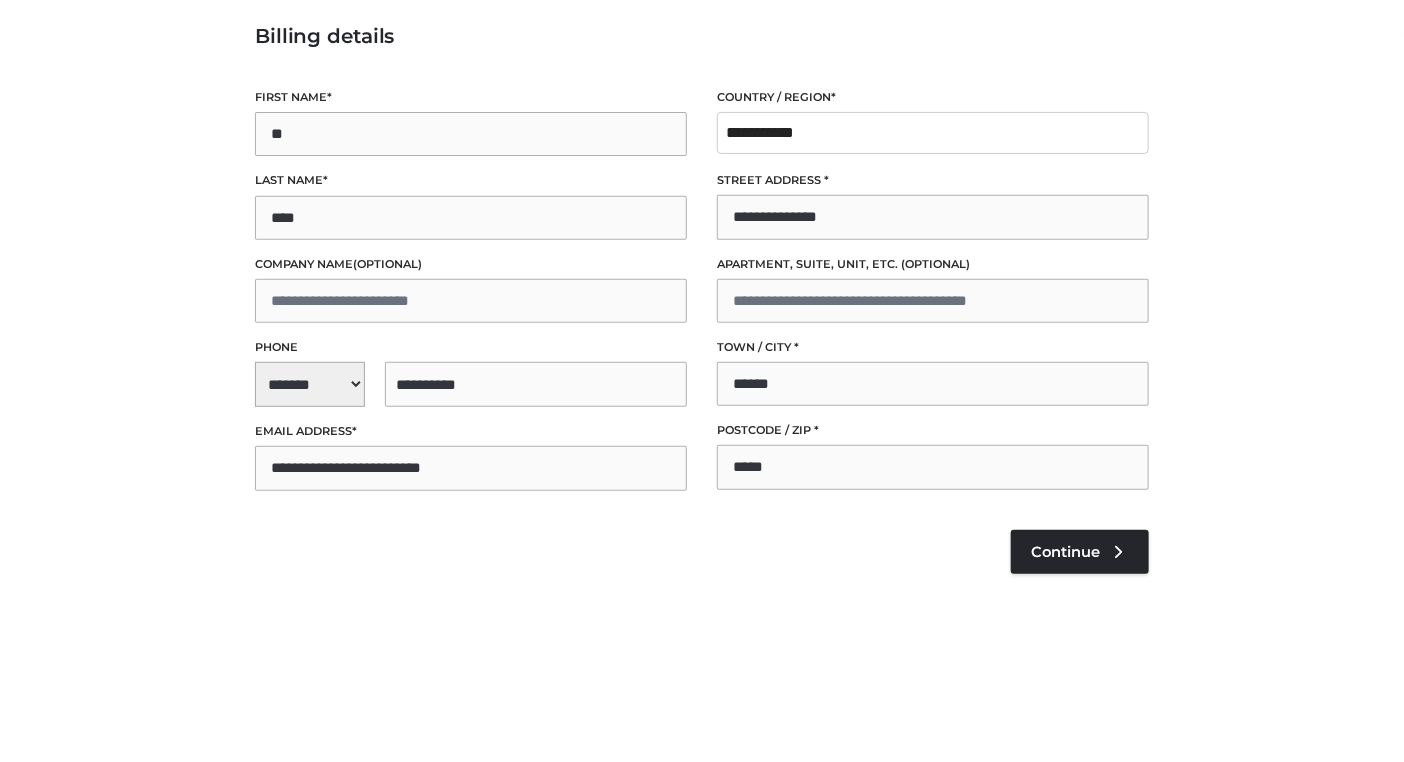 click on "**********" at bounding box center [933, 133] 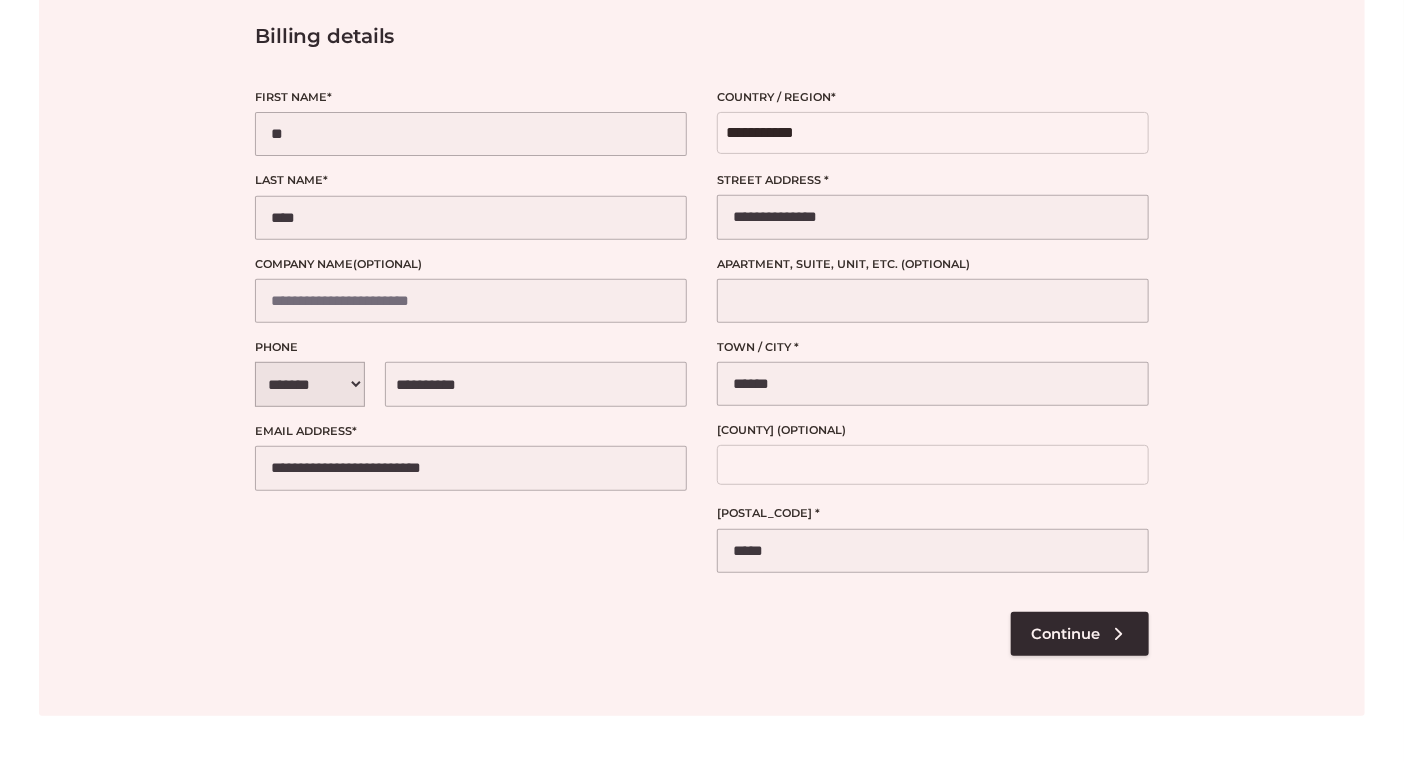 click at bounding box center [702, 308] 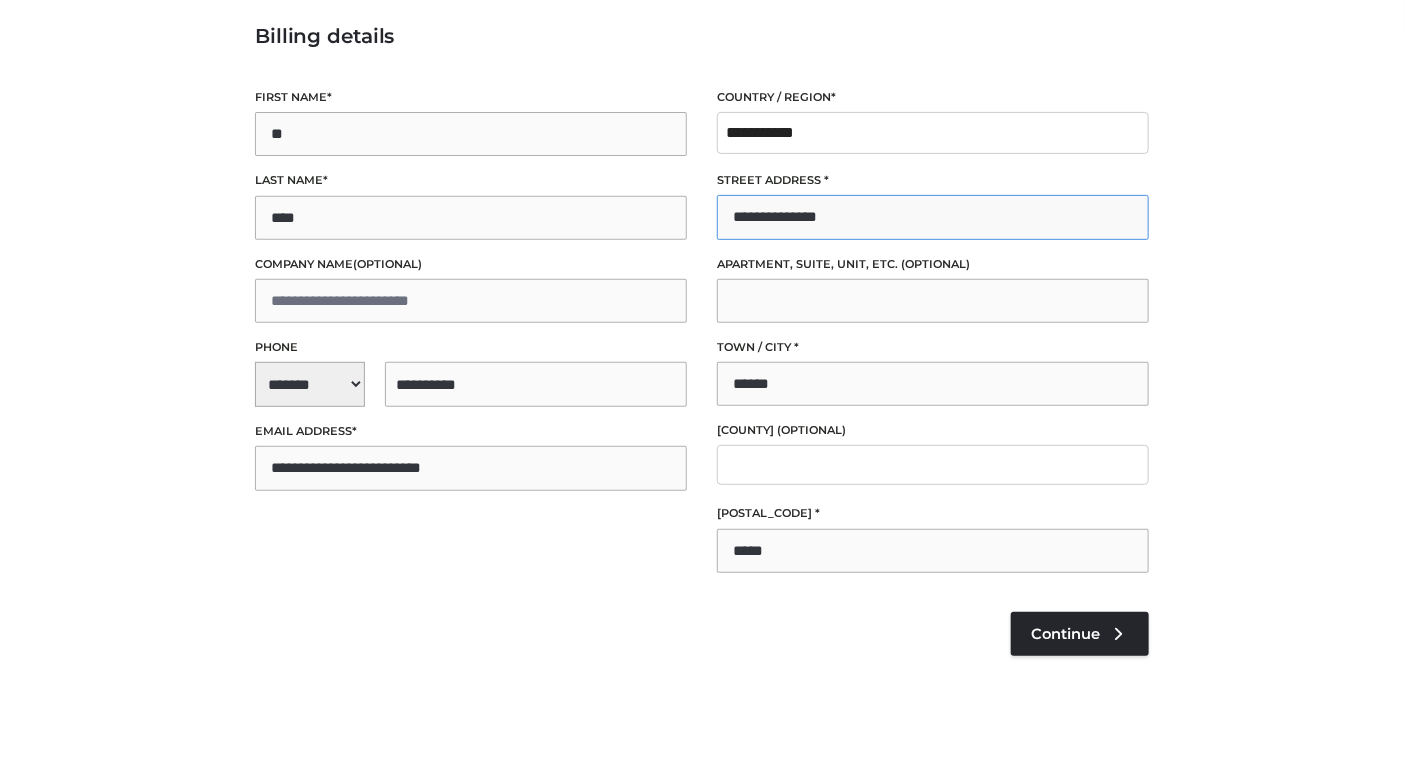 drag, startPoint x: 864, startPoint y: 209, endPoint x: 662, endPoint y: 230, distance: 203.08865 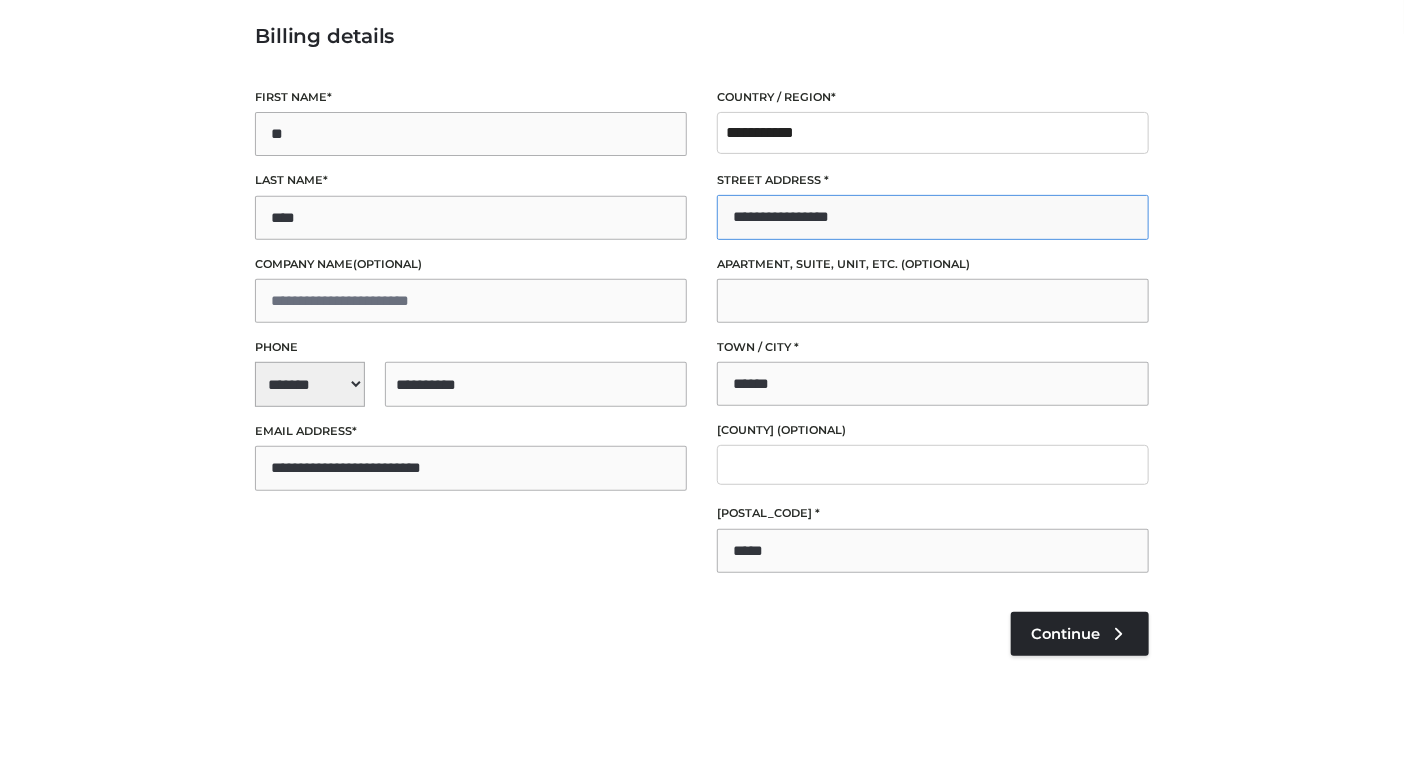 type on "**********" 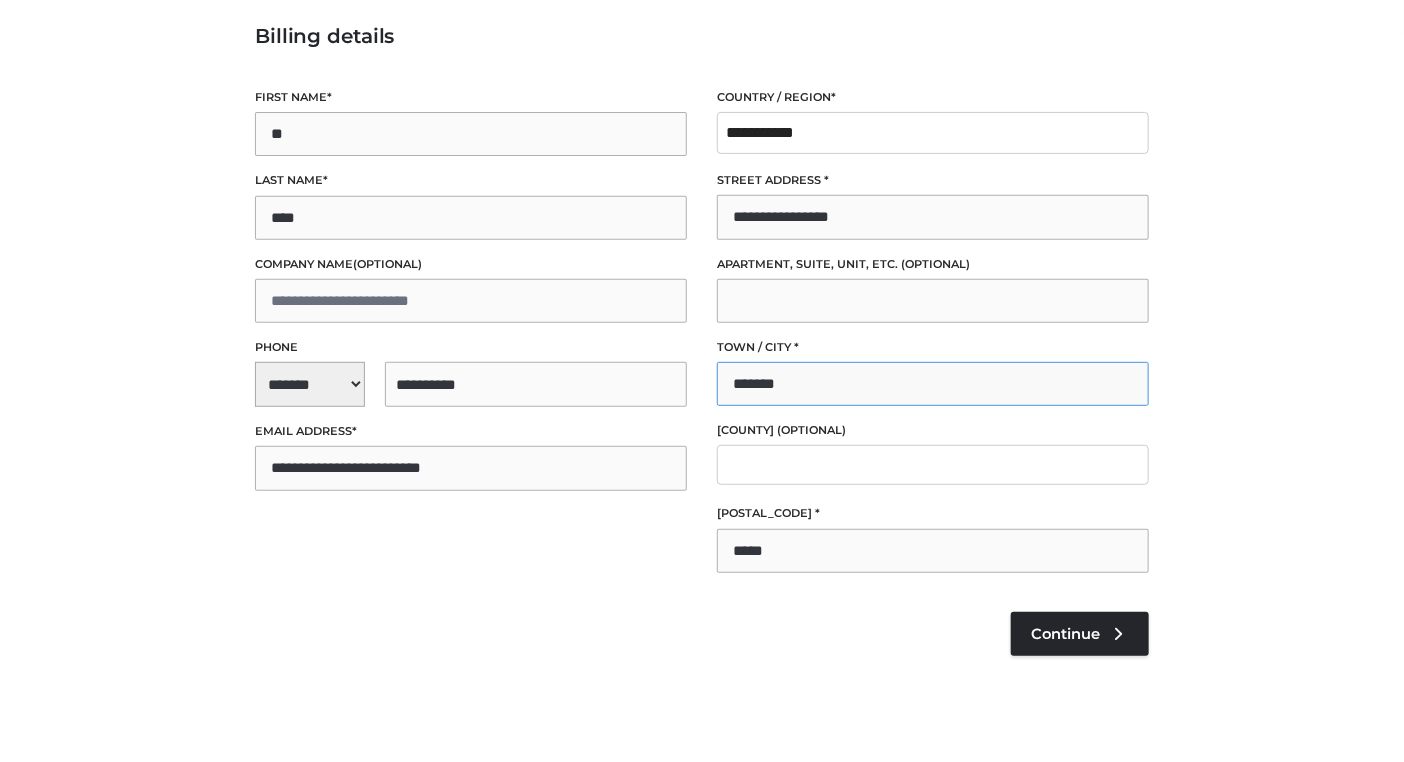type on "*******" 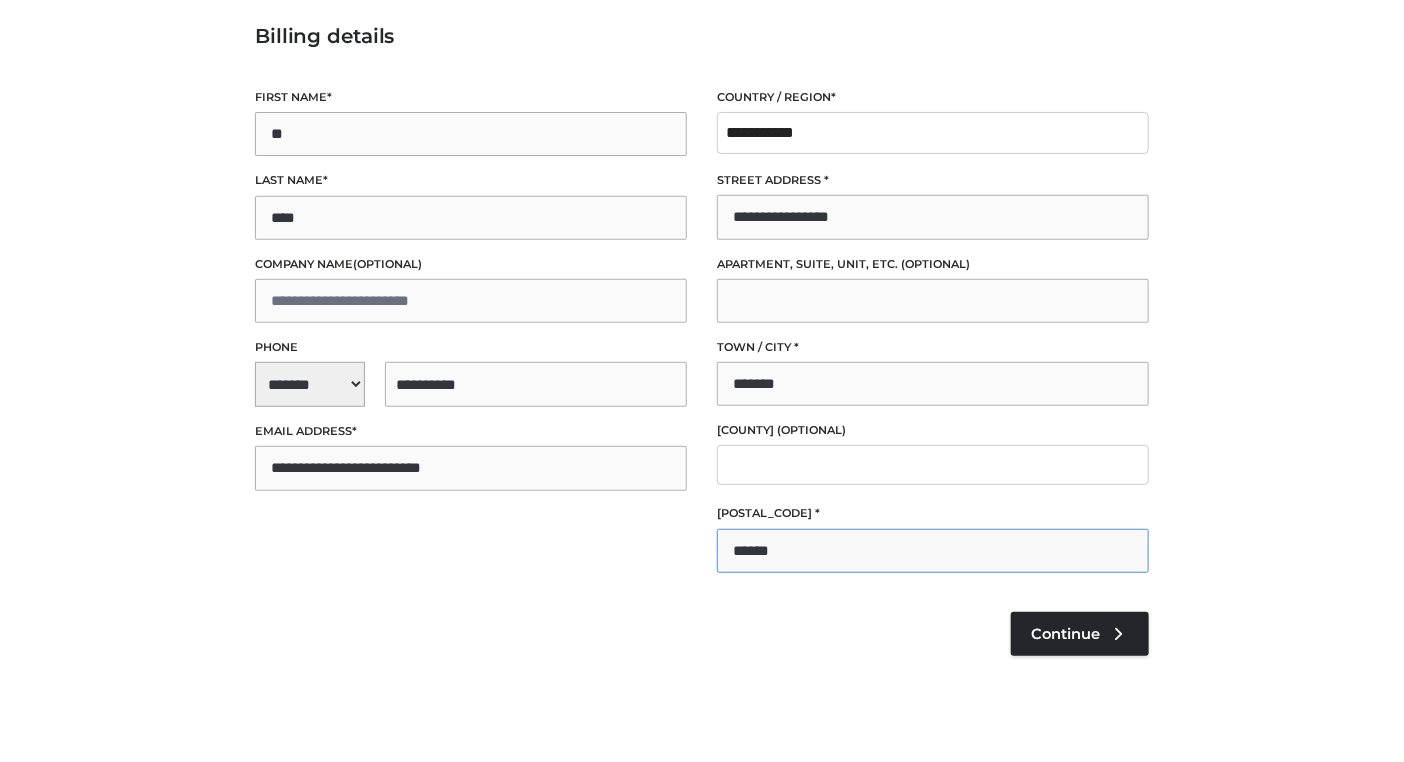 type on "******" 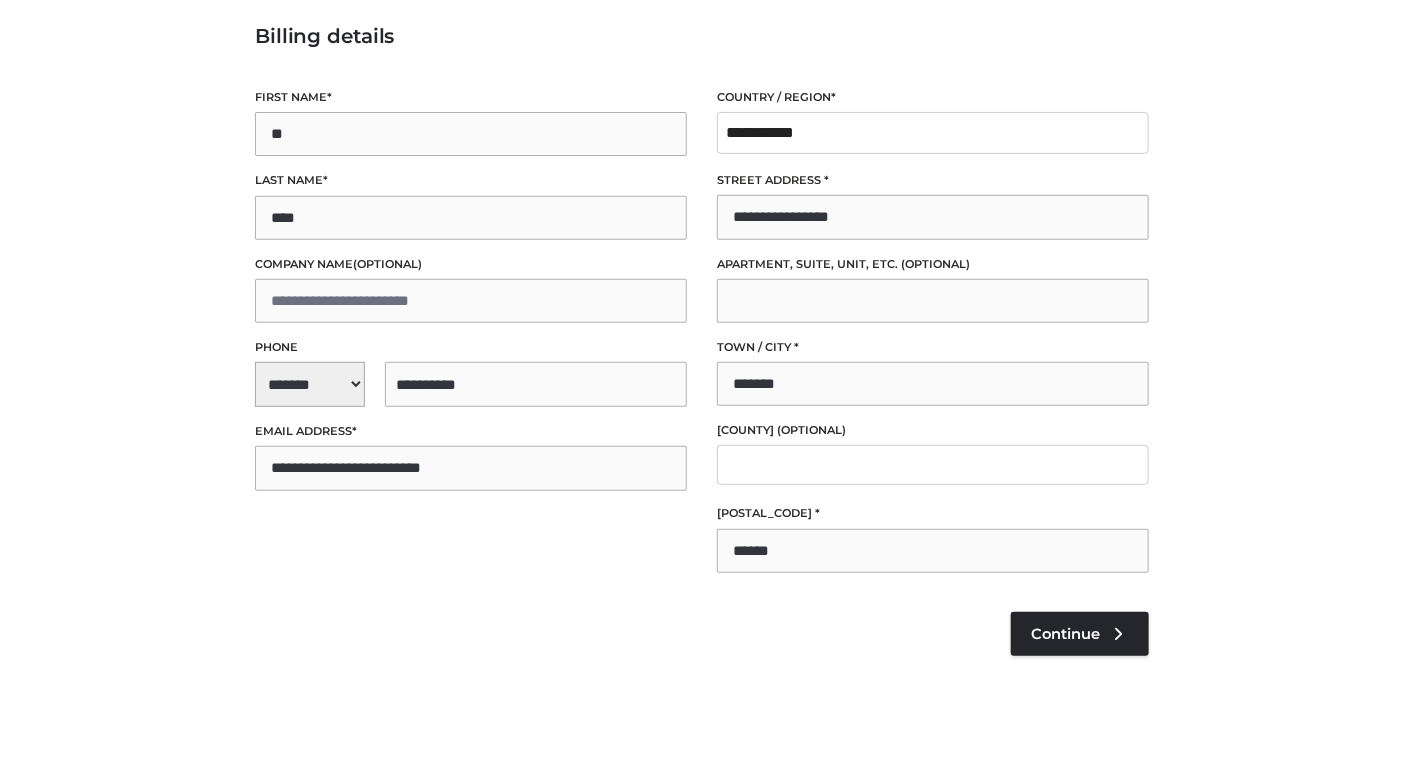 click on "Last name  *" at bounding box center (471, 180) 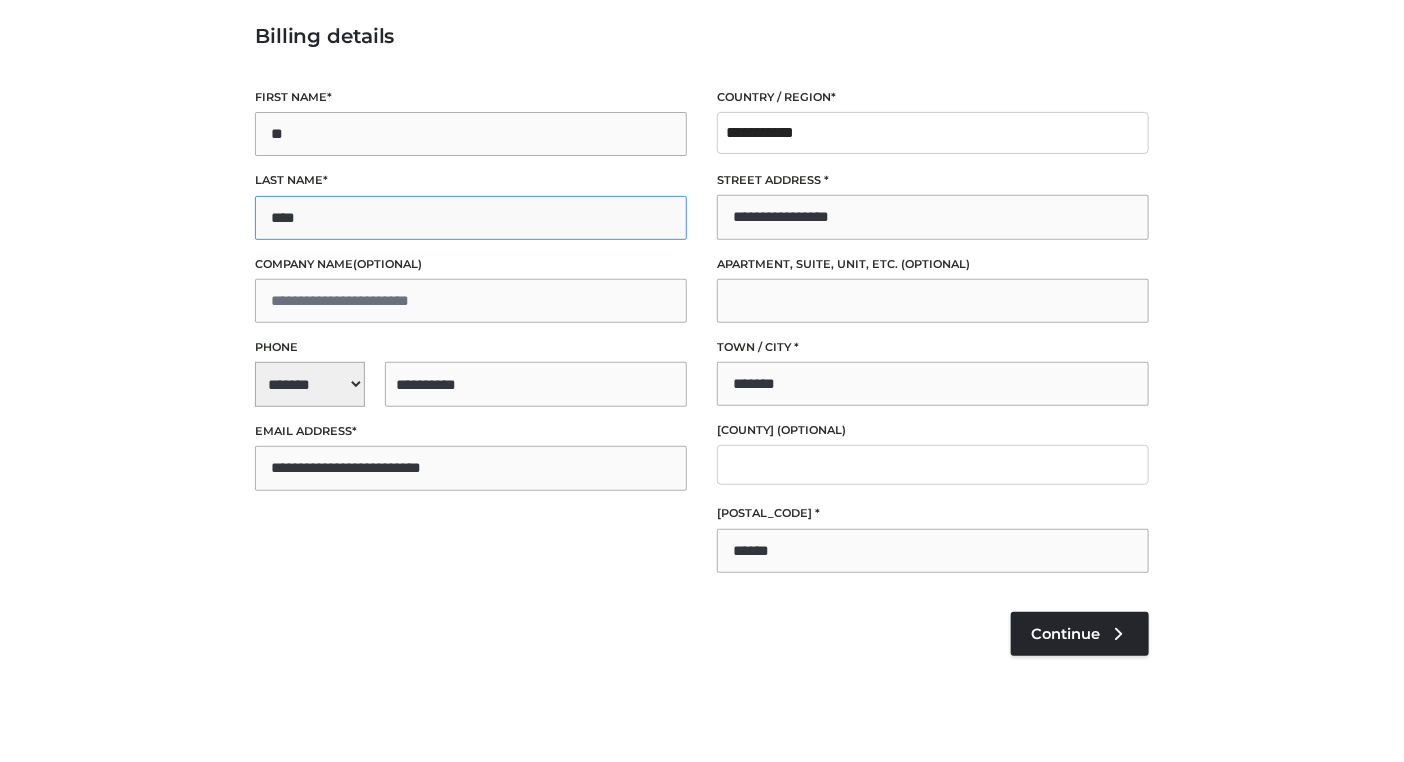 click on "****" at bounding box center [471, 218] 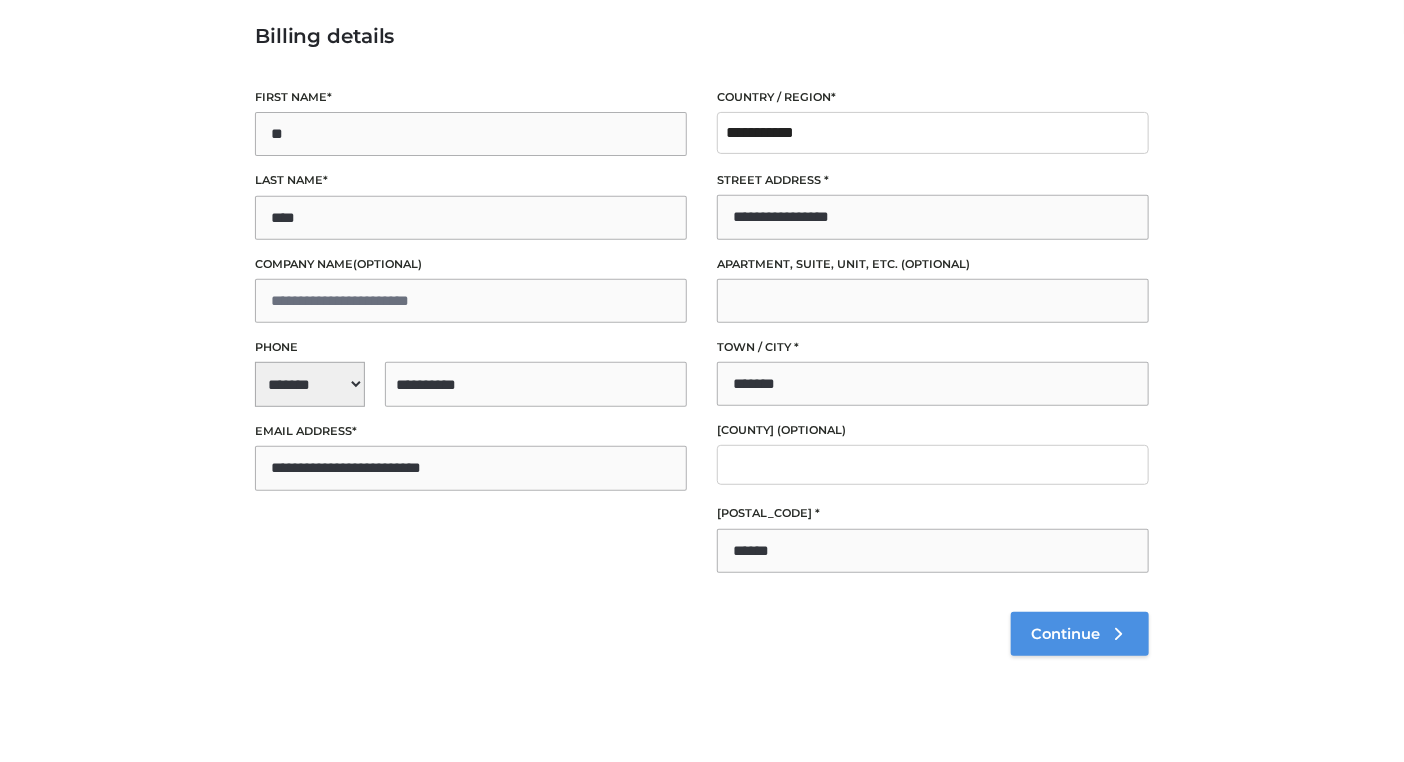 click on "Continue" at bounding box center [1065, 634] 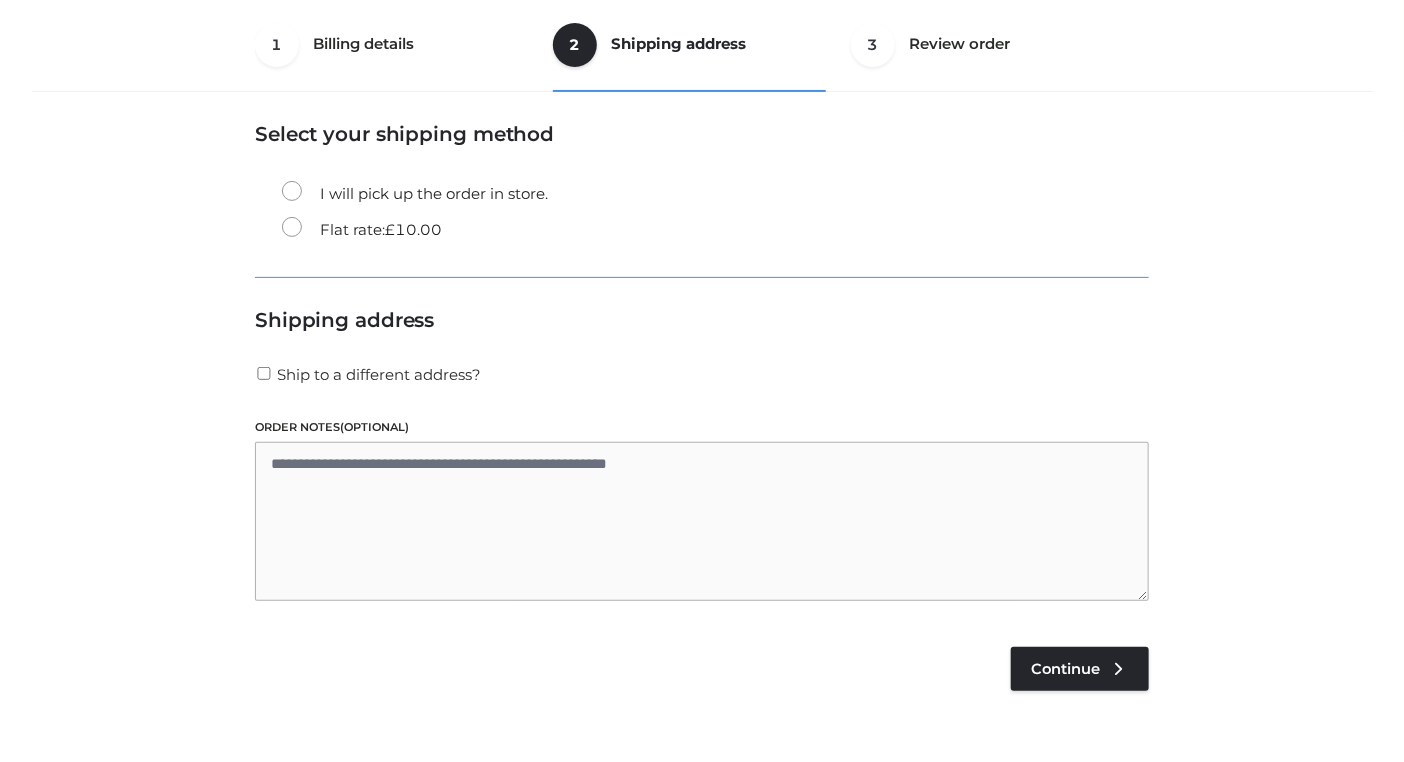 scroll, scrollTop: 120, scrollLeft: 0, axis: vertical 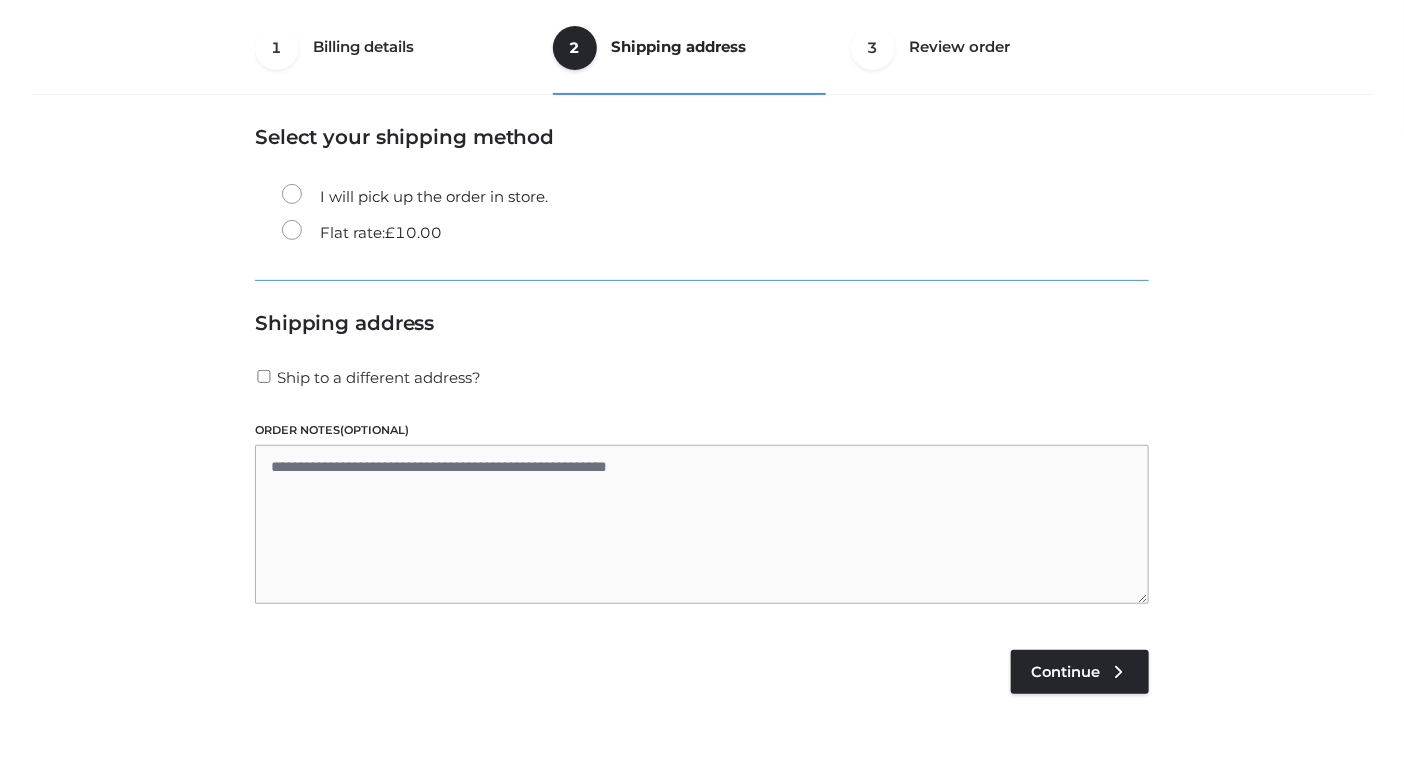 click on "Flat rate:  £ 10.00" at bounding box center (362, 233) 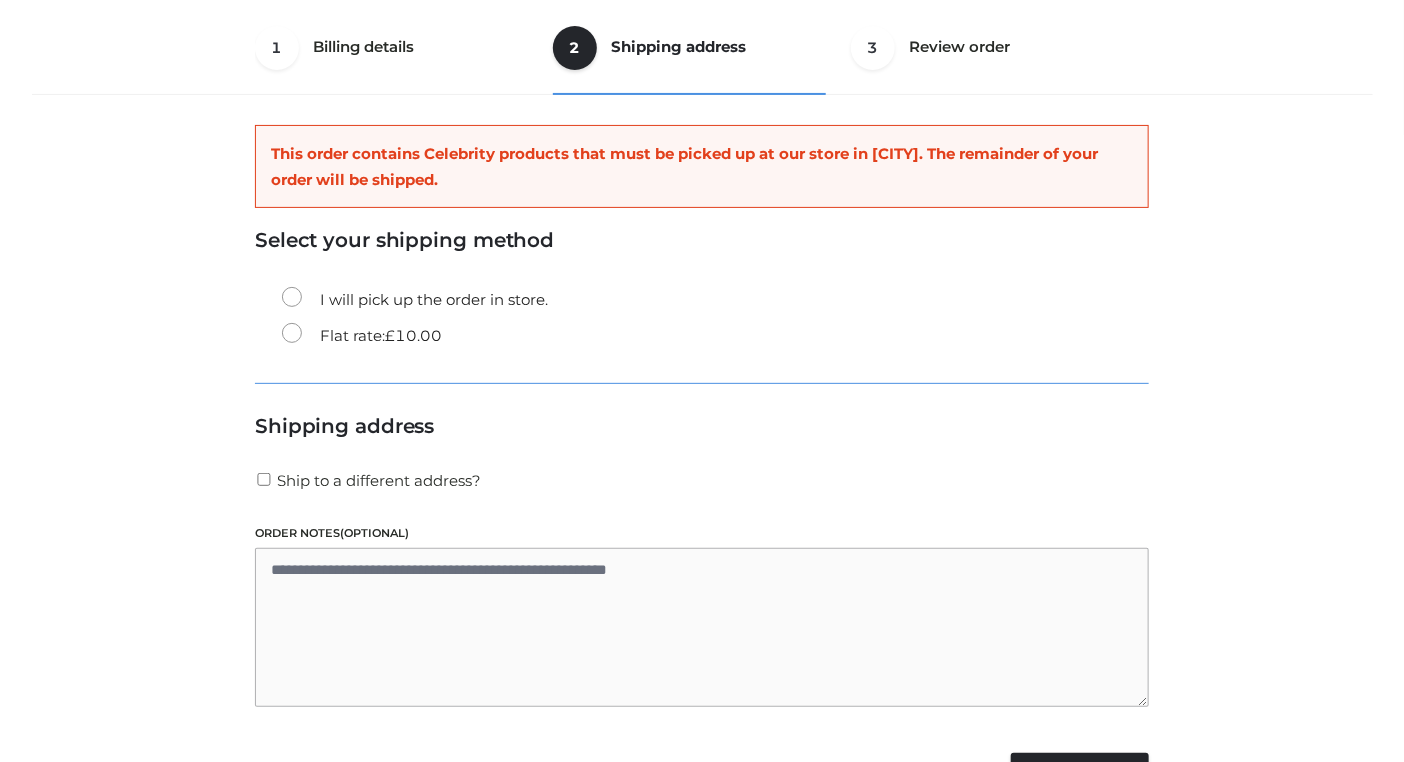 scroll, scrollTop: 454, scrollLeft: 0, axis: vertical 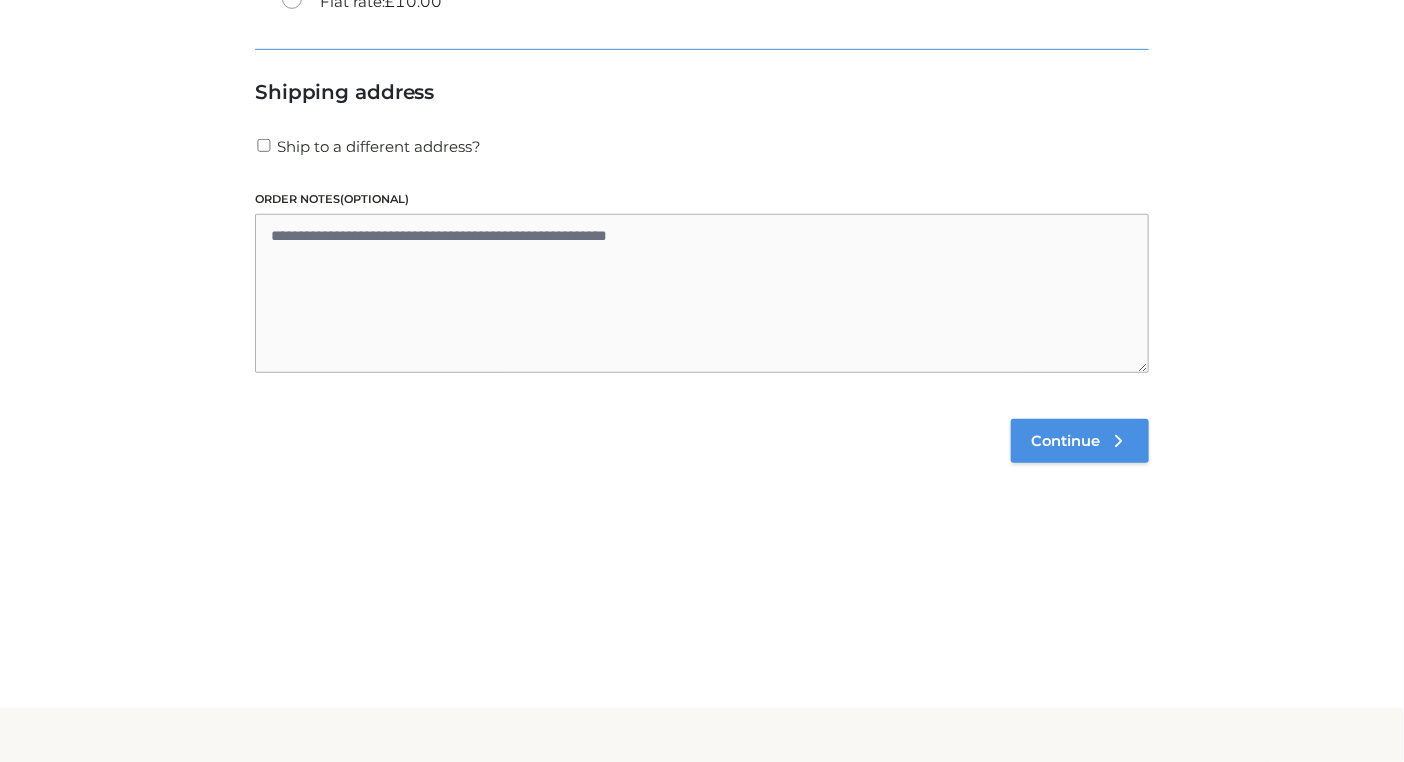 click at bounding box center [1119, 441] 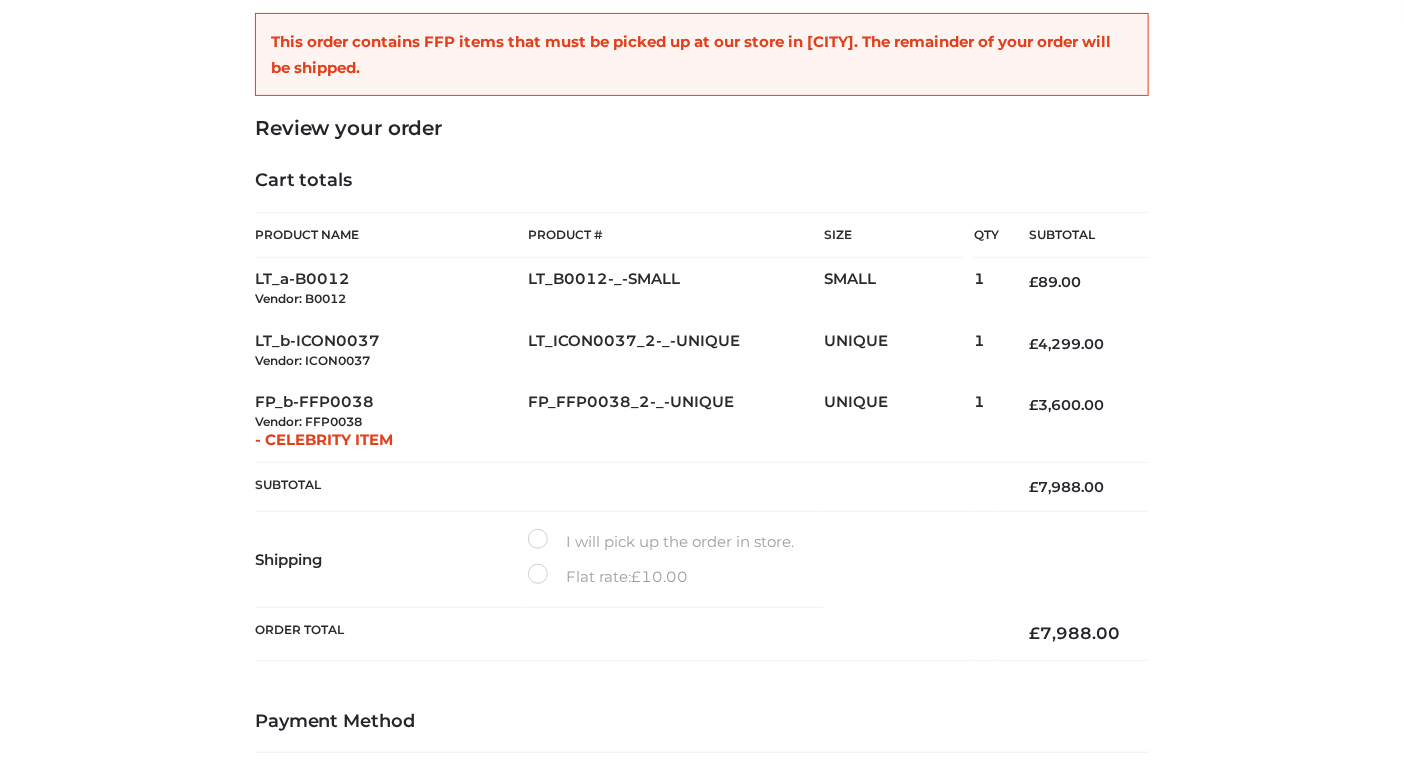 scroll, scrollTop: 565, scrollLeft: 0, axis: vertical 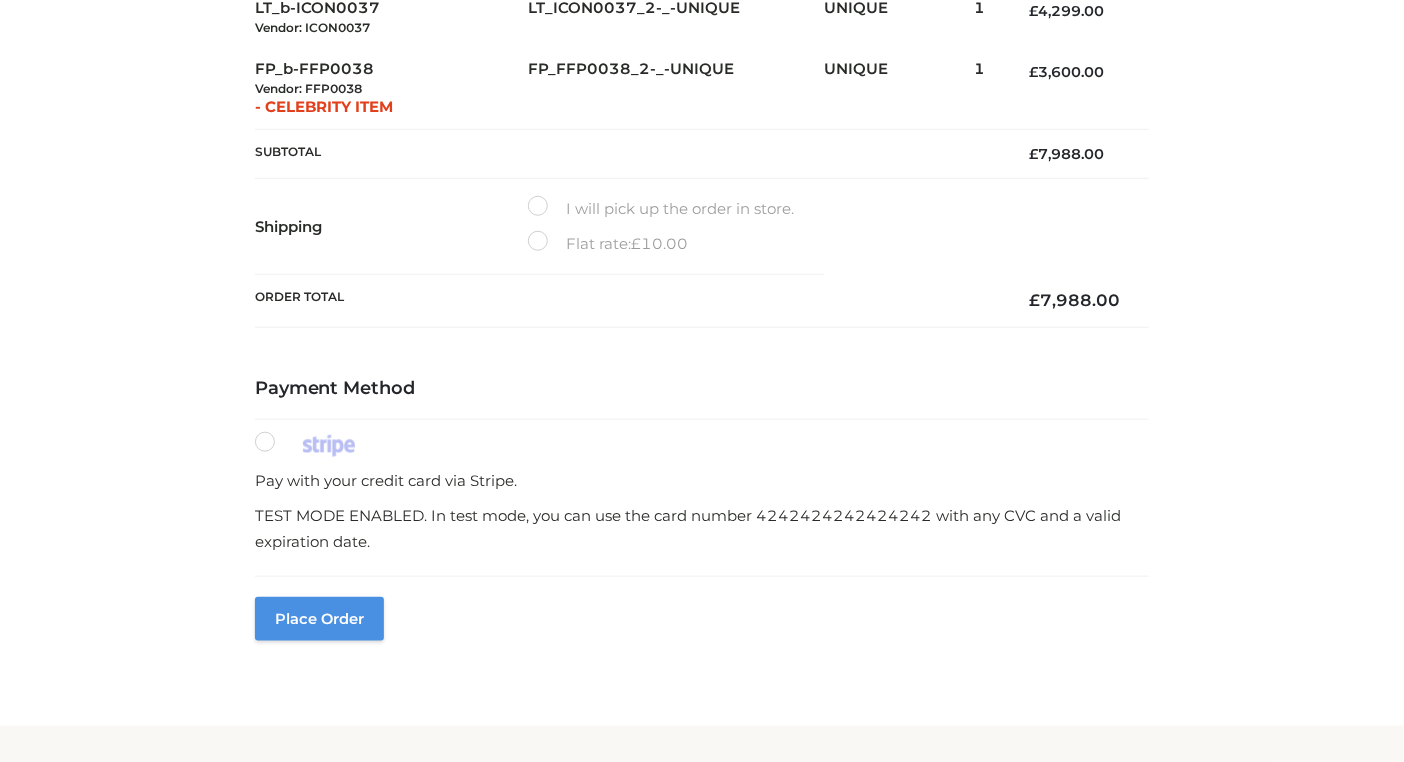 click on "Place order" at bounding box center (319, 619) 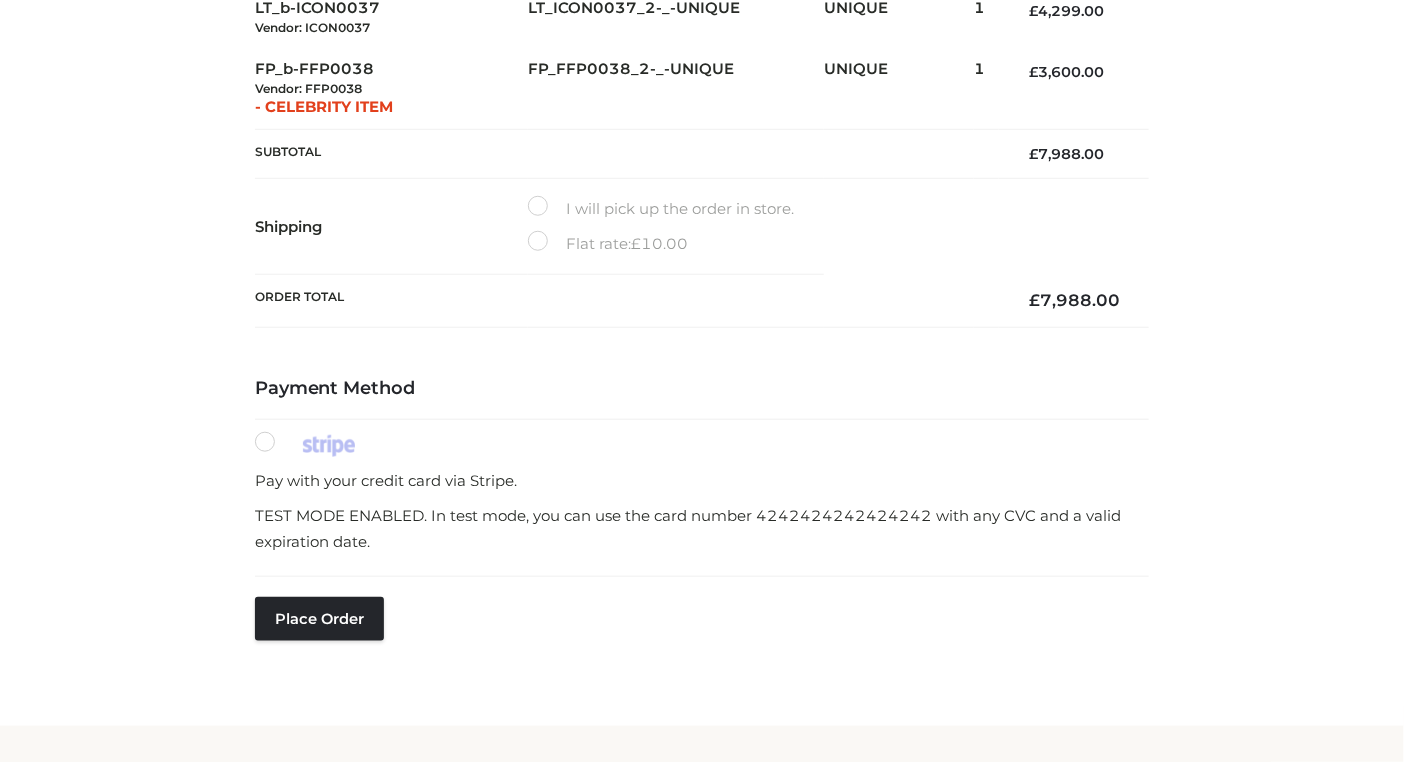 click on "Flat rate:  £ 10.00" at bounding box center (608, 244) 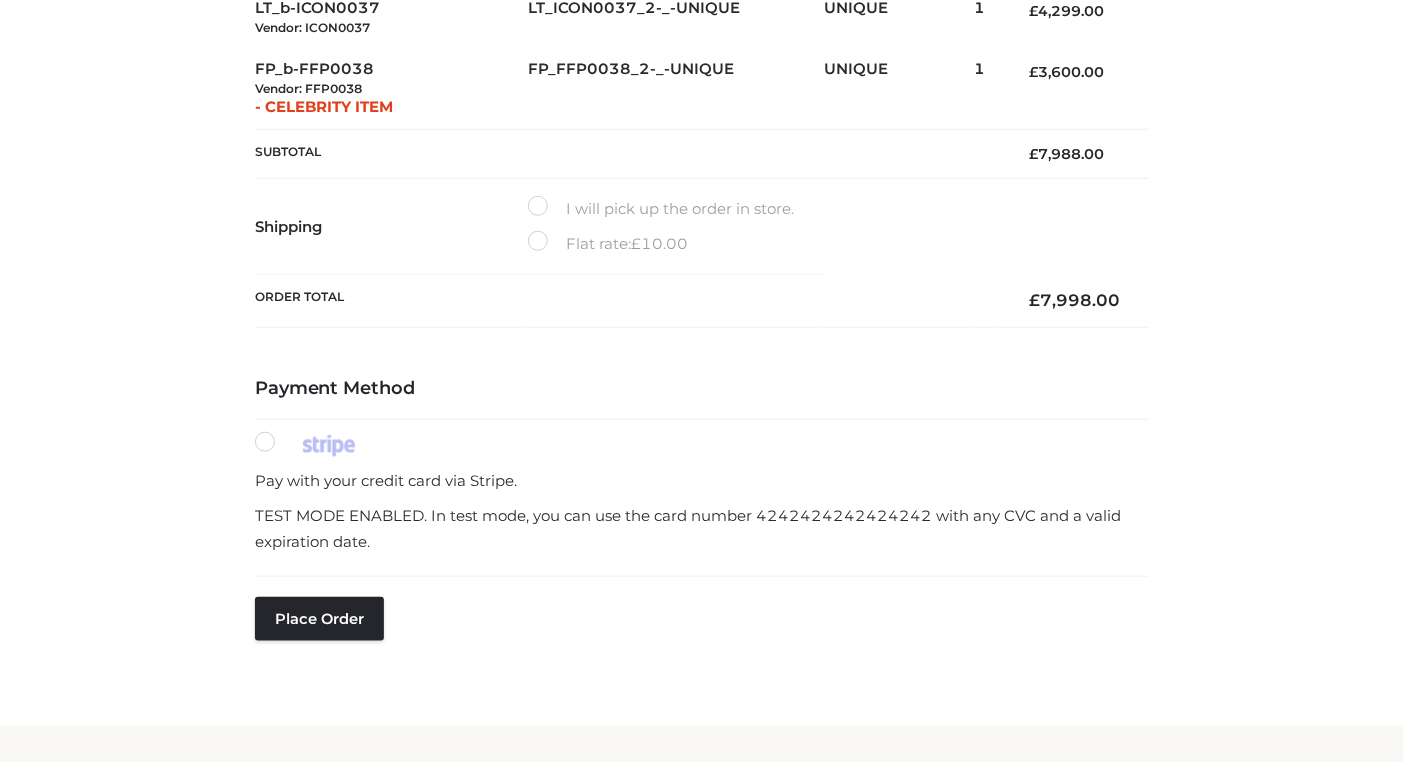 click on "Place order" at bounding box center [319, 619] 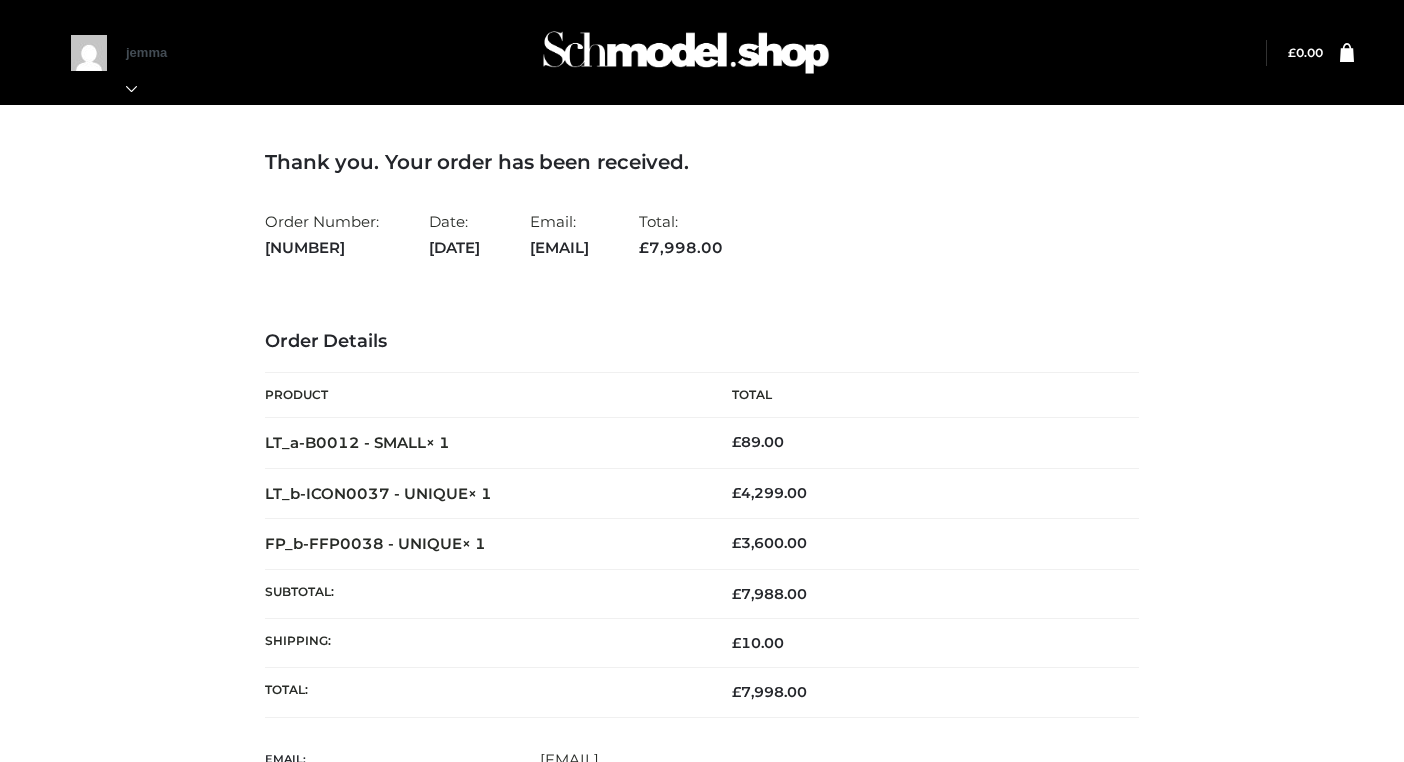 scroll, scrollTop: 0, scrollLeft: 0, axis: both 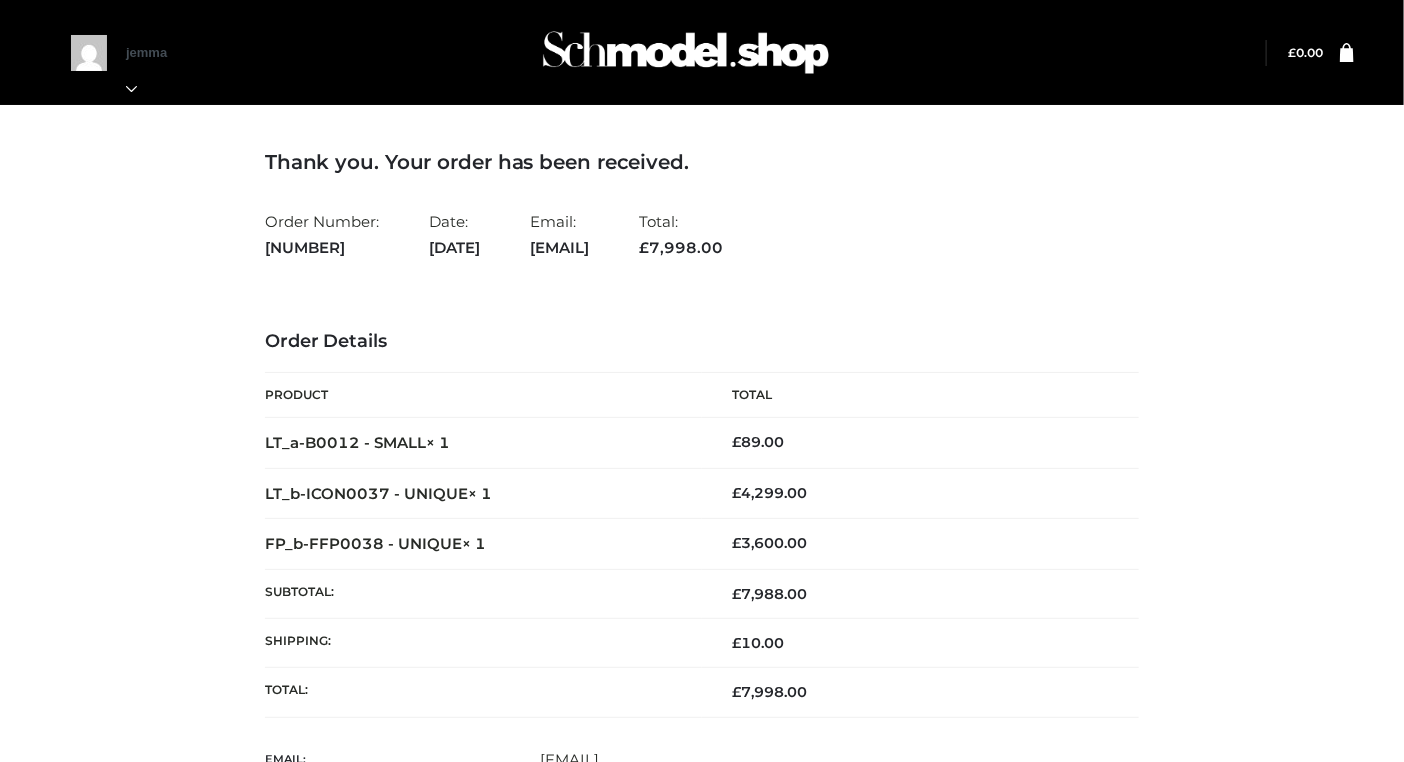 drag, startPoint x: 672, startPoint y: 474, endPoint x: 689, endPoint y: 435, distance: 42.544094 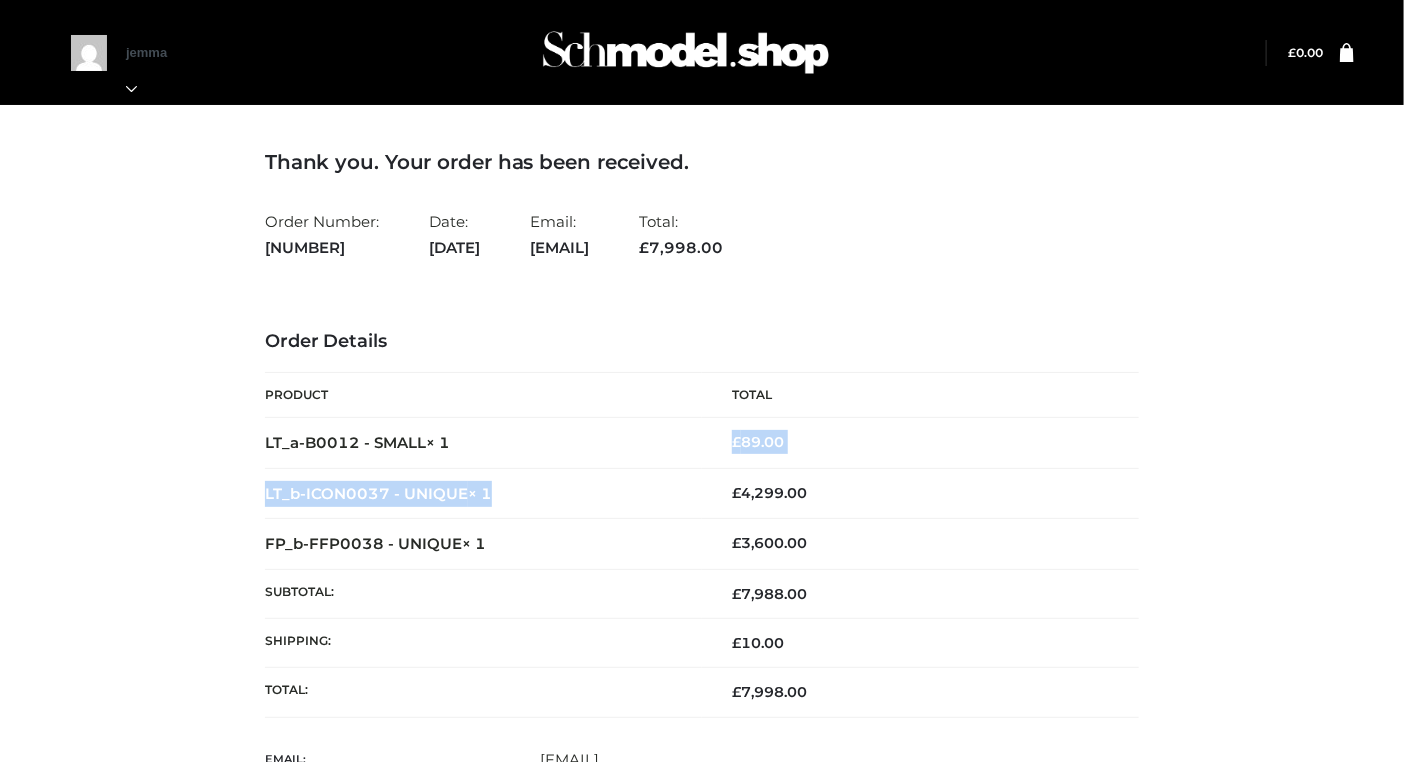 click on "LT_a-B0012 - SMALL  × 1" at bounding box center [483, 443] 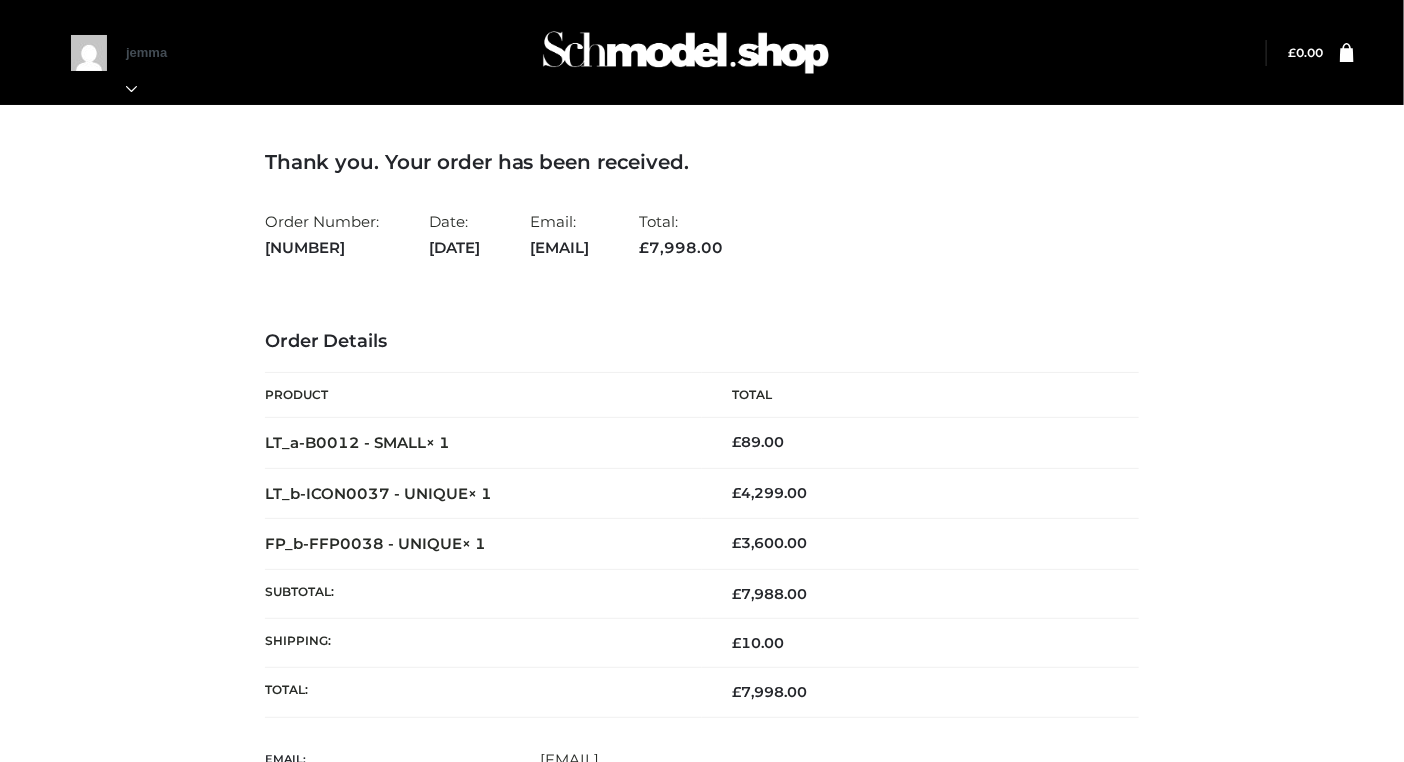 drag, startPoint x: 1045, startPoint y: 422, endPoint x: 1037, endPoint y: 409, distance: 15.264338 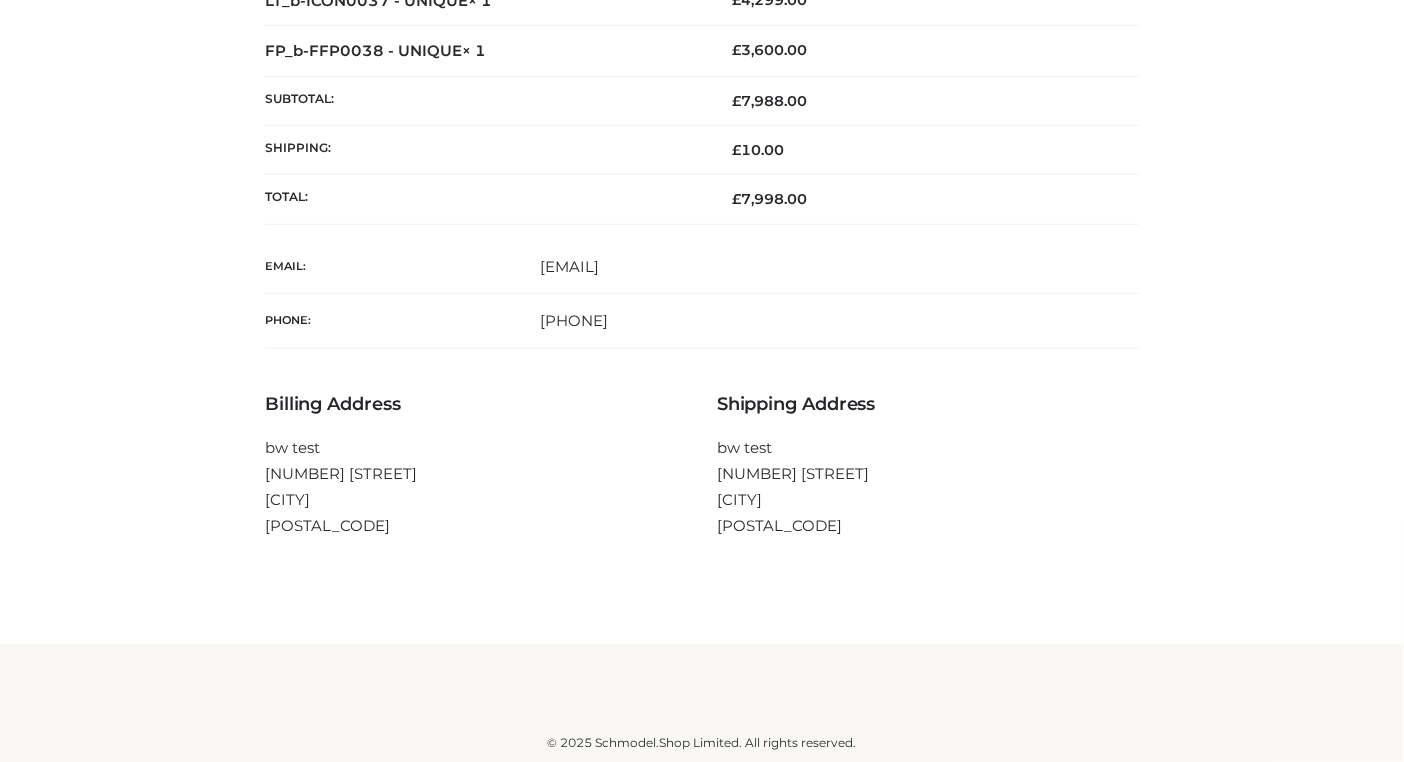 scroll, scrollTop: 382, scrollLeft: 0, axis: vertical 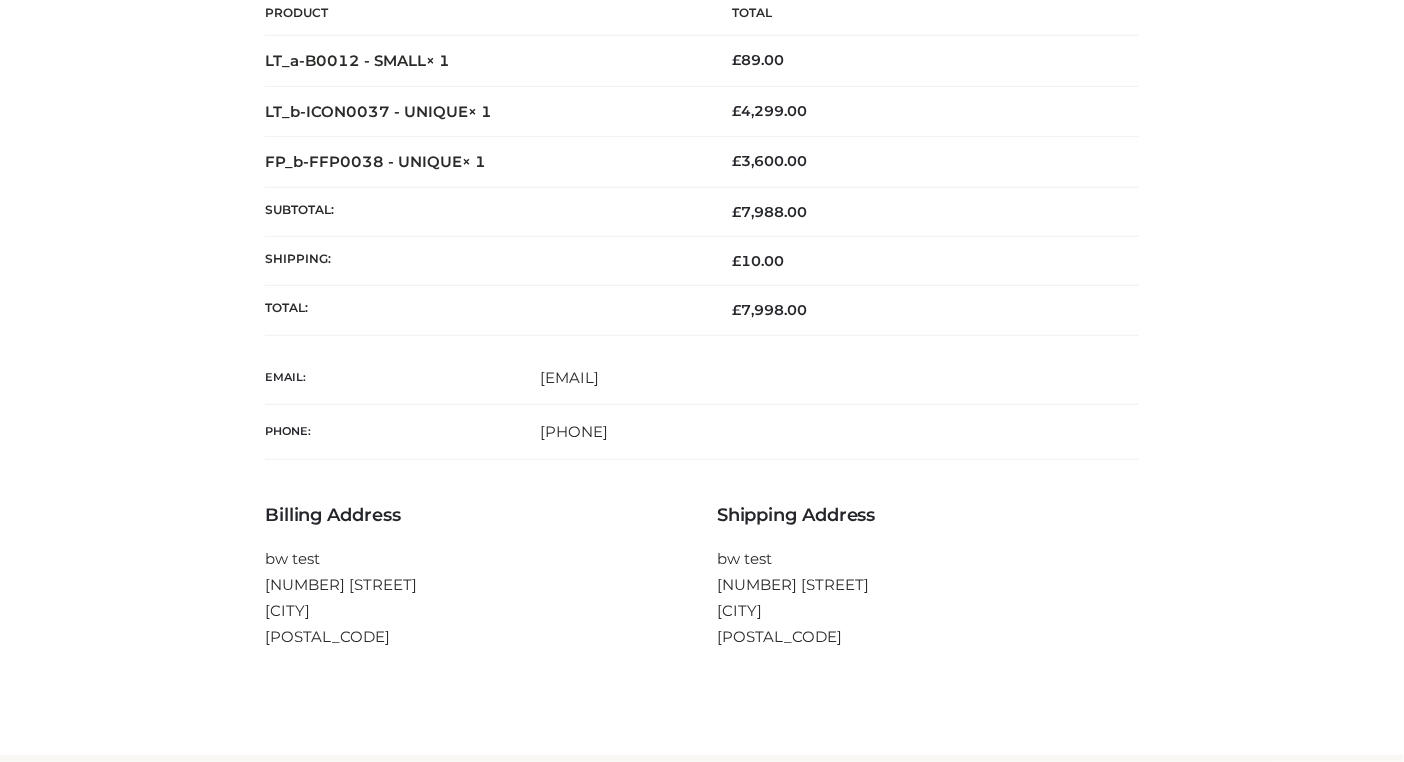 click on "Total:" at bounding box center [483, 310] 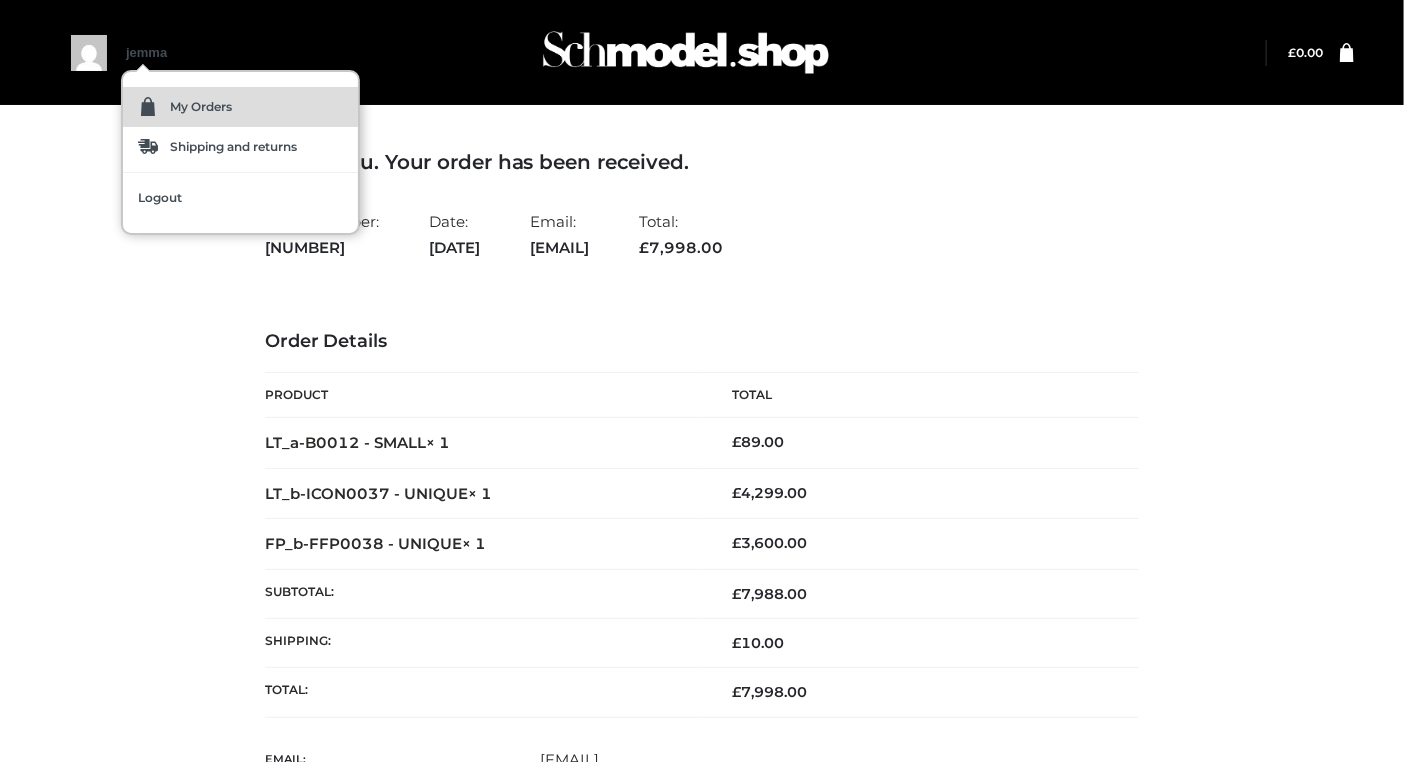 click on "My Orders" at bounding box center (240, 107) 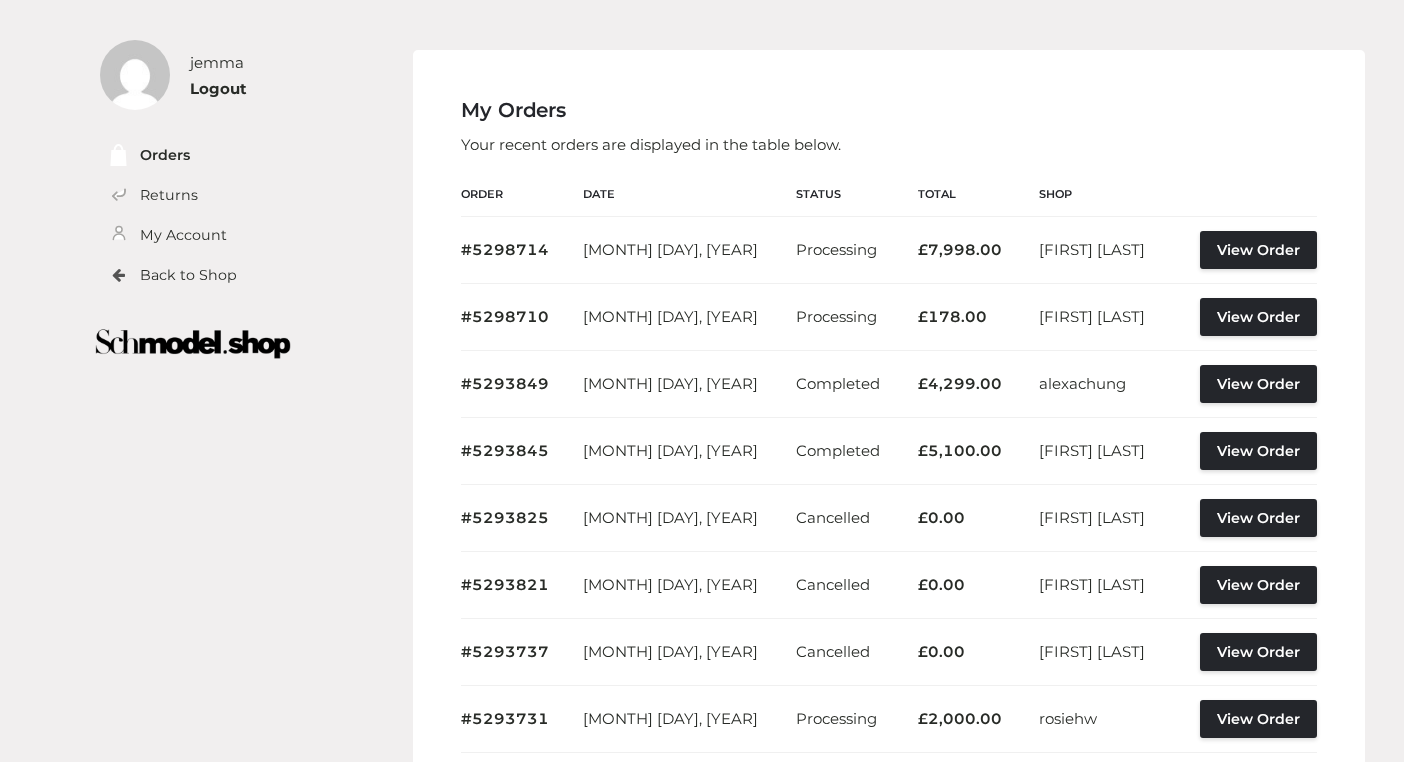 scroll, scrollTop: 0, scrollLeft: 0, axis: both 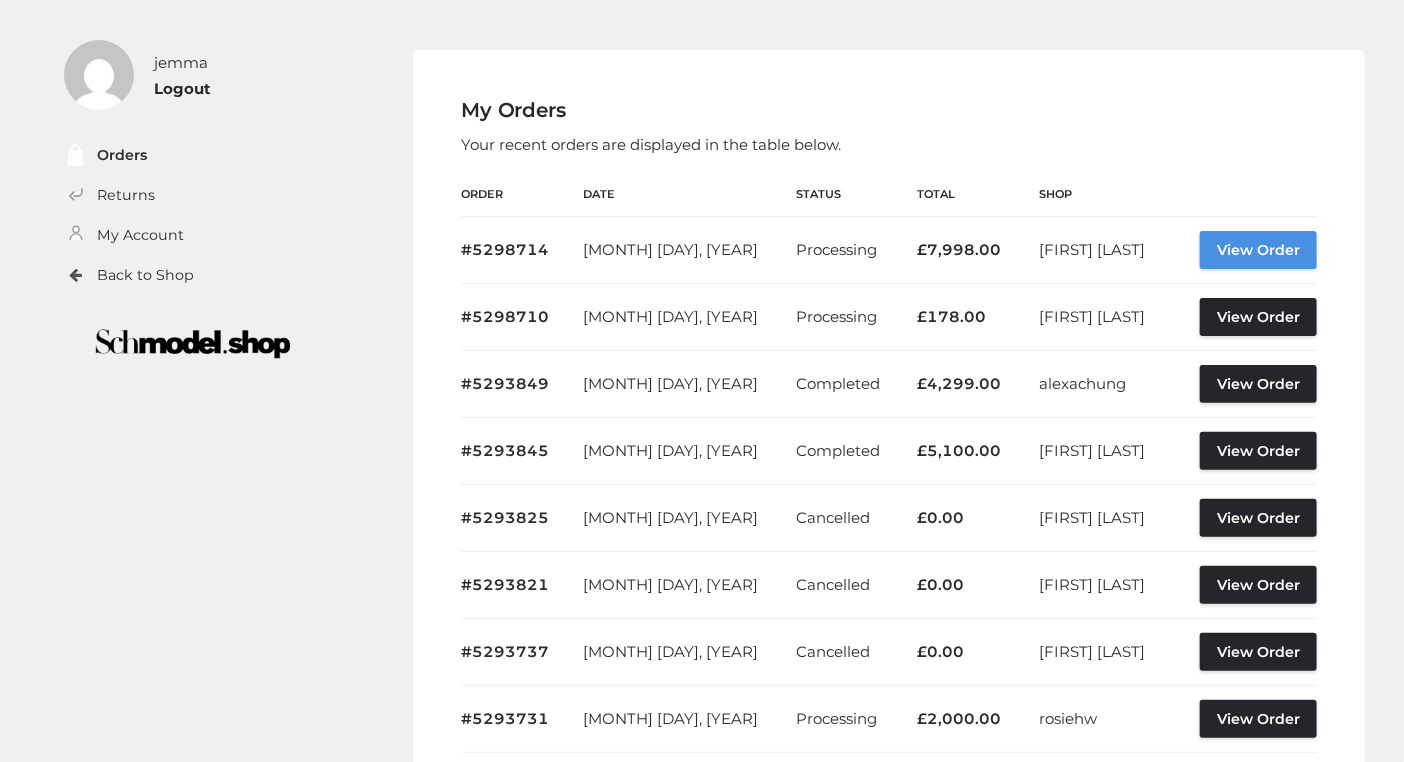 click on "View Order" at bounding box center [1258, 250] 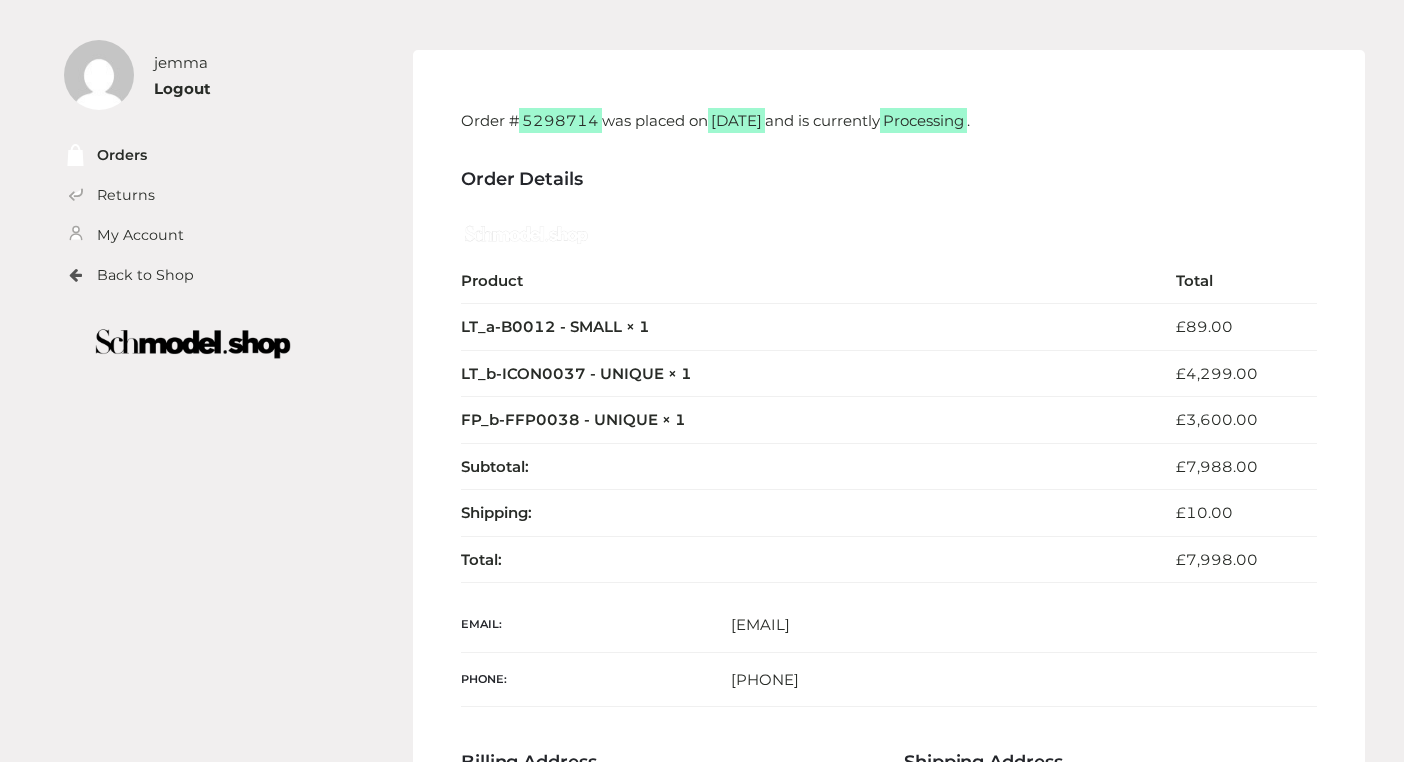 scroll, scrollTop: 0, scrollLeft: 0, axis: both 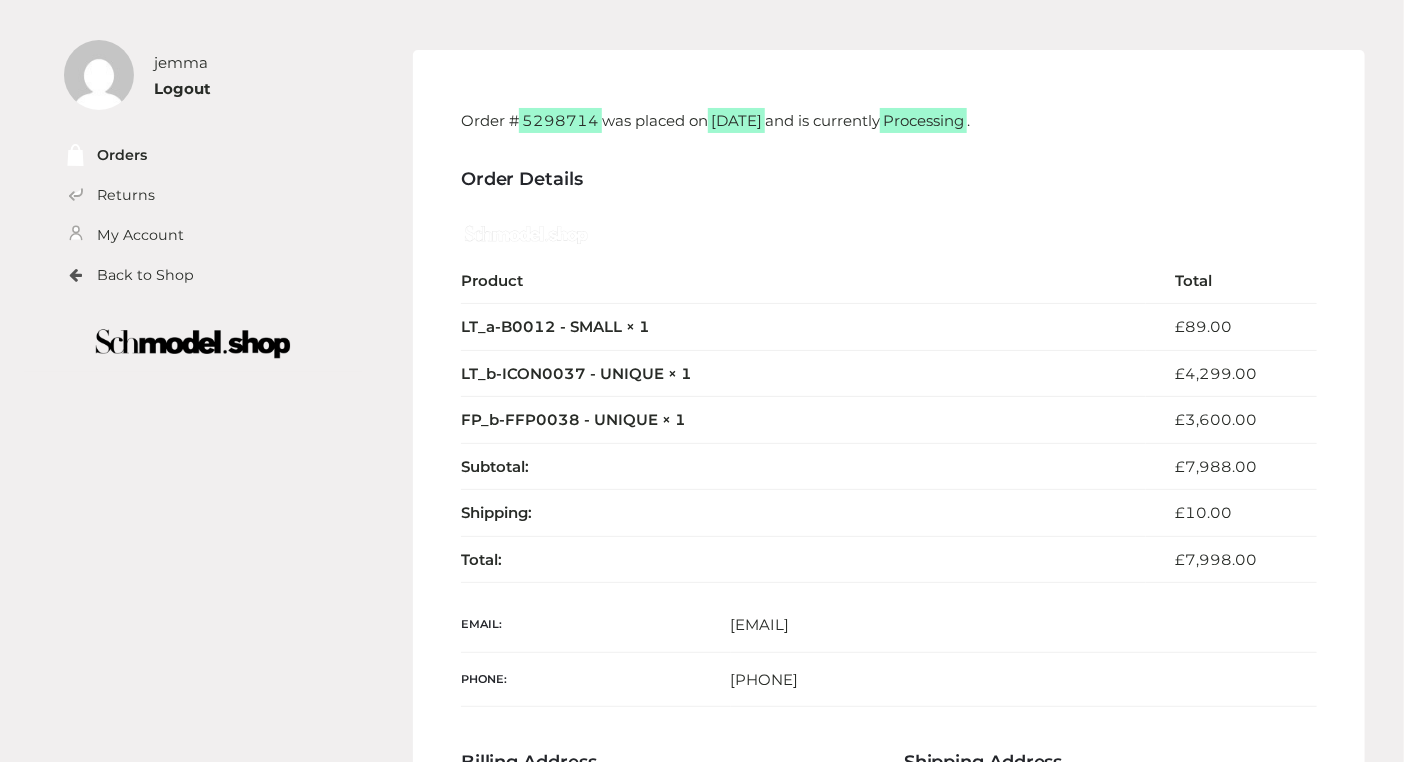 click on "LT_b-ICON0037 - UNIQUE   × 1" at bounding box center [803, 373] 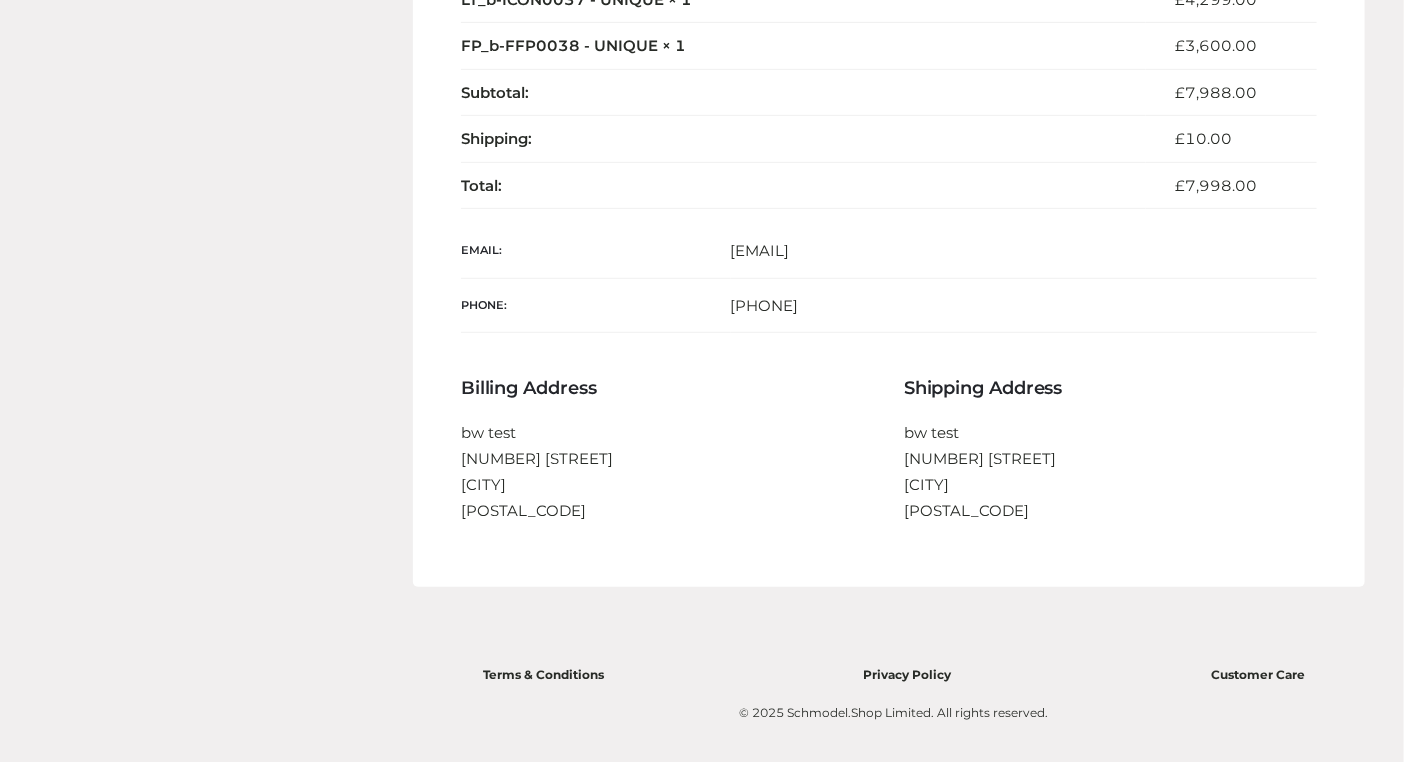 scroll, scrollTop: 40, scrollLeft: 0, axis: vertical 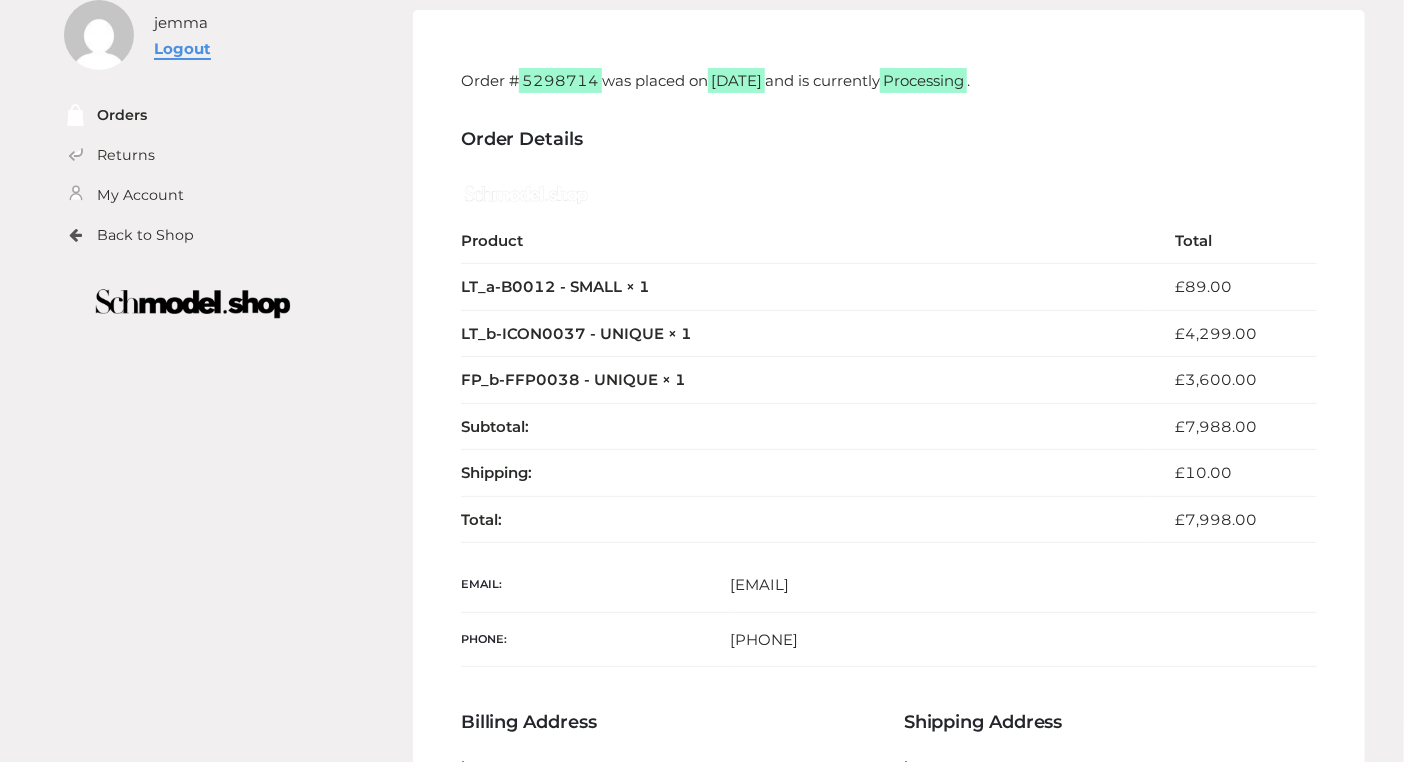click on "Logout" at bounding box center [182, 48] 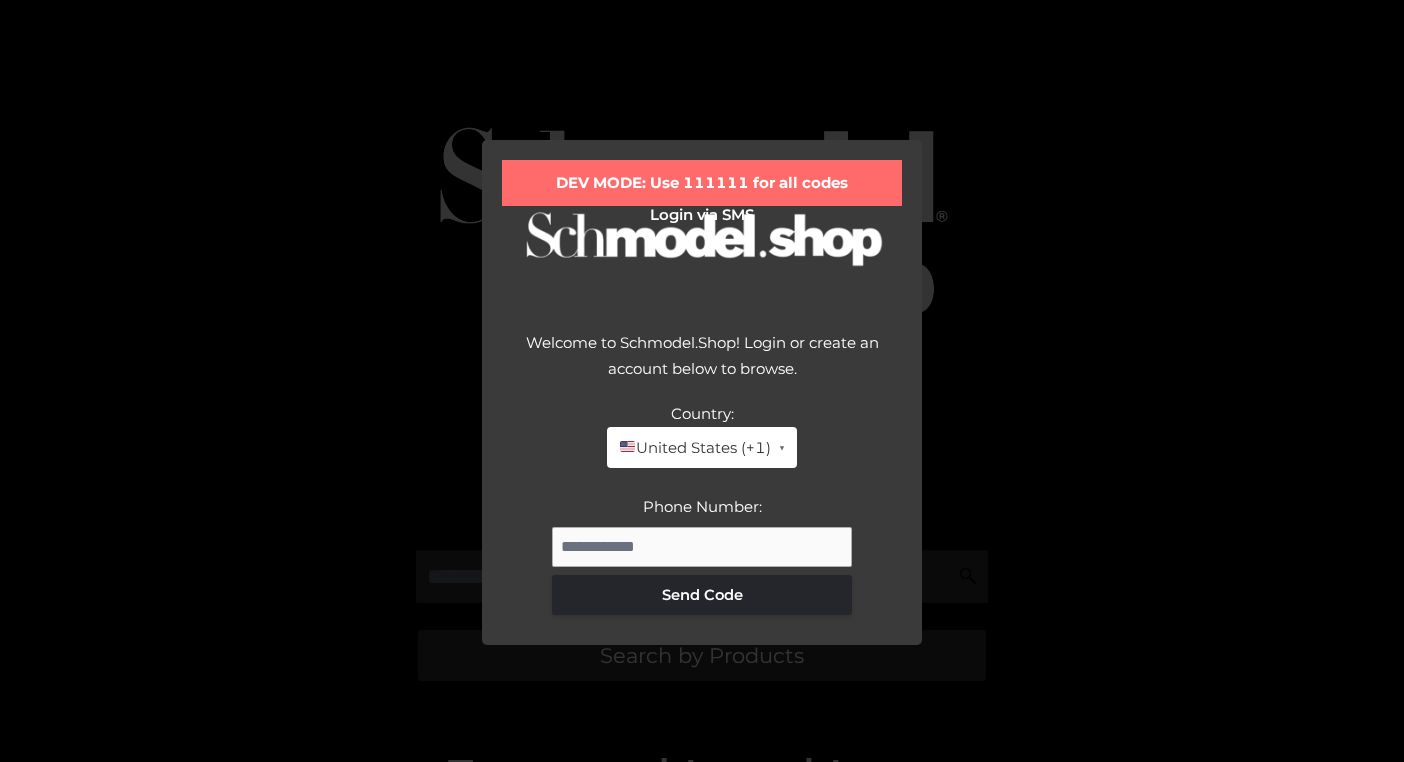 scroll, scrollTop: 0, scrollLeft: 0, axis: both 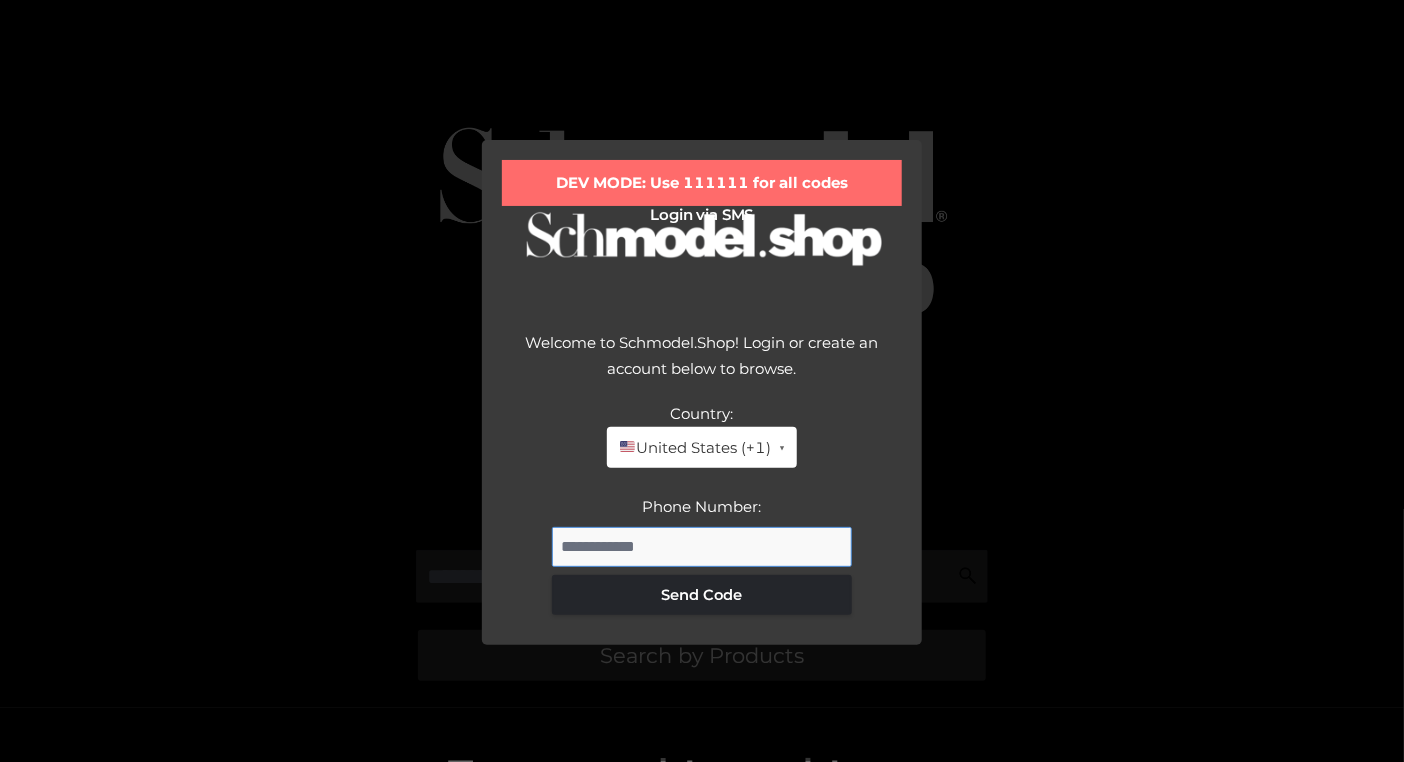 click on "Phone Number:" at bounding box center (702, 547) 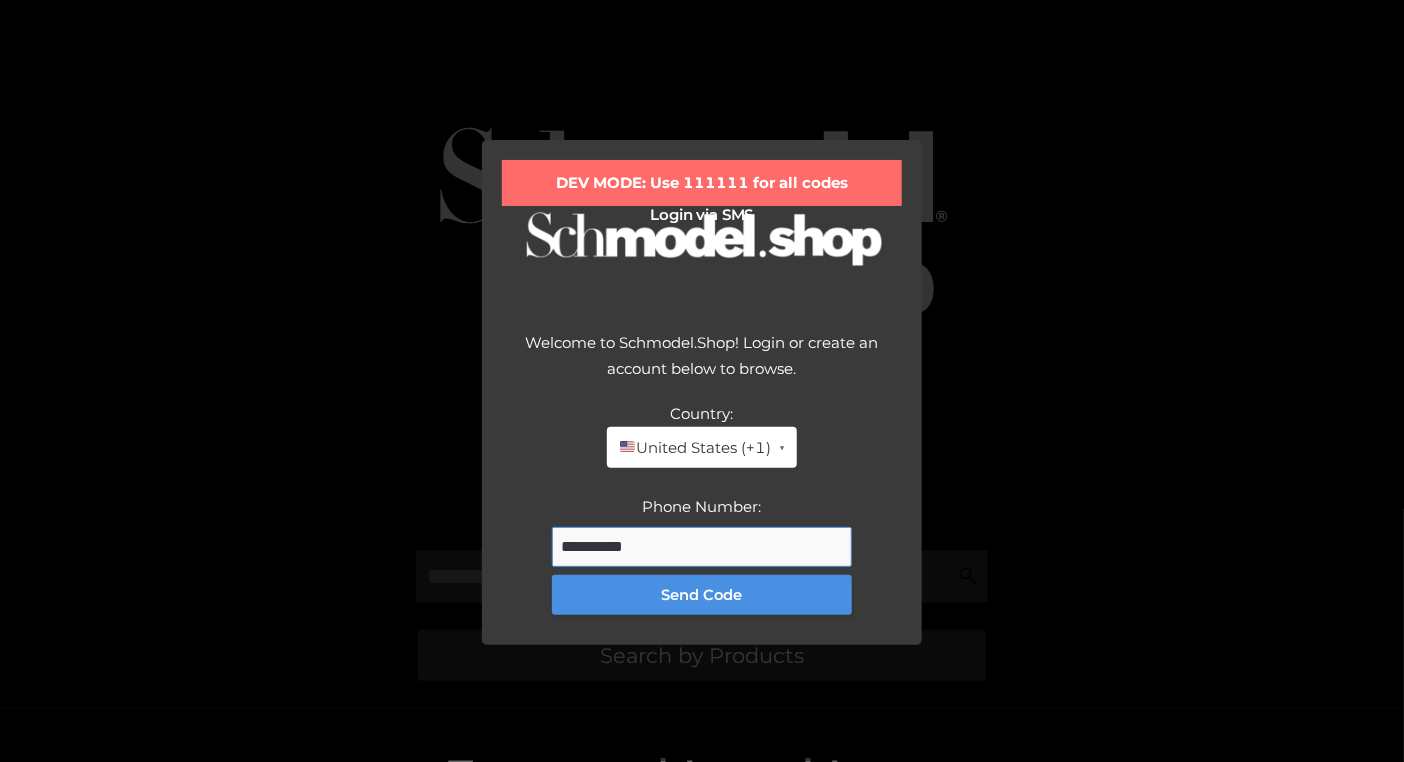 type on "**********" 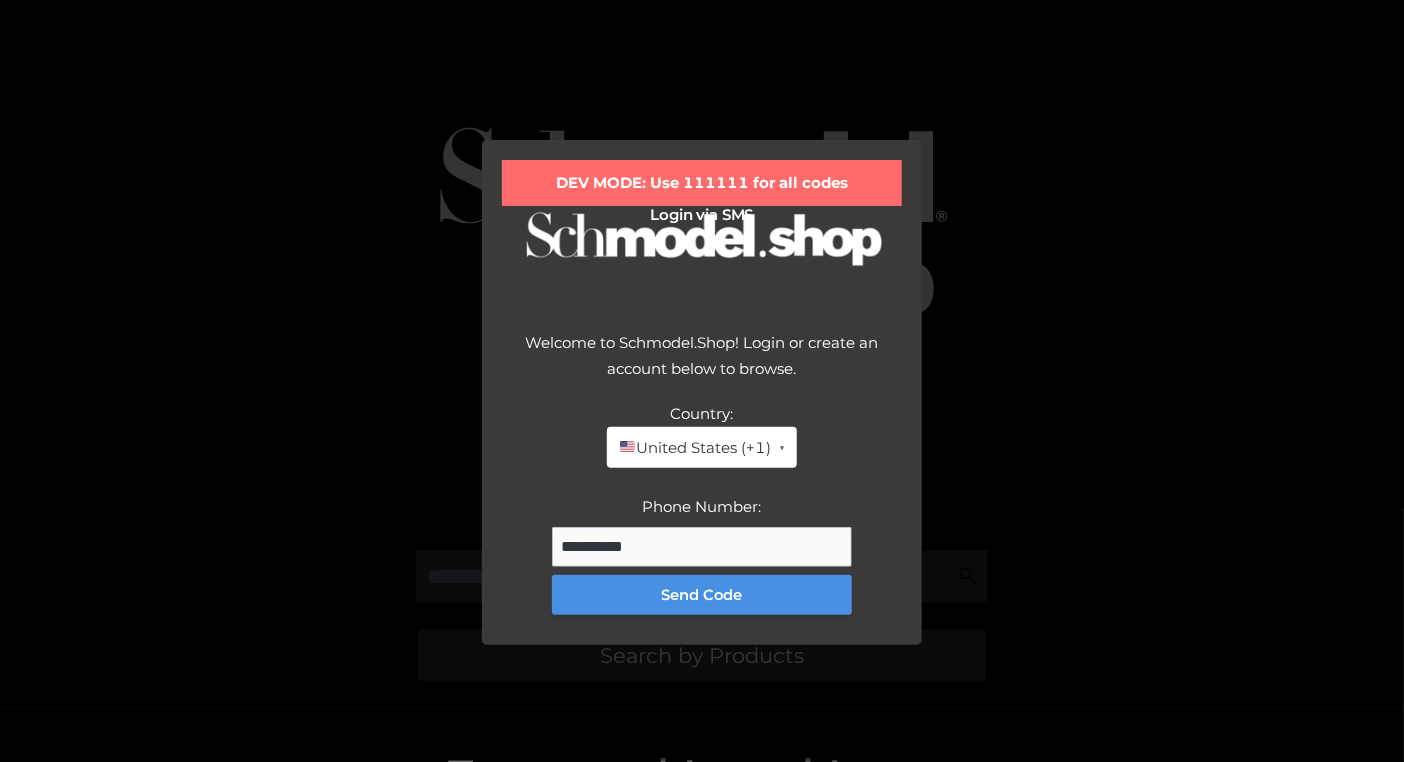 click on "Send Code" at bounding box center [702, 595] 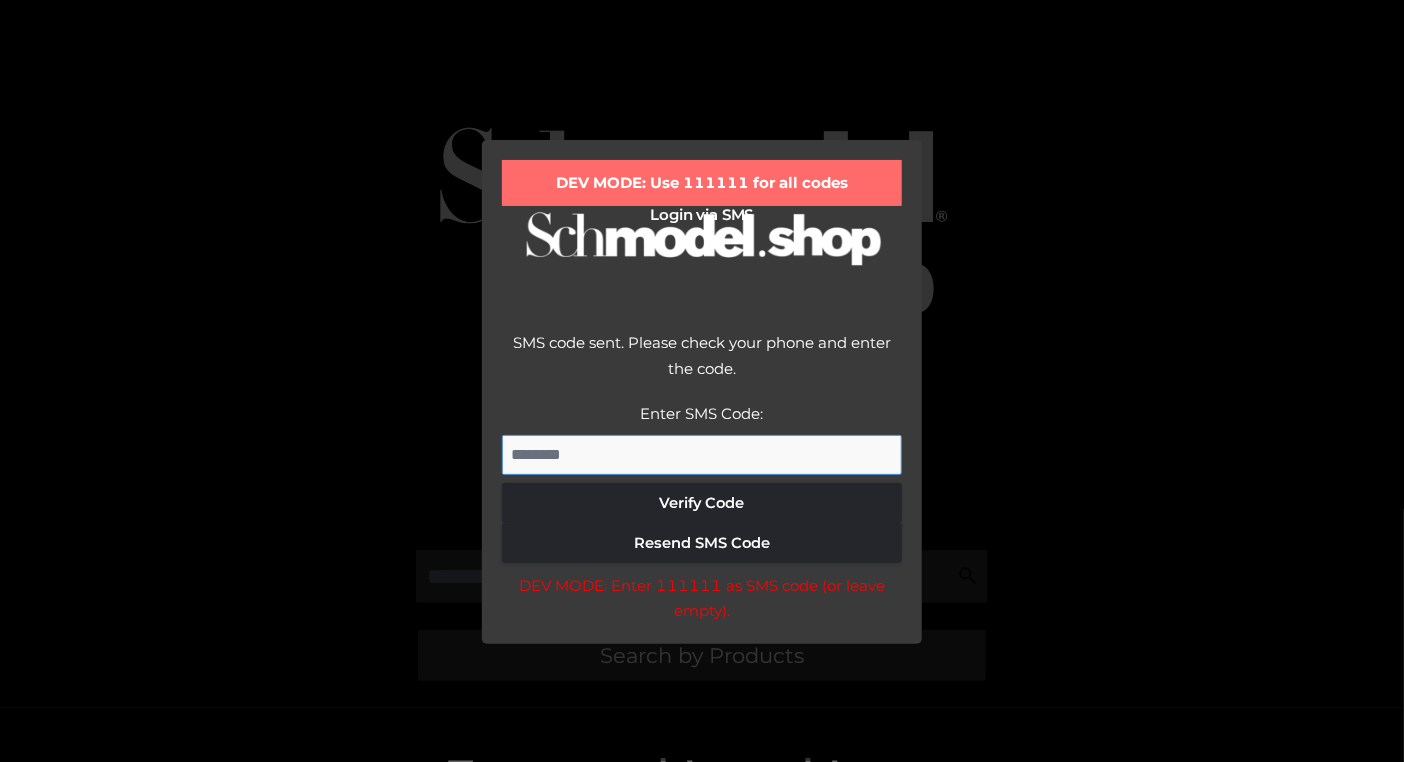 click on "Enter SMS Code:" at bounding box center [702, 455] 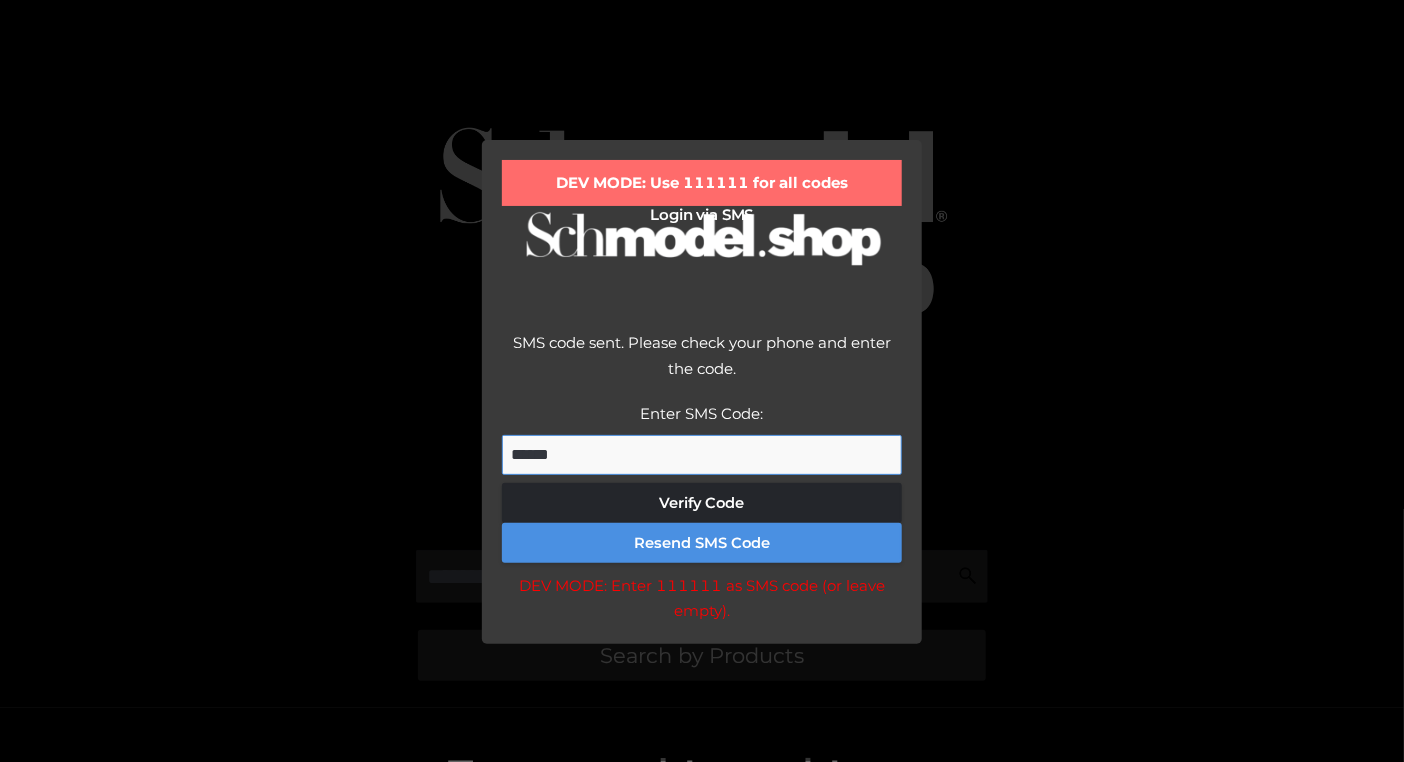 type on "******" 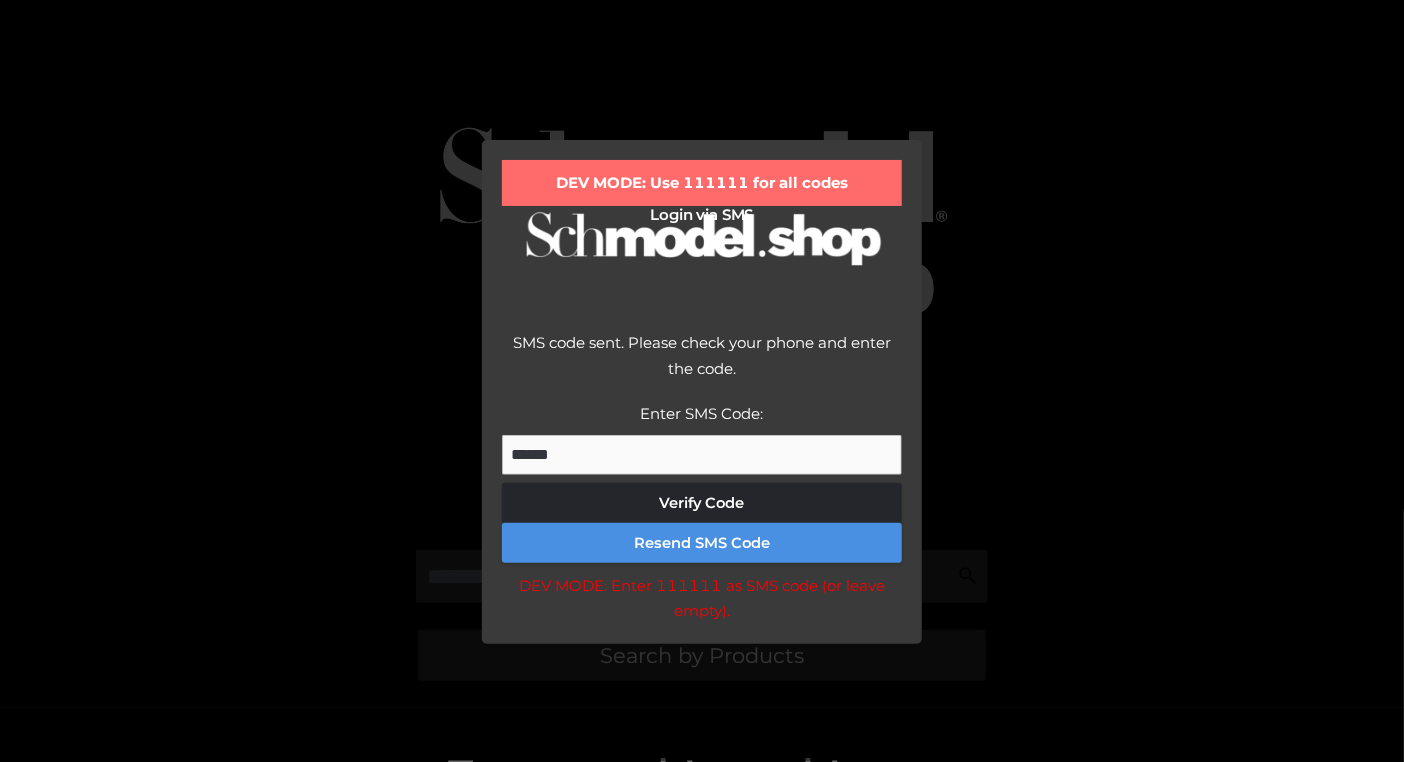 click on "Resend SMS Code" at bounding box center [702, 543] 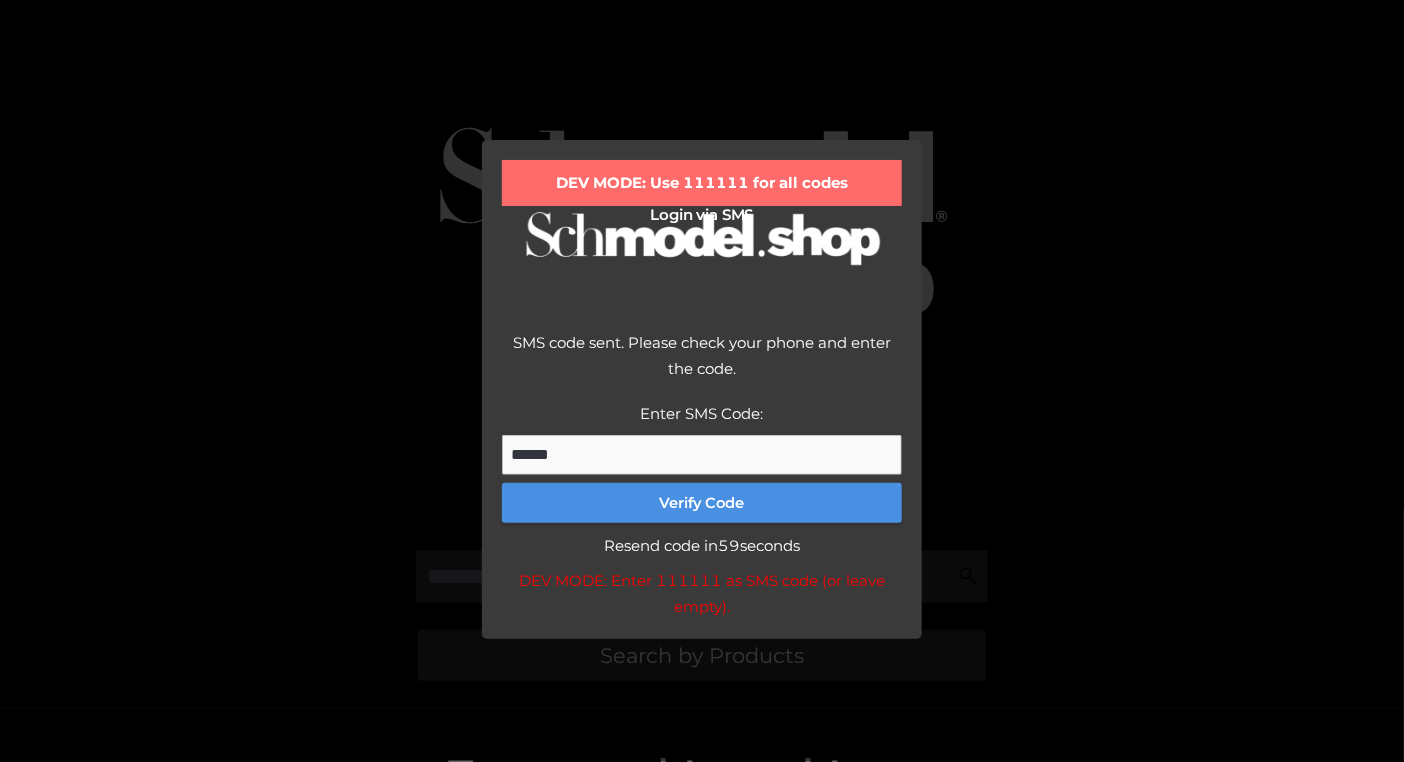 click on "Verify Code" at bounding box center [702, 503] 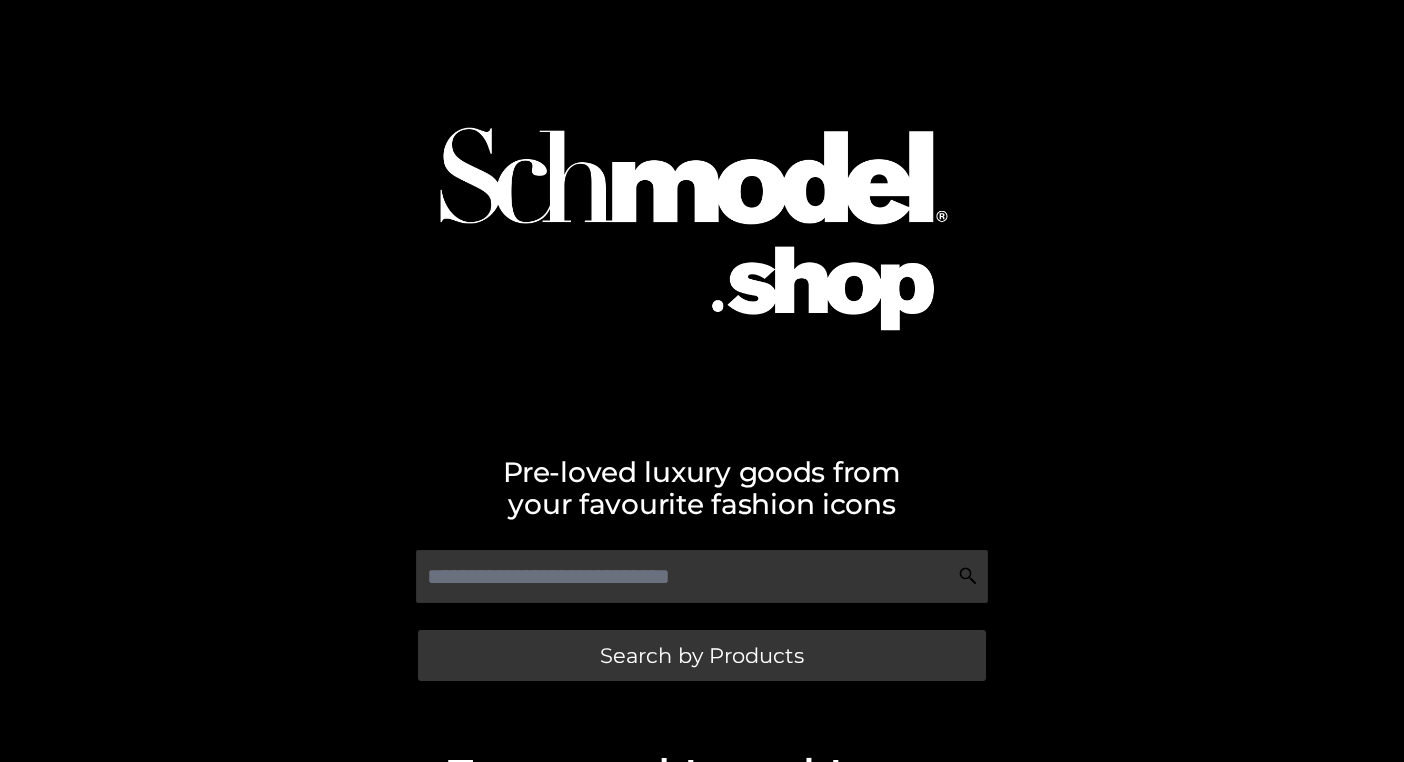 scroll, scrollTop: 0, scrollLeft: 0, axis: both 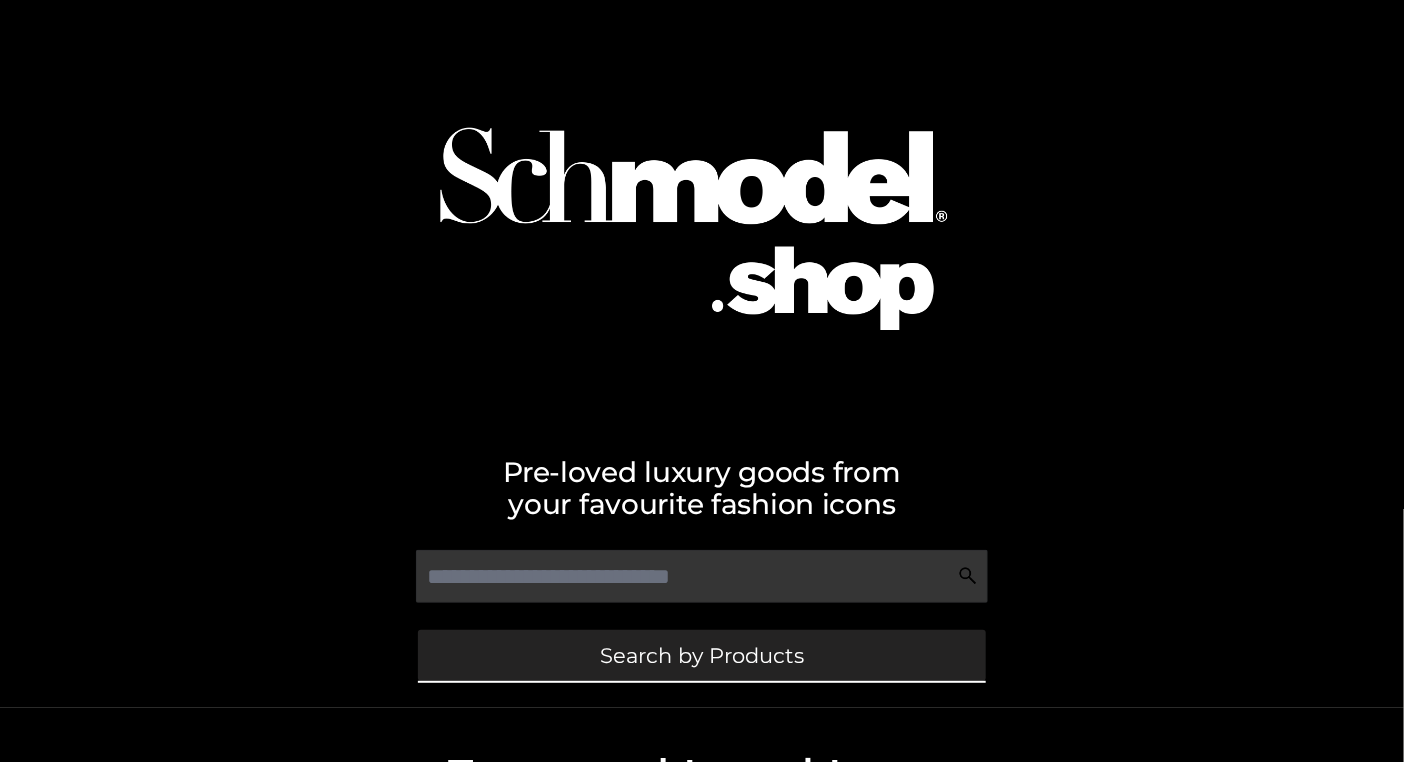 click on "Search by Products" at bounding box center (702, 655) 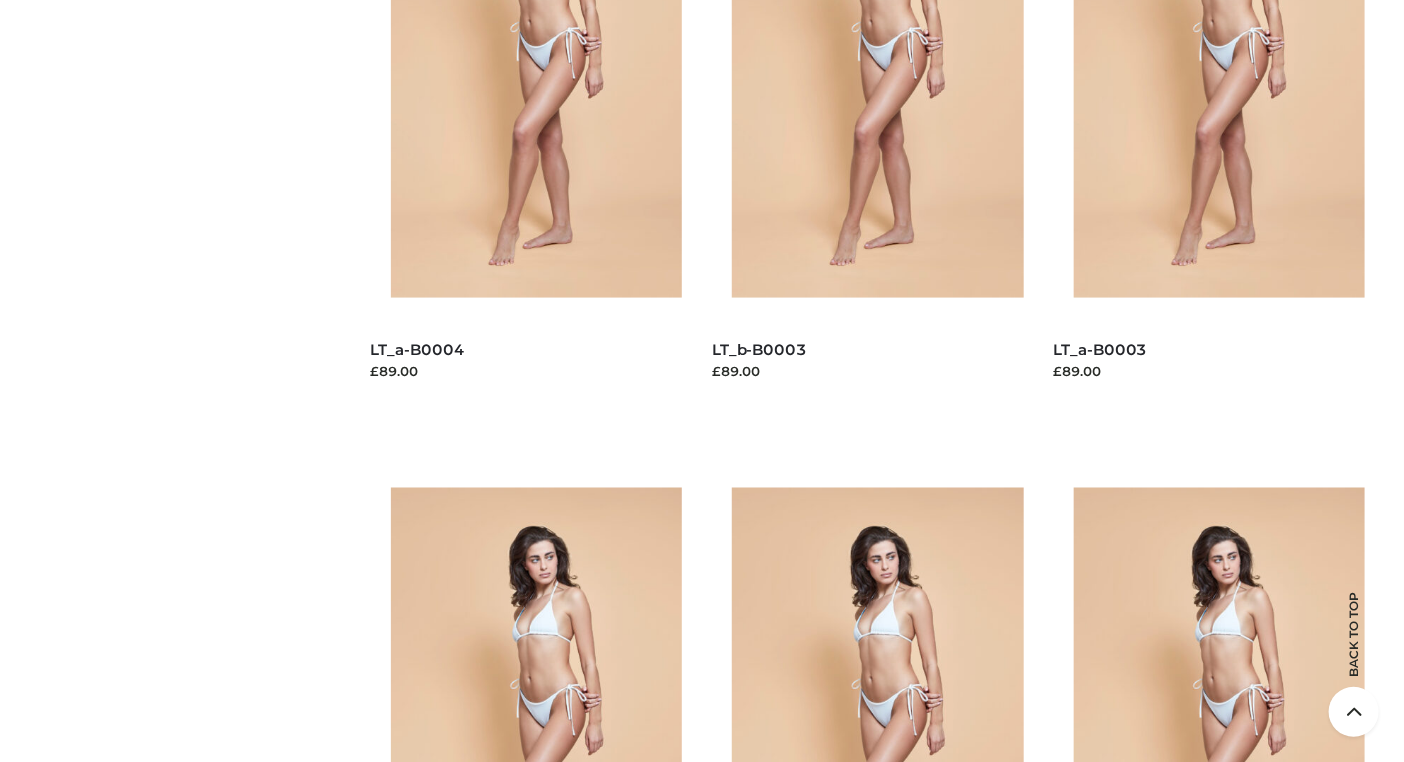 scroll, scrollTop: 7520, scrollLeft: 0, axis: vertical 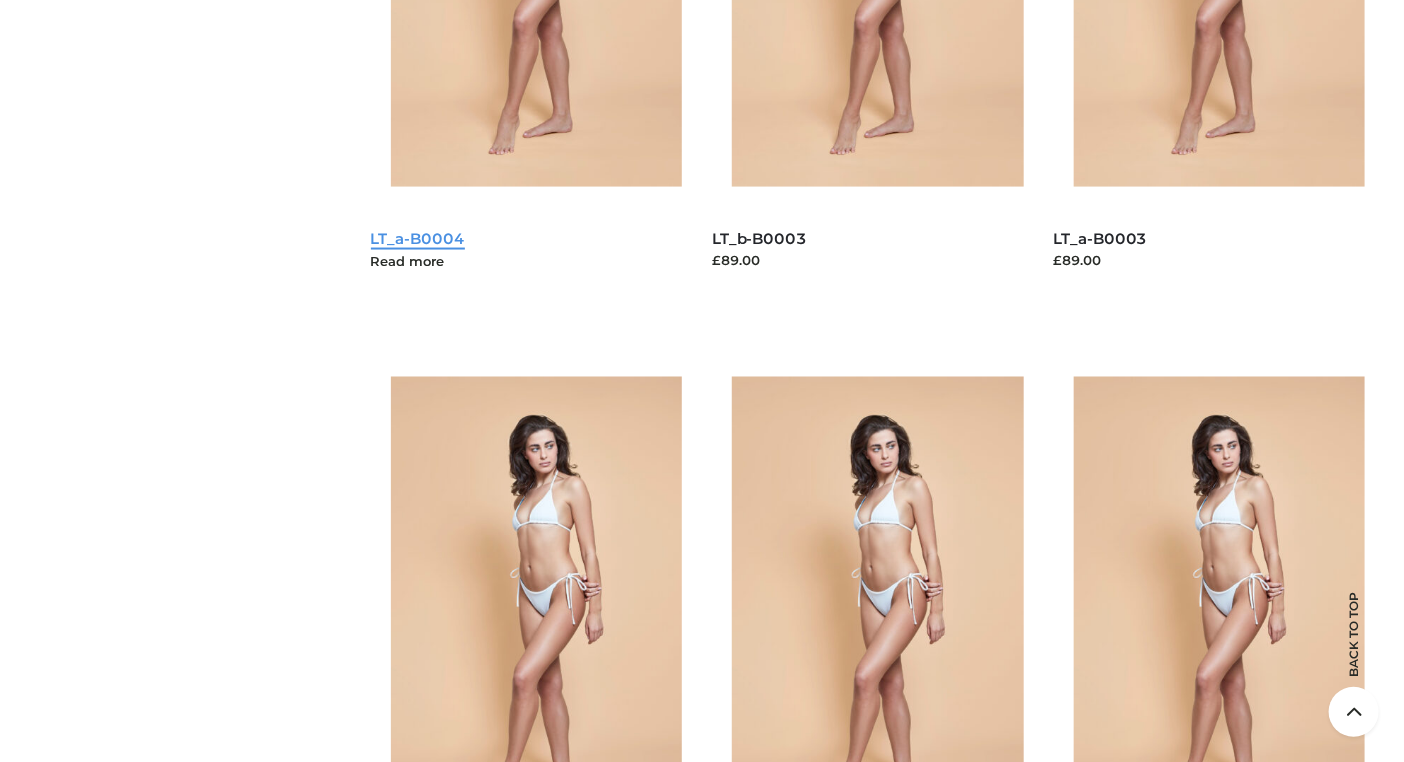 click on "LT_a-B0004" at bounding box center (418, 238) 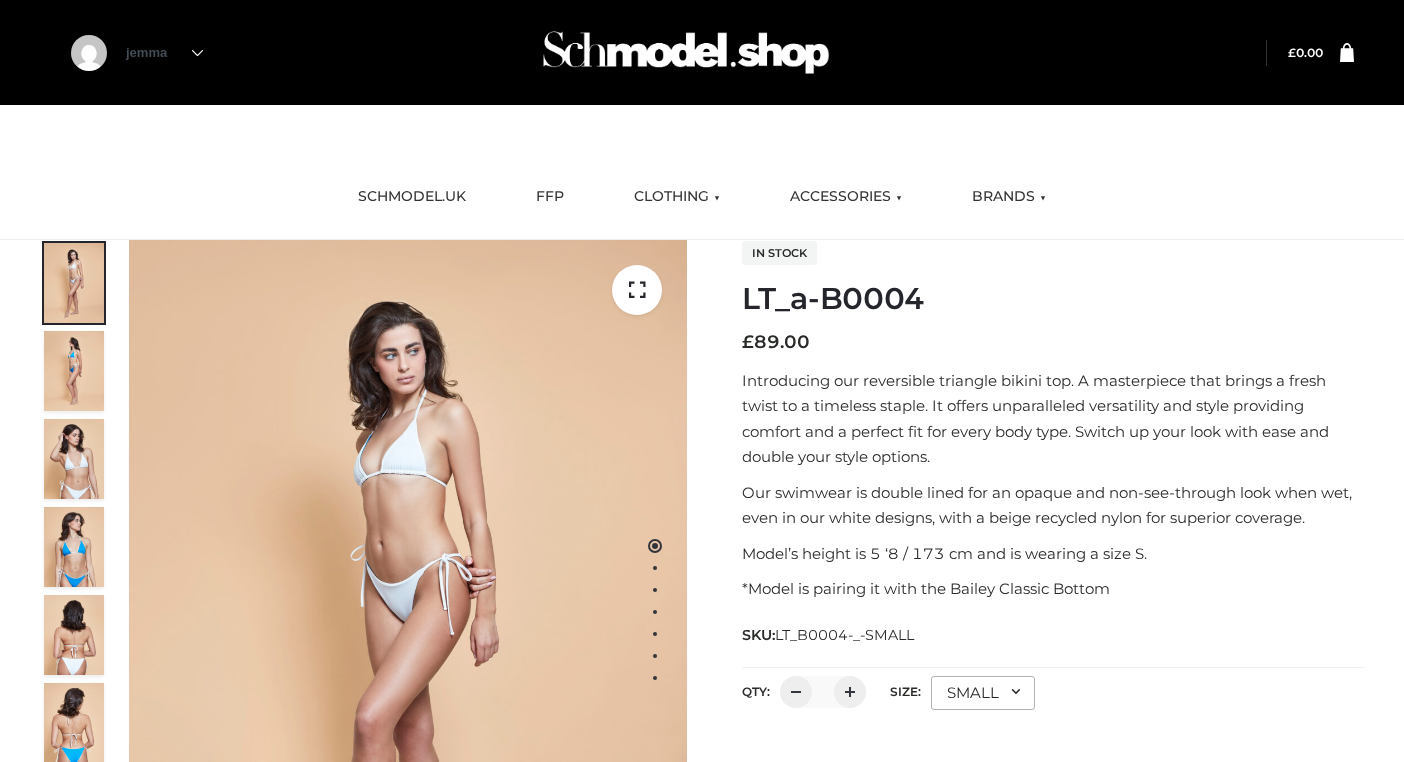 scroll, scrollTop: 444, scrollLeft: 0, axis: vertical 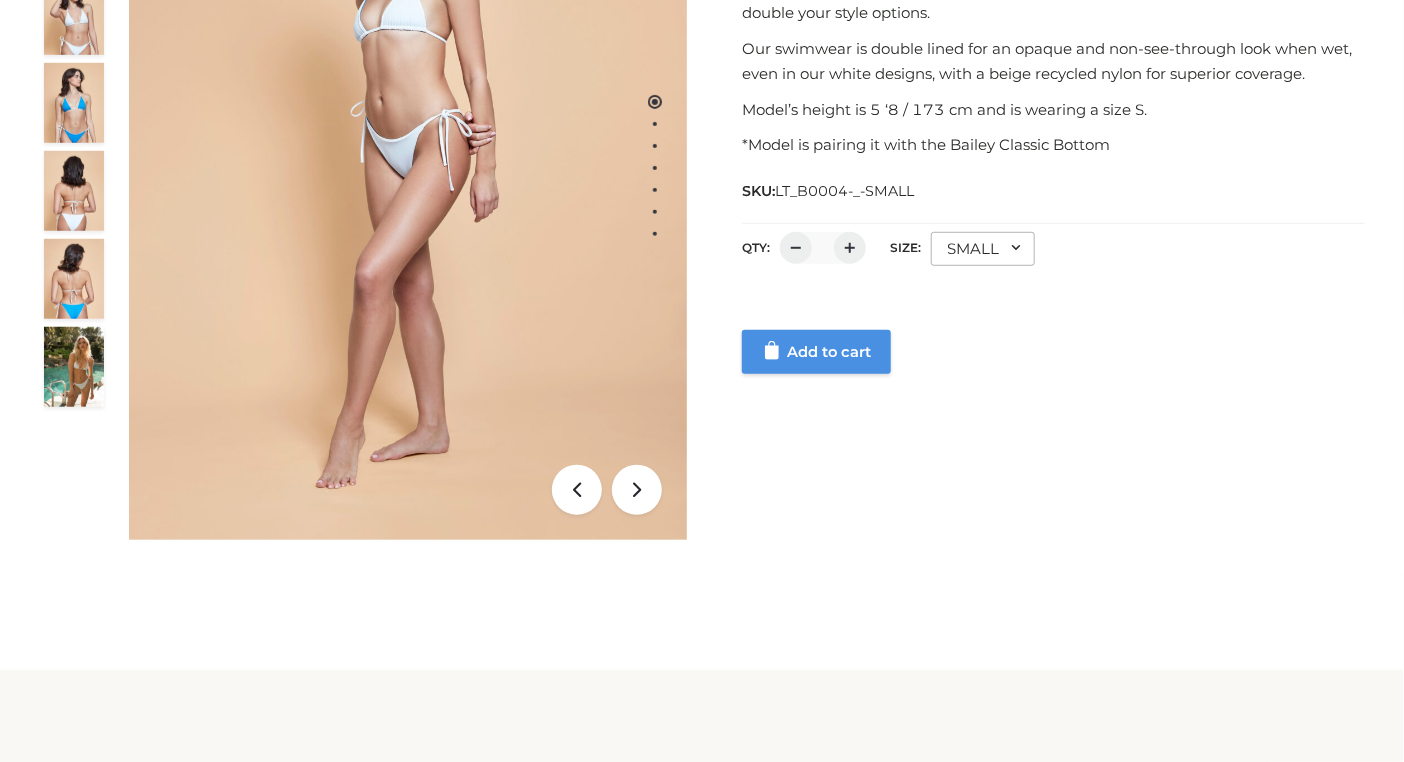 click on "Add to cart" at bounding box center (816, 352) 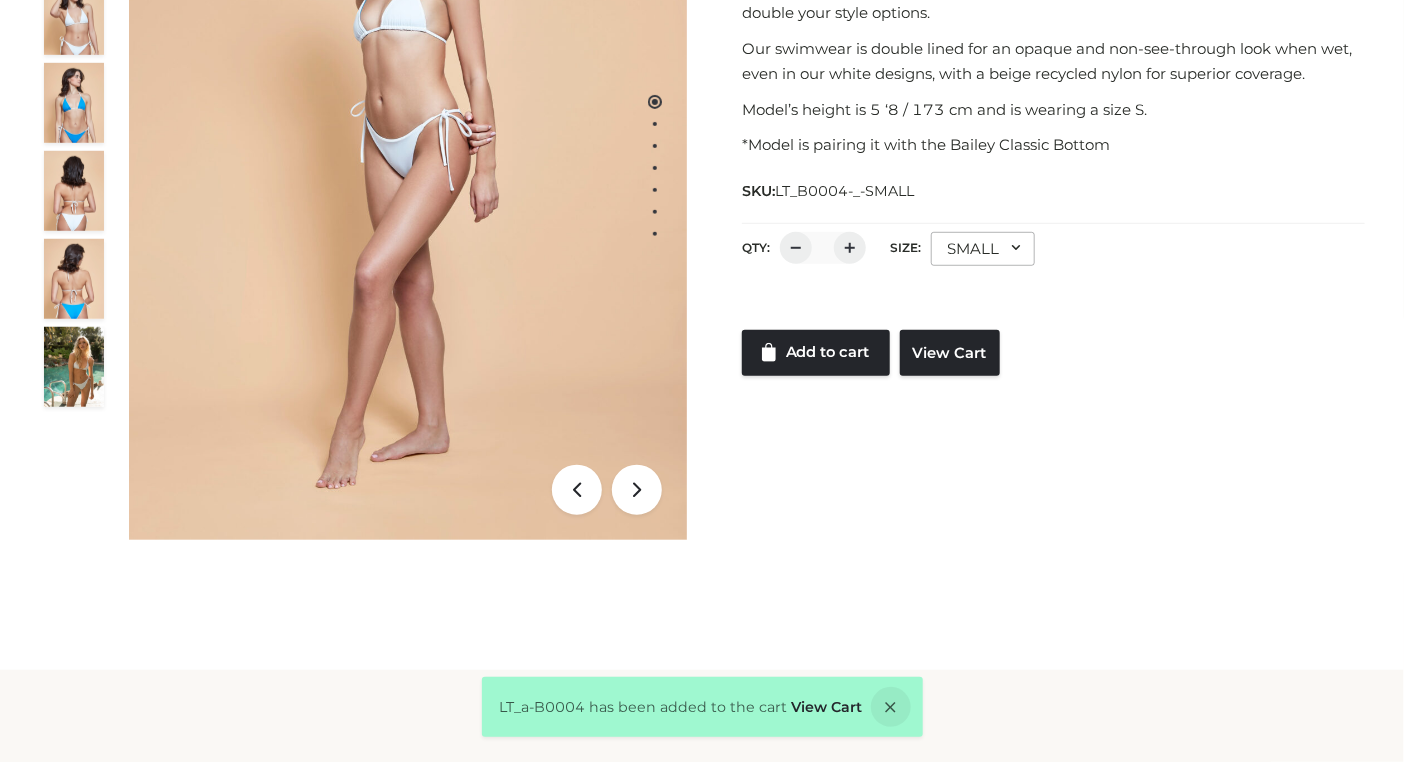 click on "SMALL" at bounding box center [983, 249] 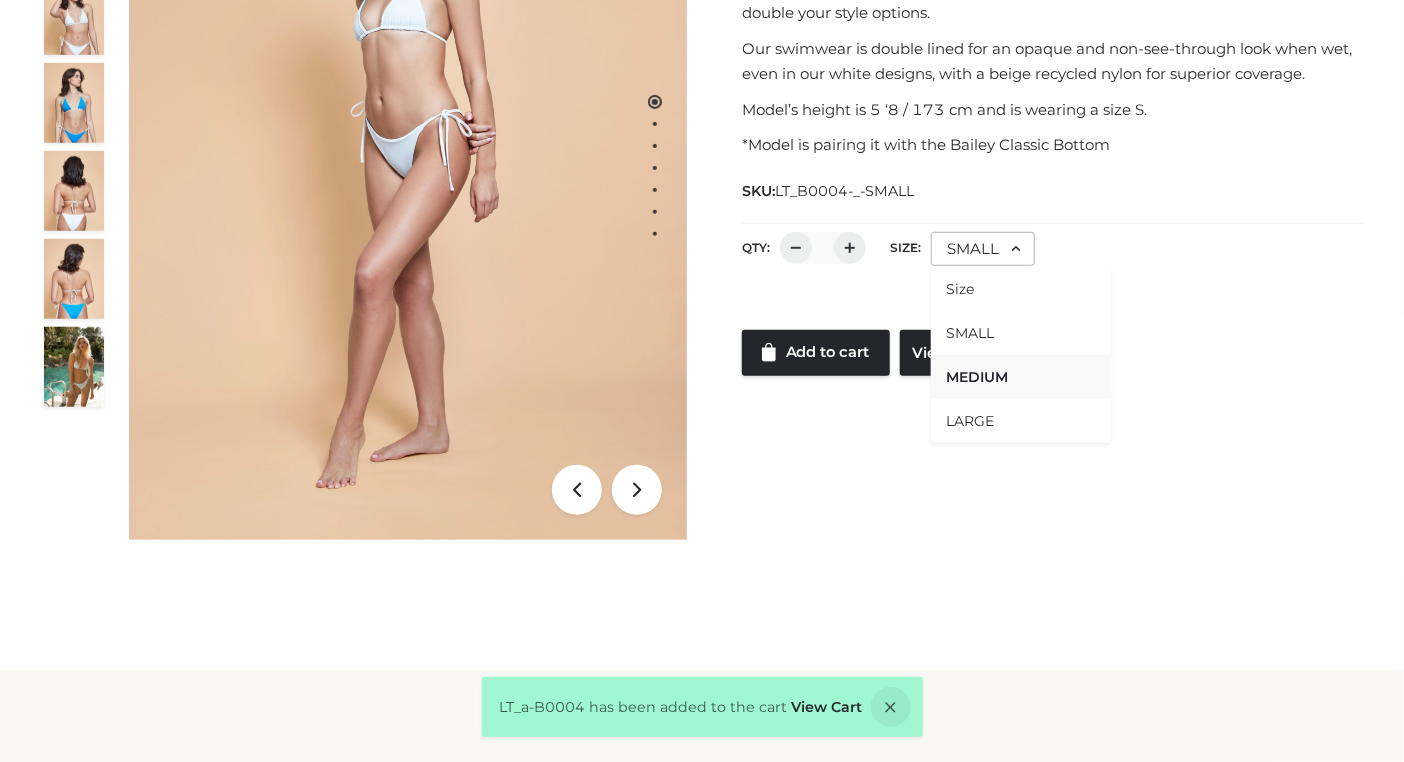 click on "MEDIUM" at bounding box center [1021, 377] 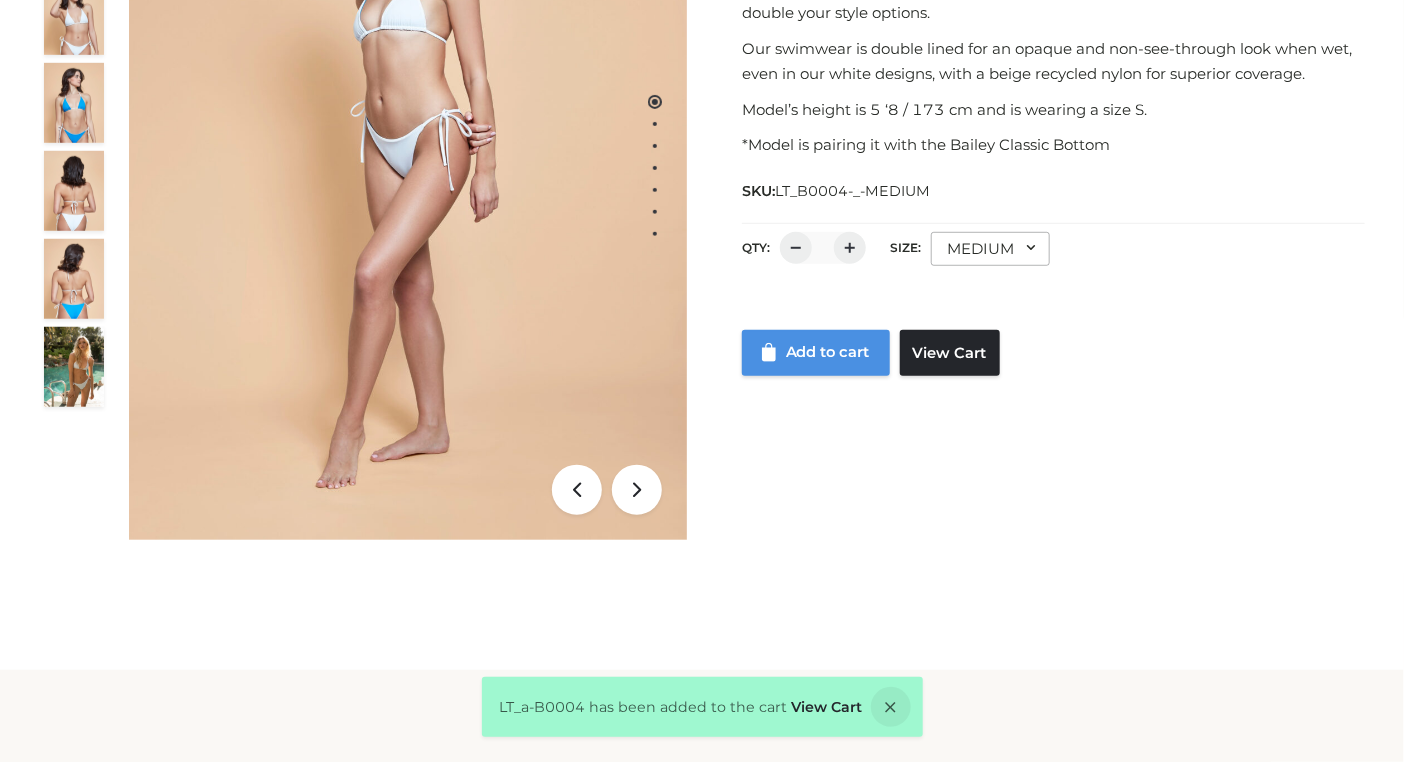 click on "Add to cart" at bounding box center [816, 353] 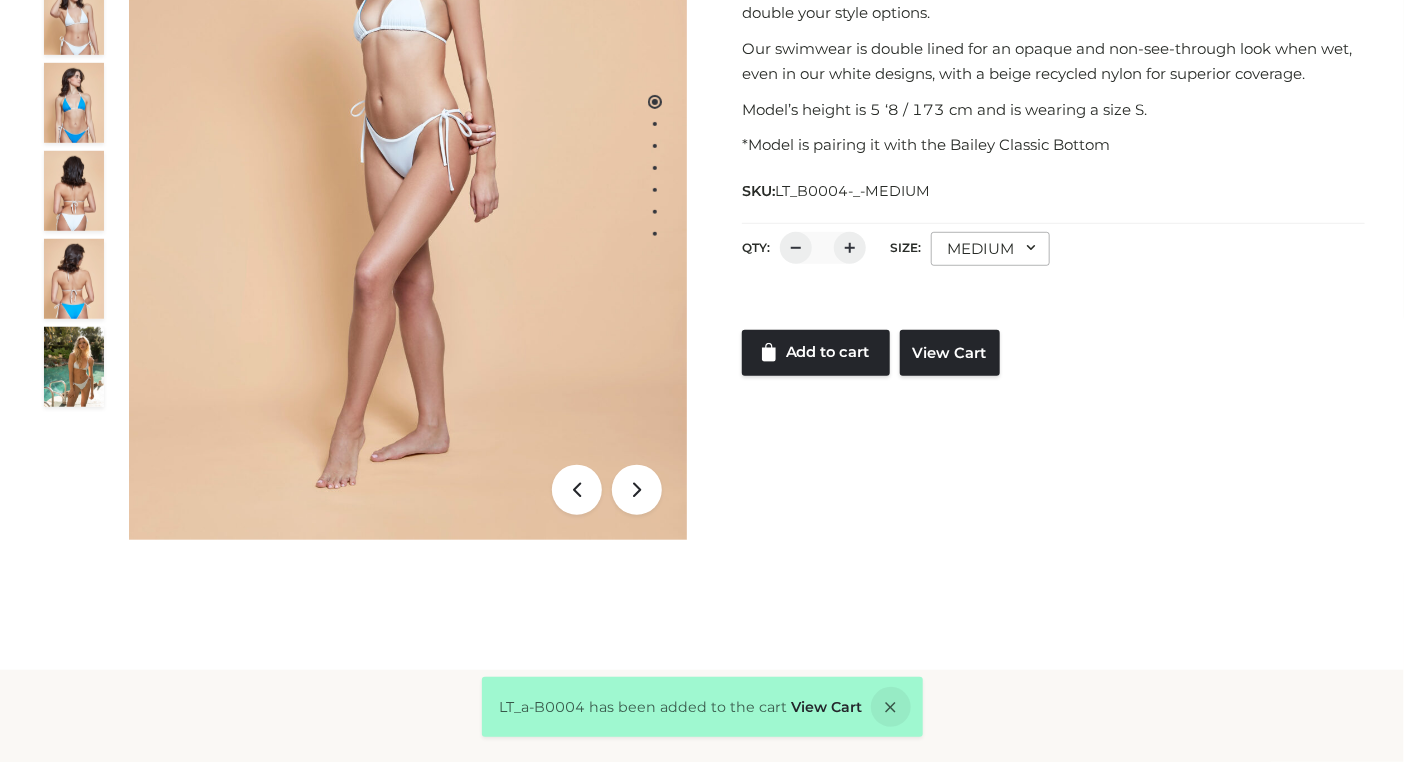 click on "MEDIUM" at bounding box center (990, 249) 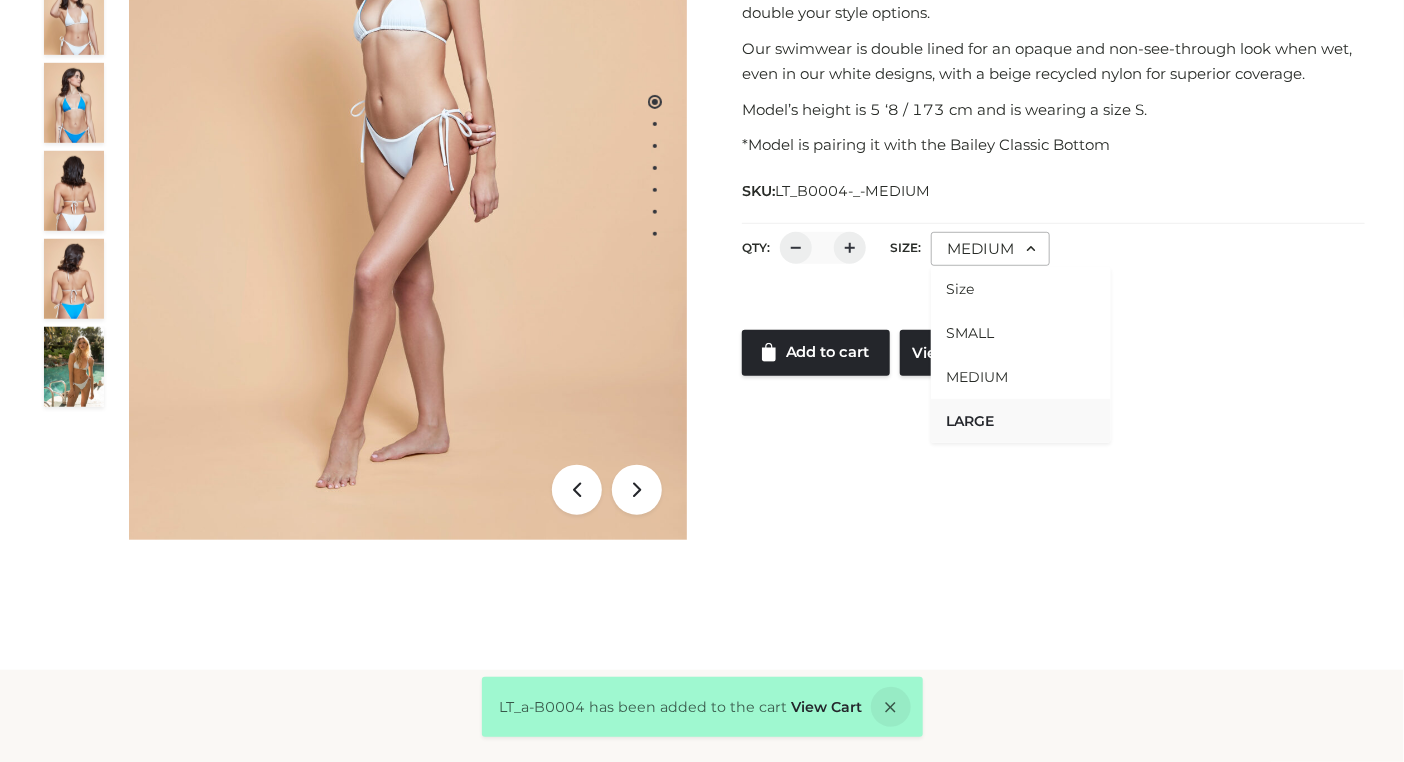 click on "LARGE" at bounding box center [1021, 421] 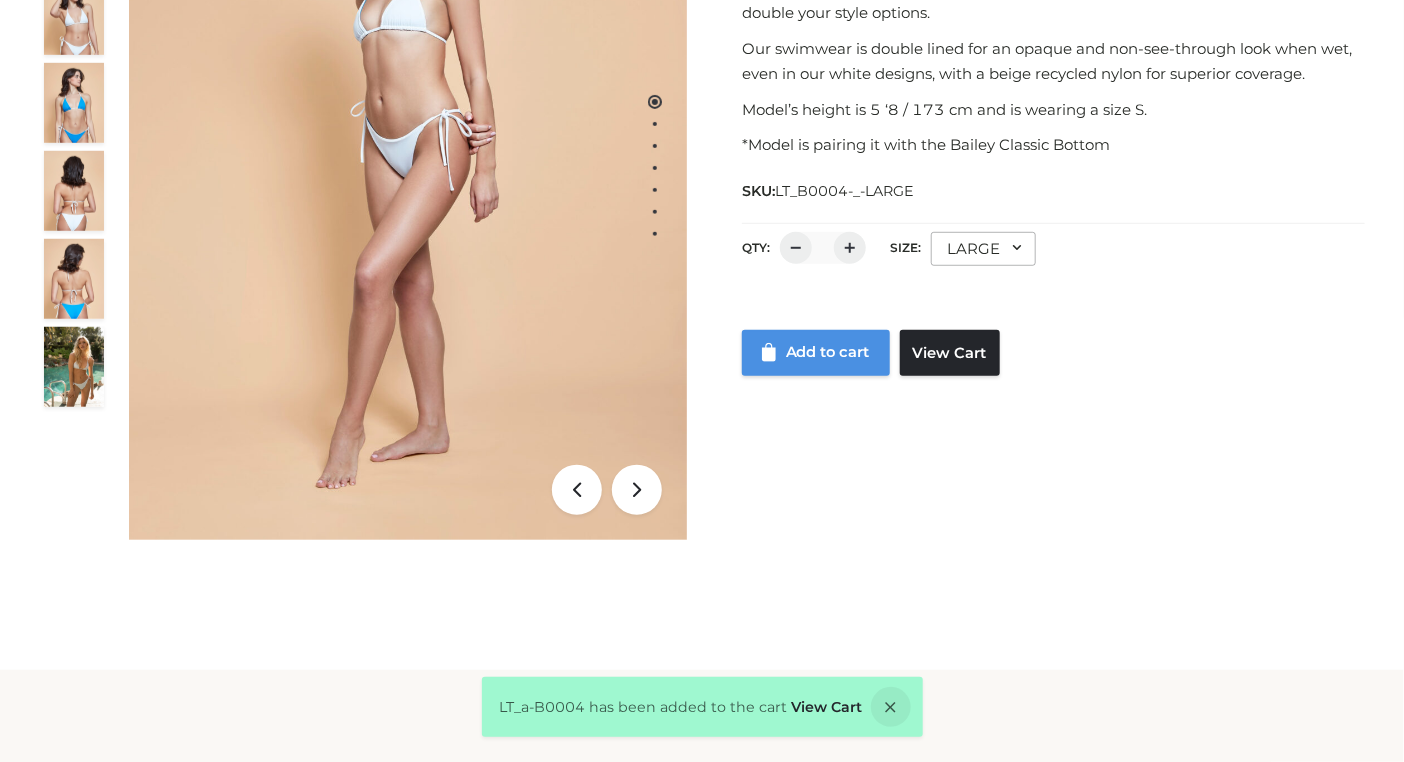 click on "Add to cart" at bounding box center (816, 353) 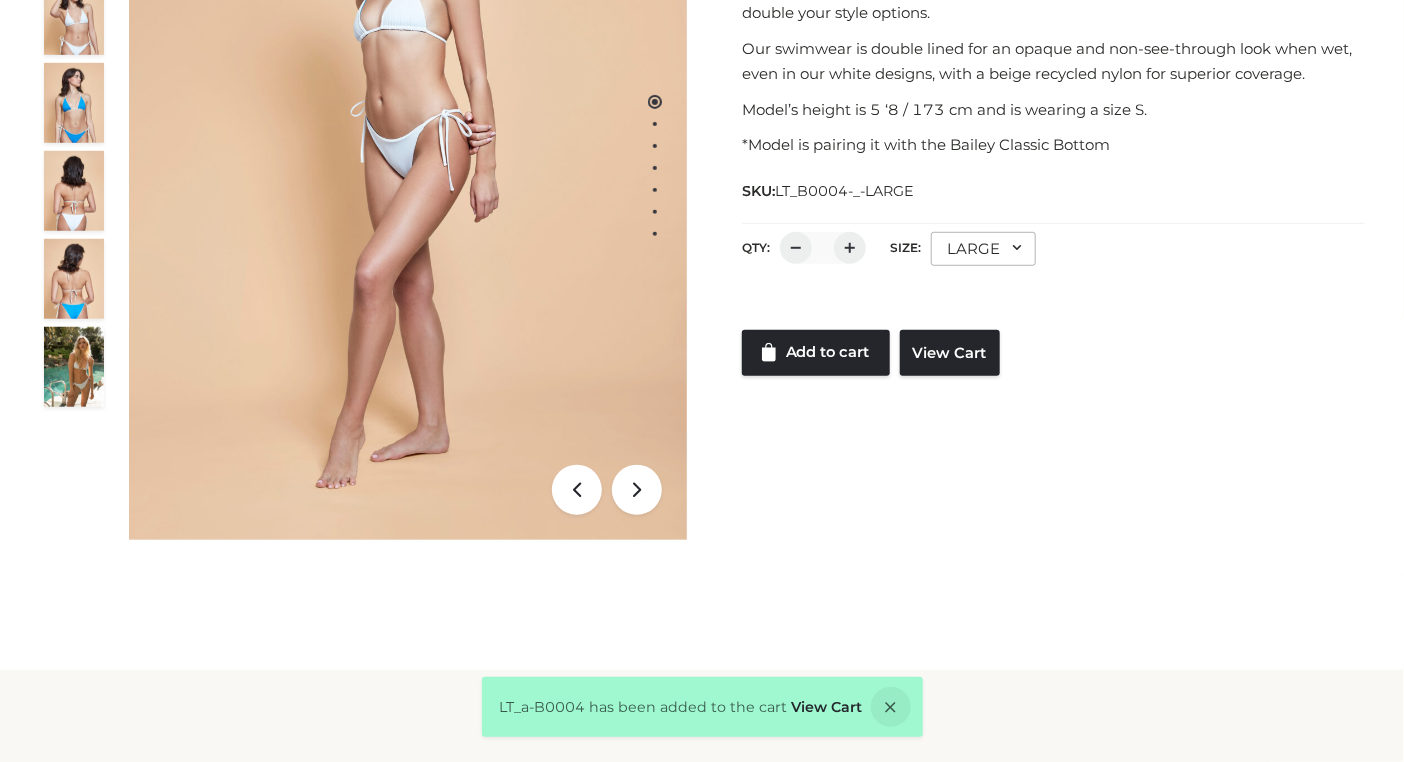 scroll, scrollTop: 0, scrollLeft: 0, axis: both 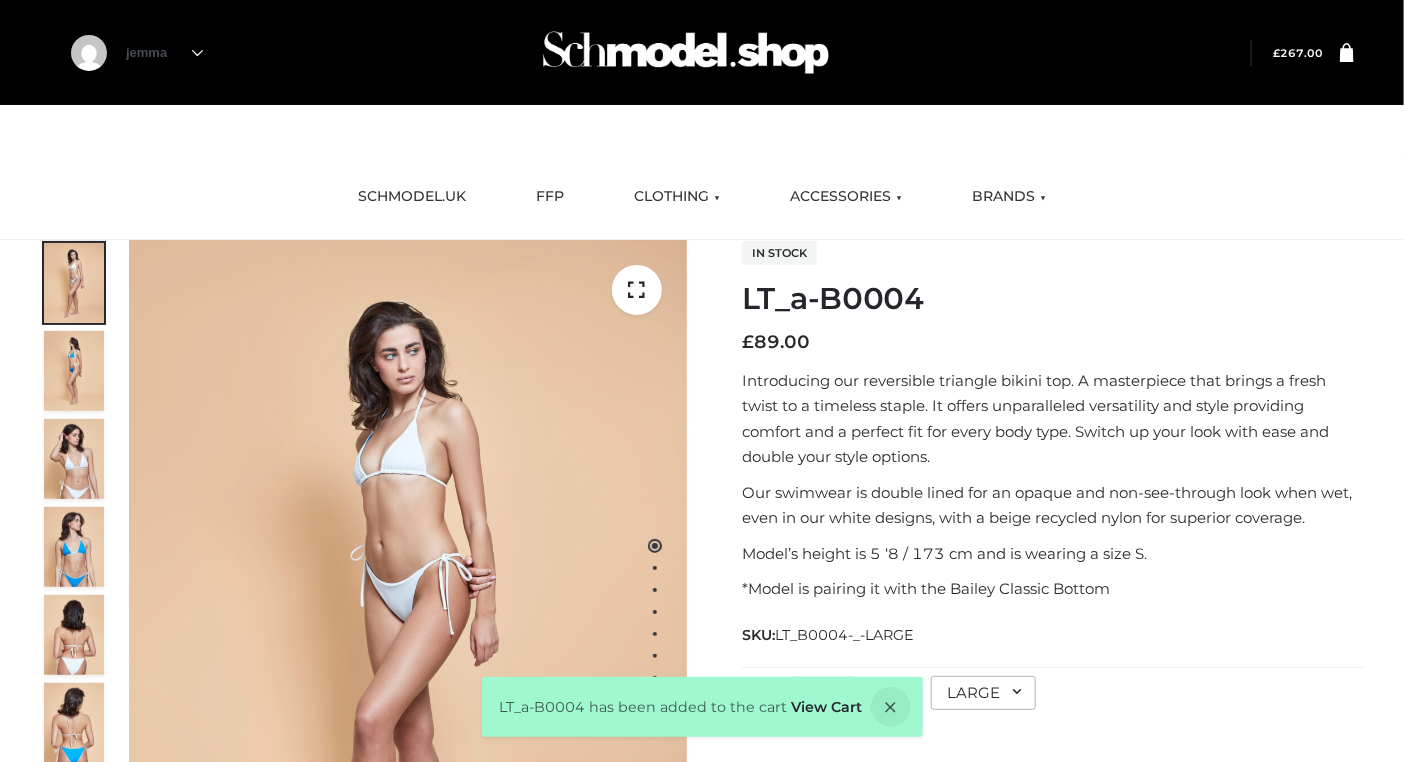 click 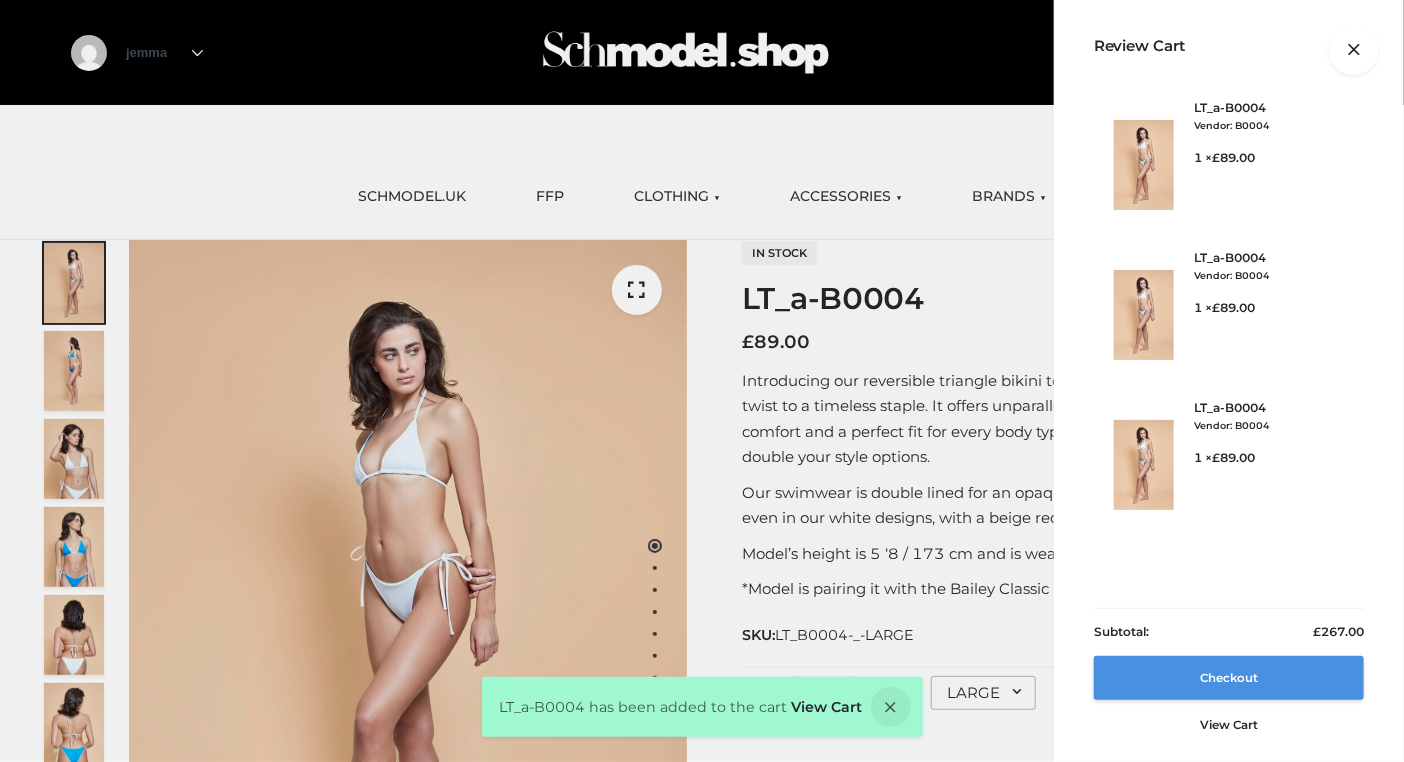 click on "Checkout" at bounding box center [1229, 678] 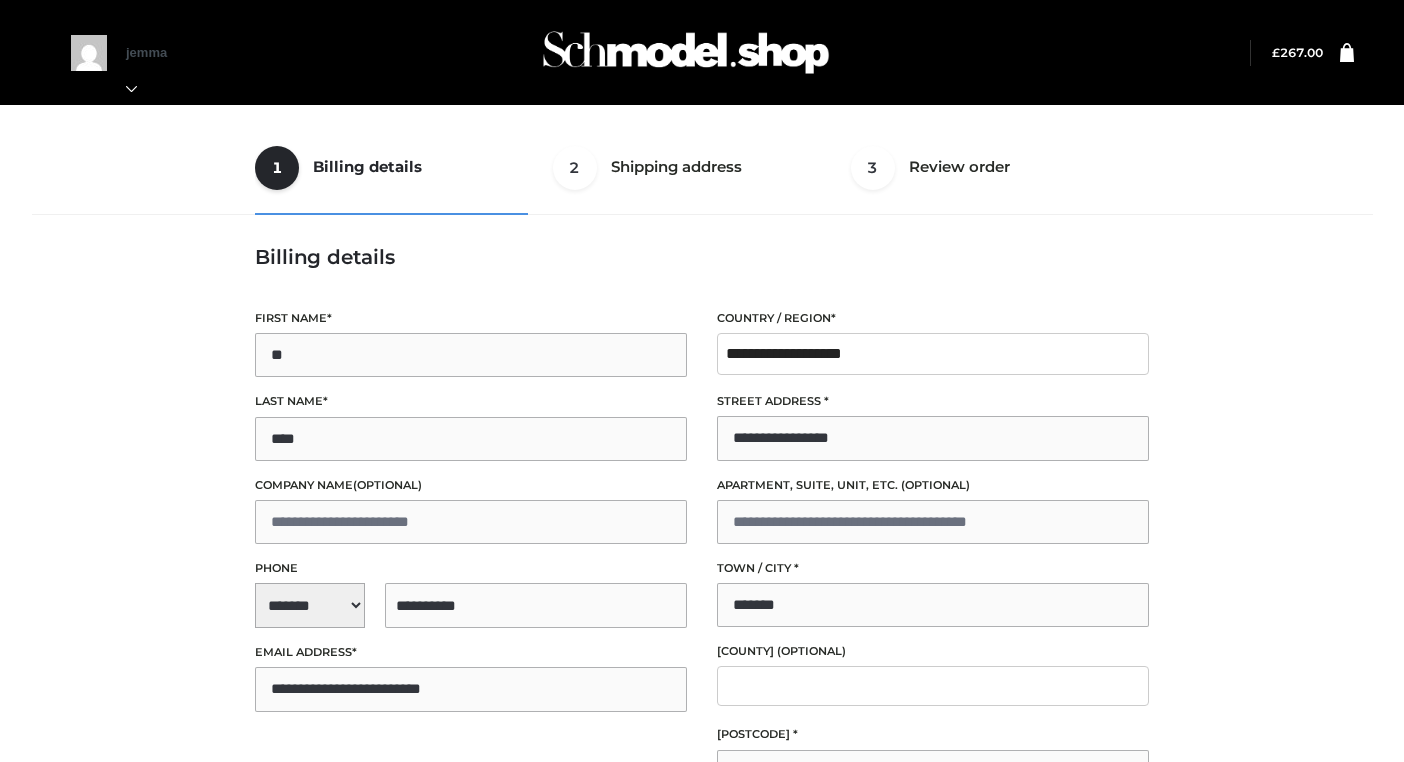 select on "**" 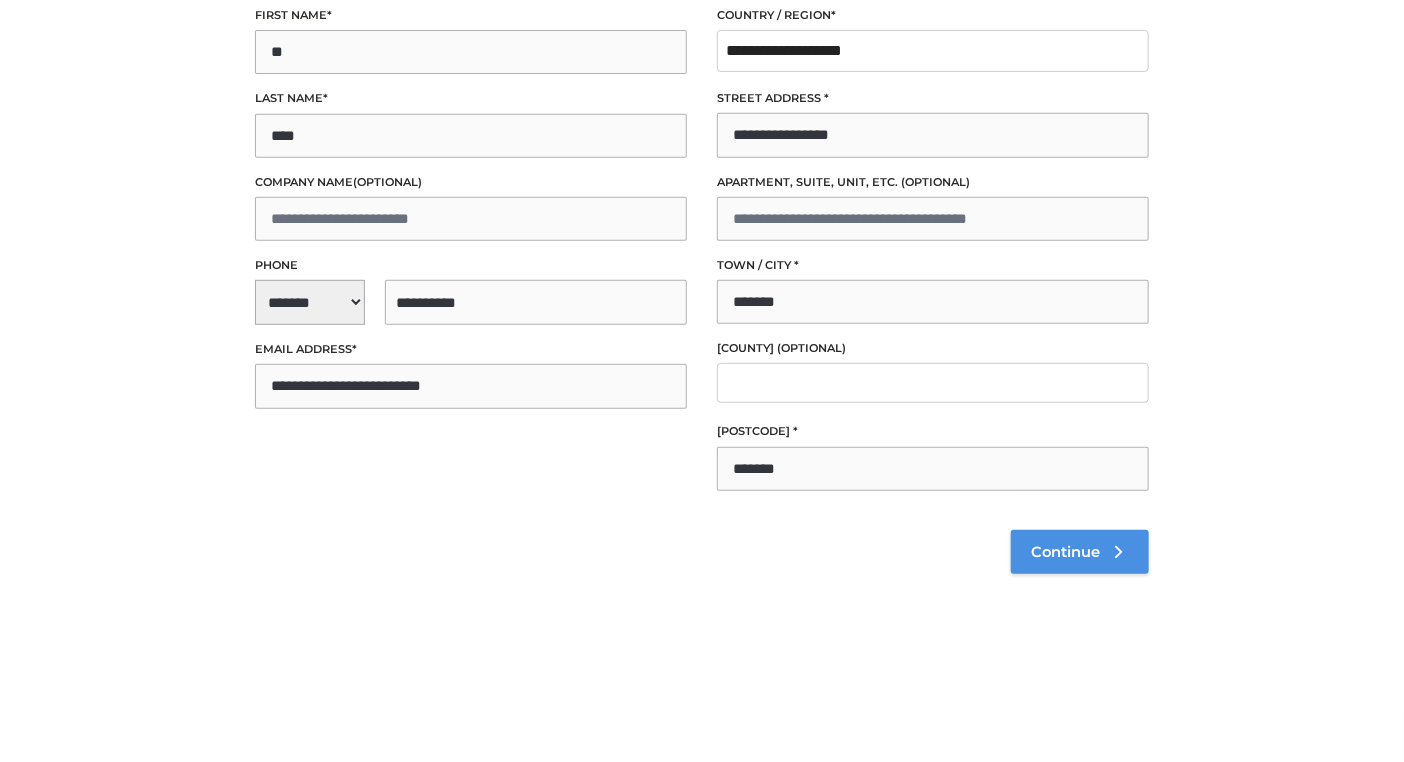click on "Continue" at bounding box center [1065, 552] 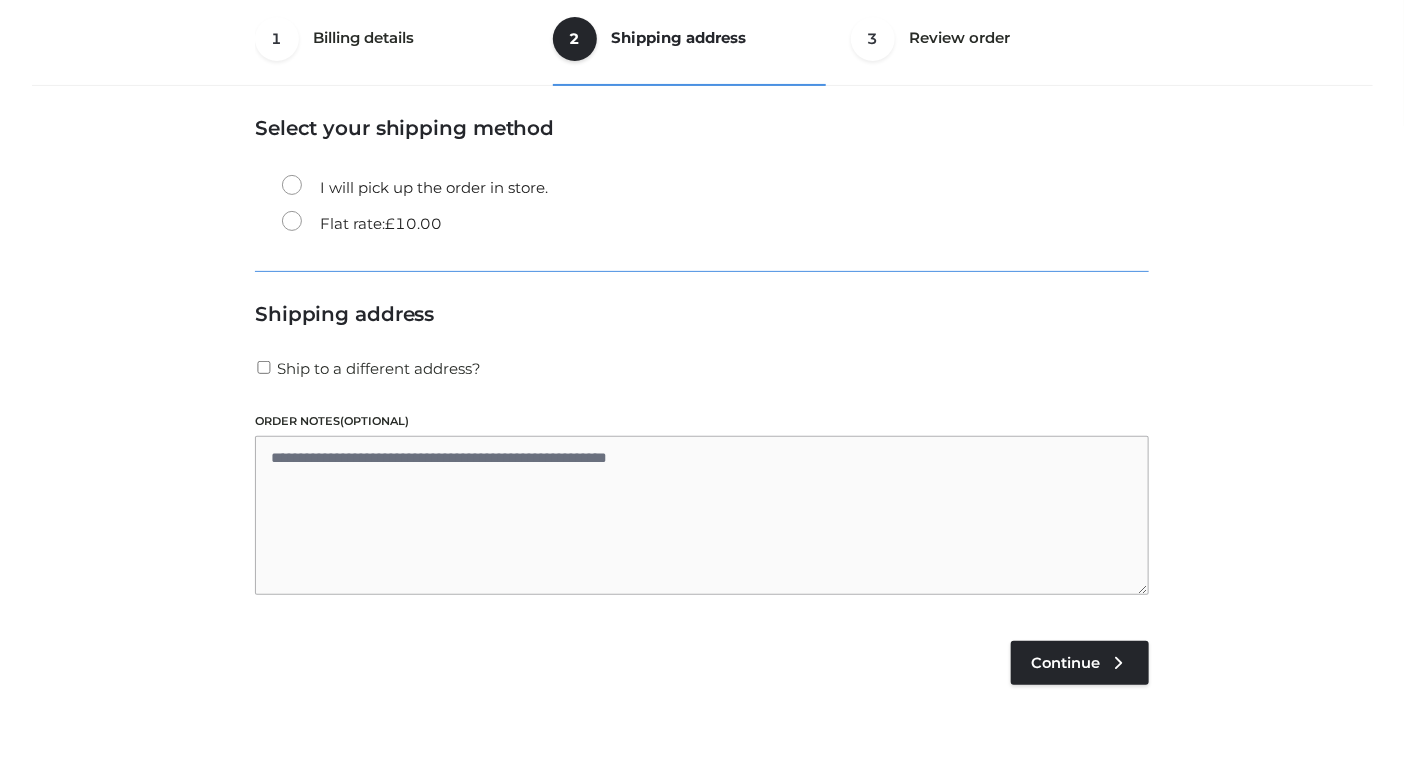 scroll, scrollTop: 120, scrollLeft: 0, axis: vertical 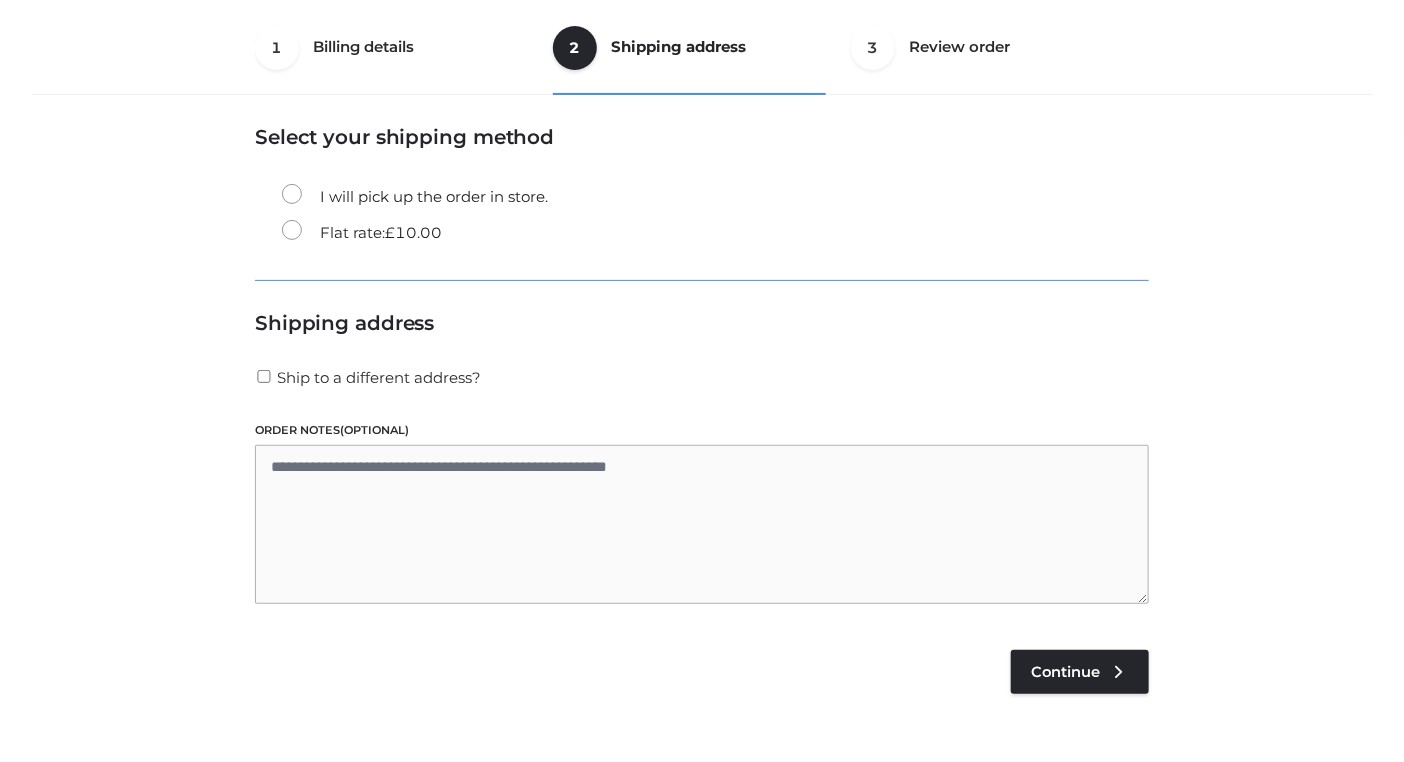 click on "Flat rate:  £ 10.00" at bounding box center [715, 233] 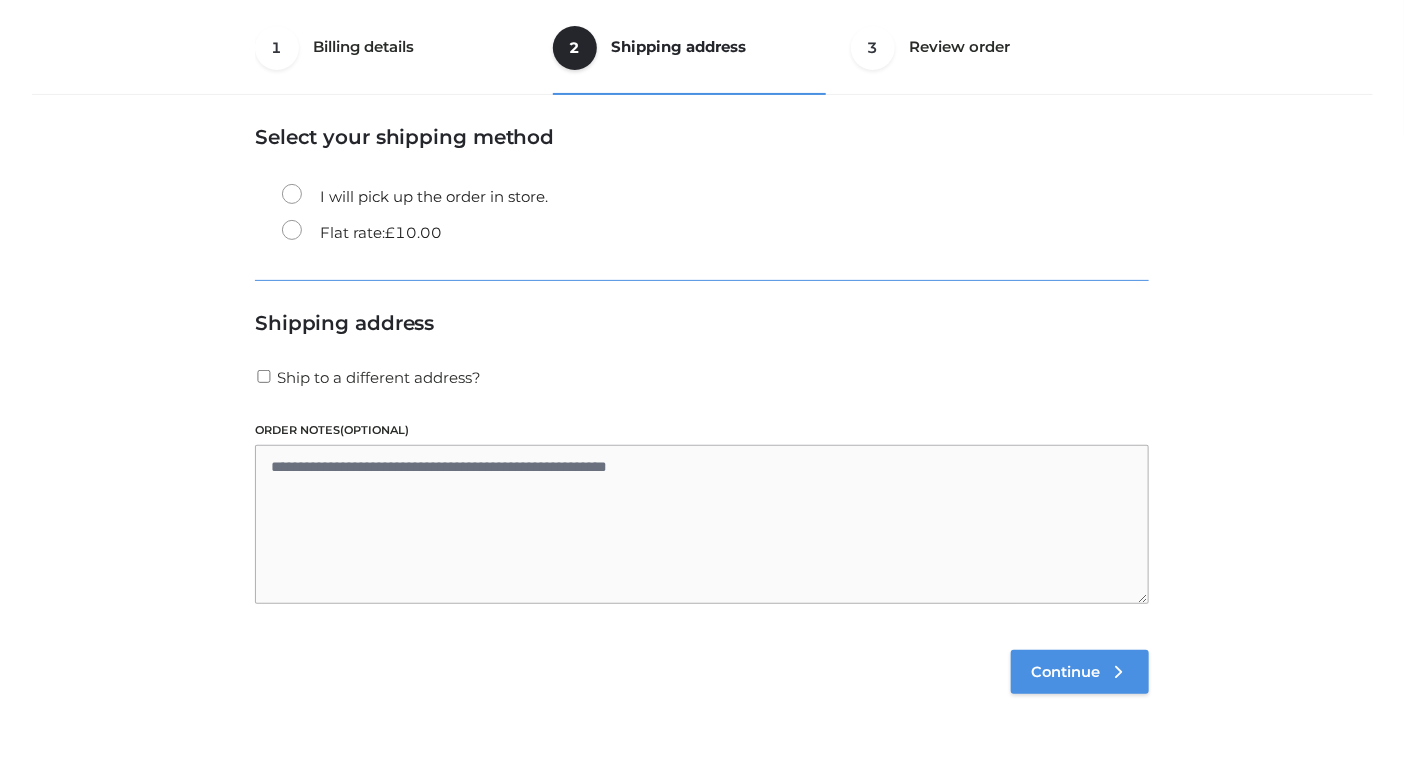 click on "Continue" at bounding box center (1065, 672) 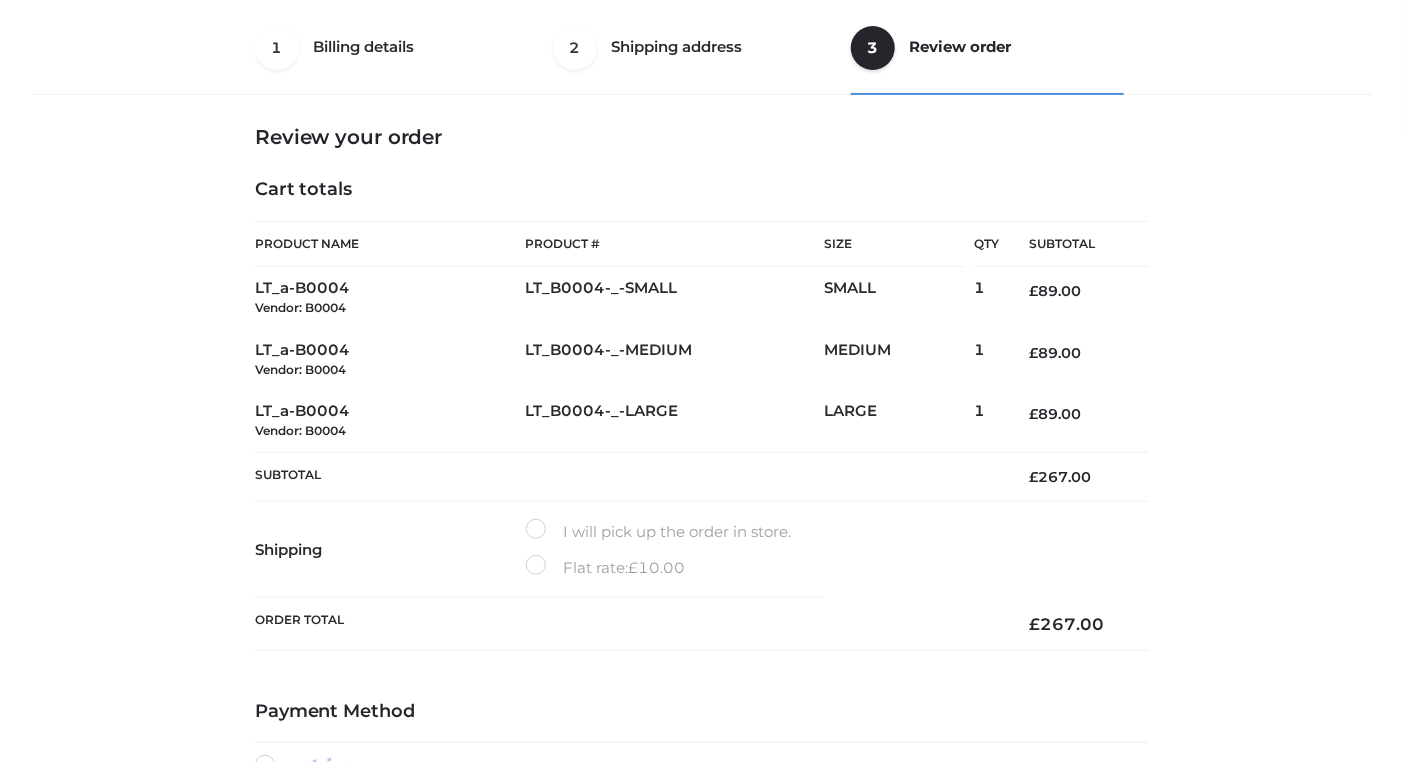 scroll, scrollTop: 525, scrollLeft: 0, axis: vertical 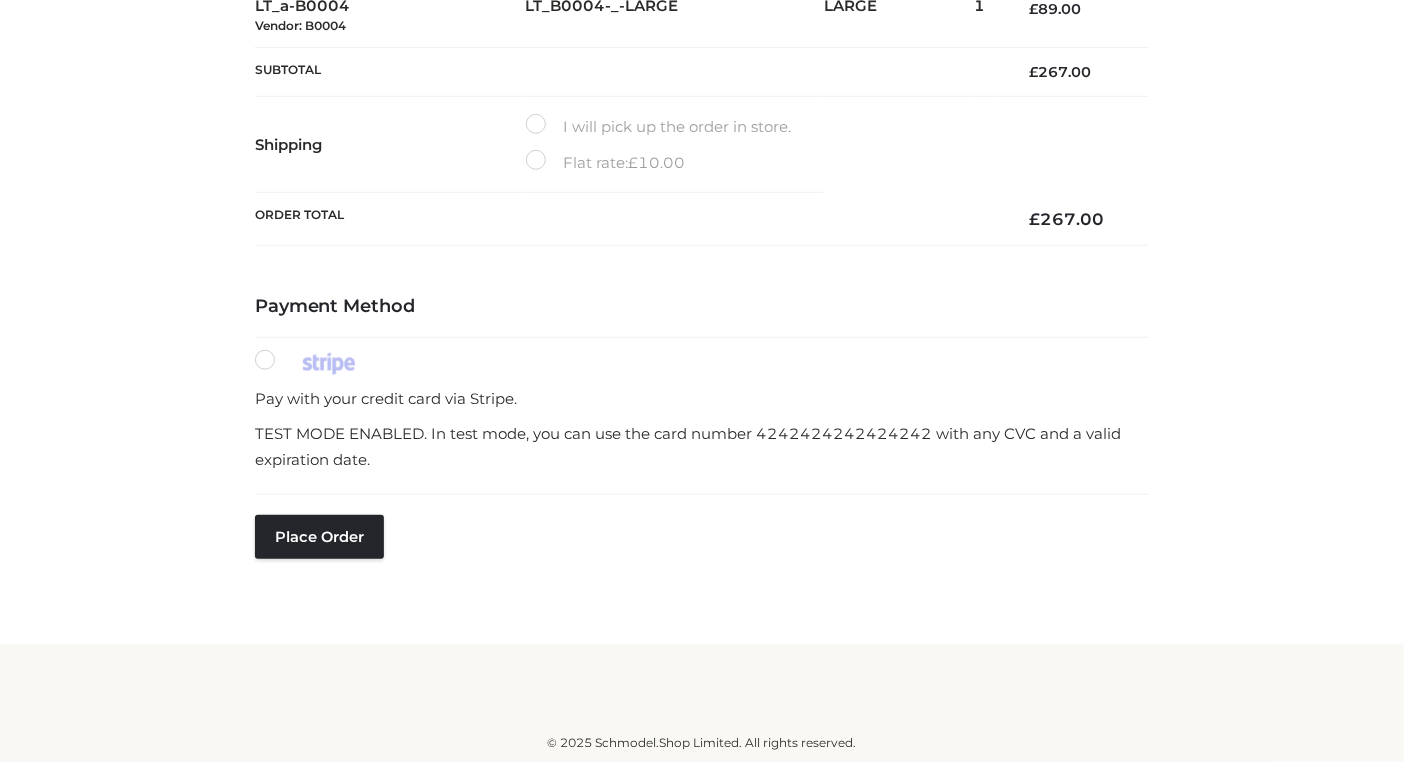 click on "Flat rate:  £ 10.00" at bounding box center (675, 163) 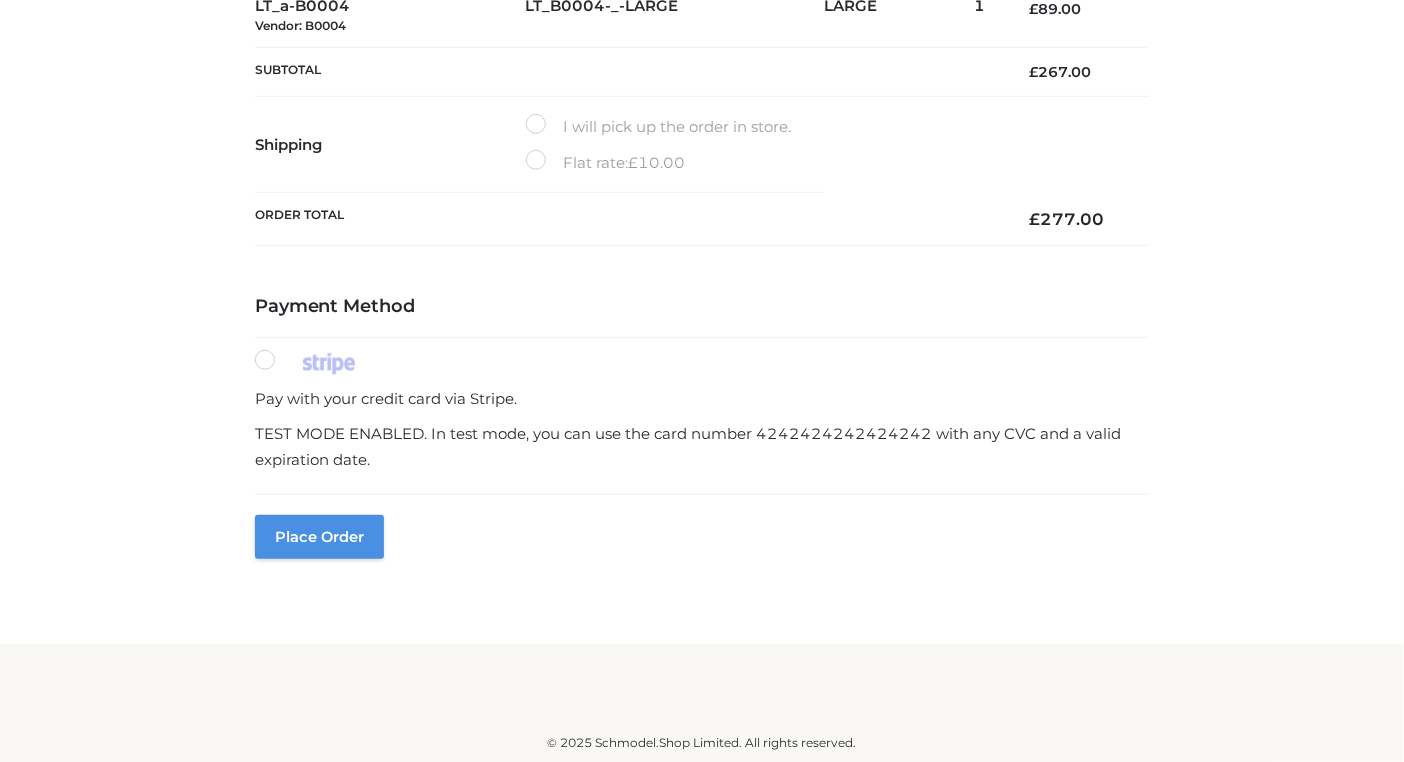 click on "Place order" at bounding box center [319, 537] 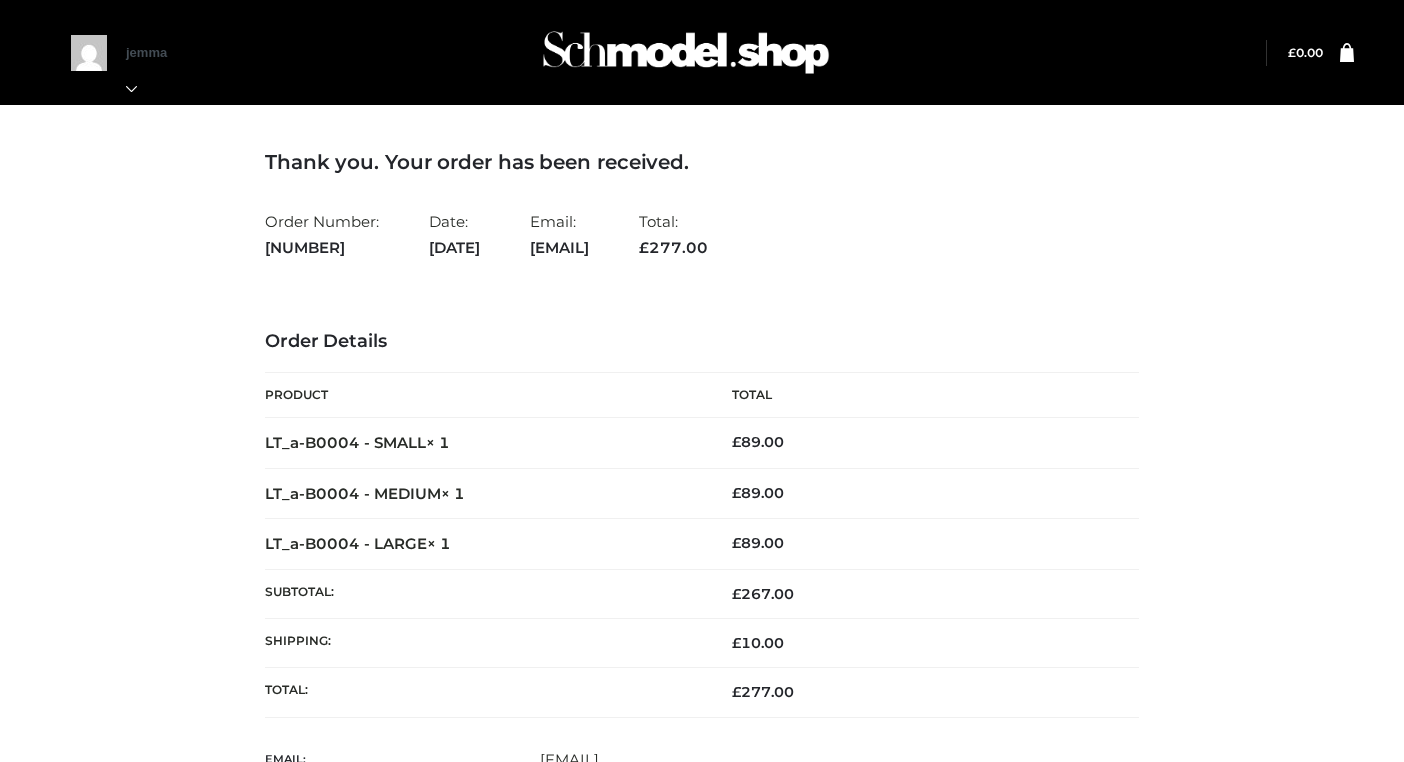 scroll, scrollTop: 0, scrollLeft: 0, axis: both 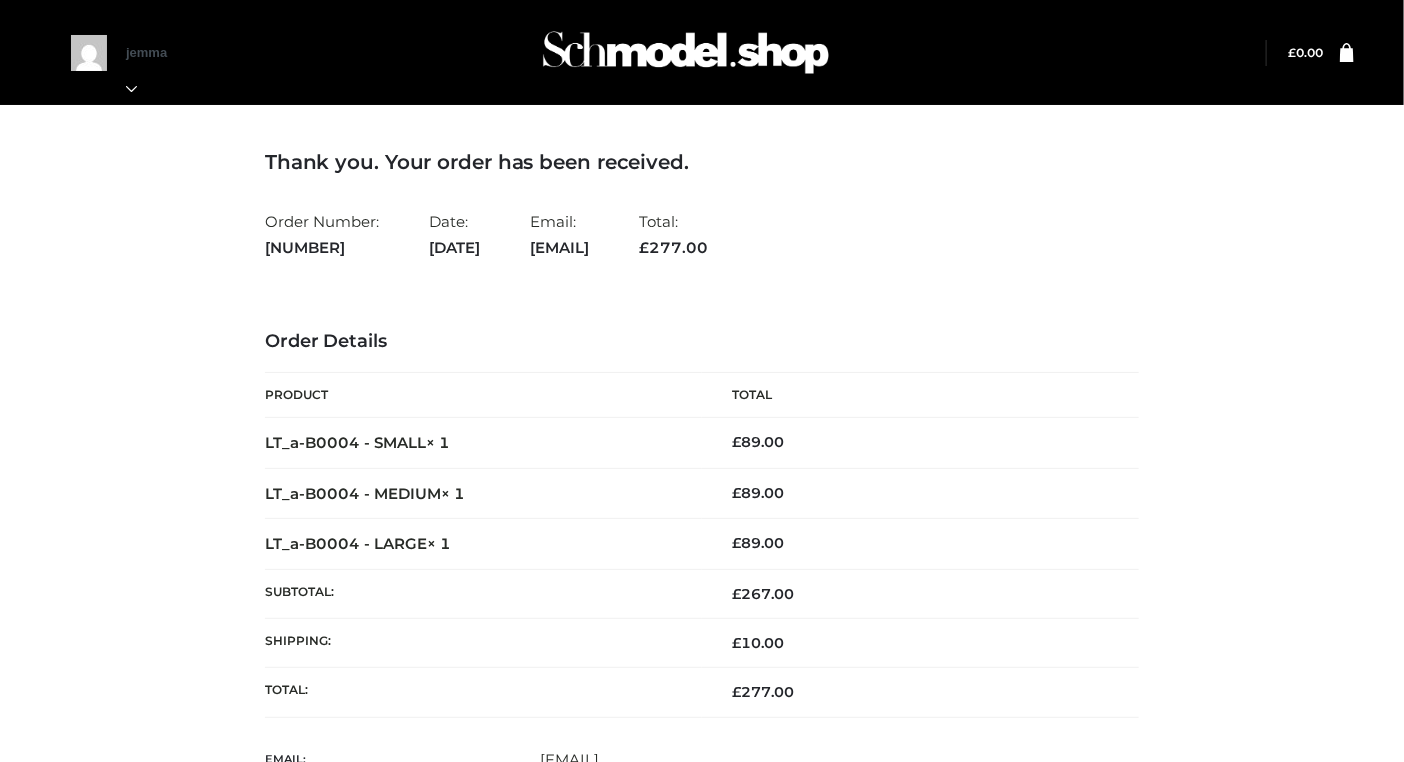 click at bounding box center [1338, 53] 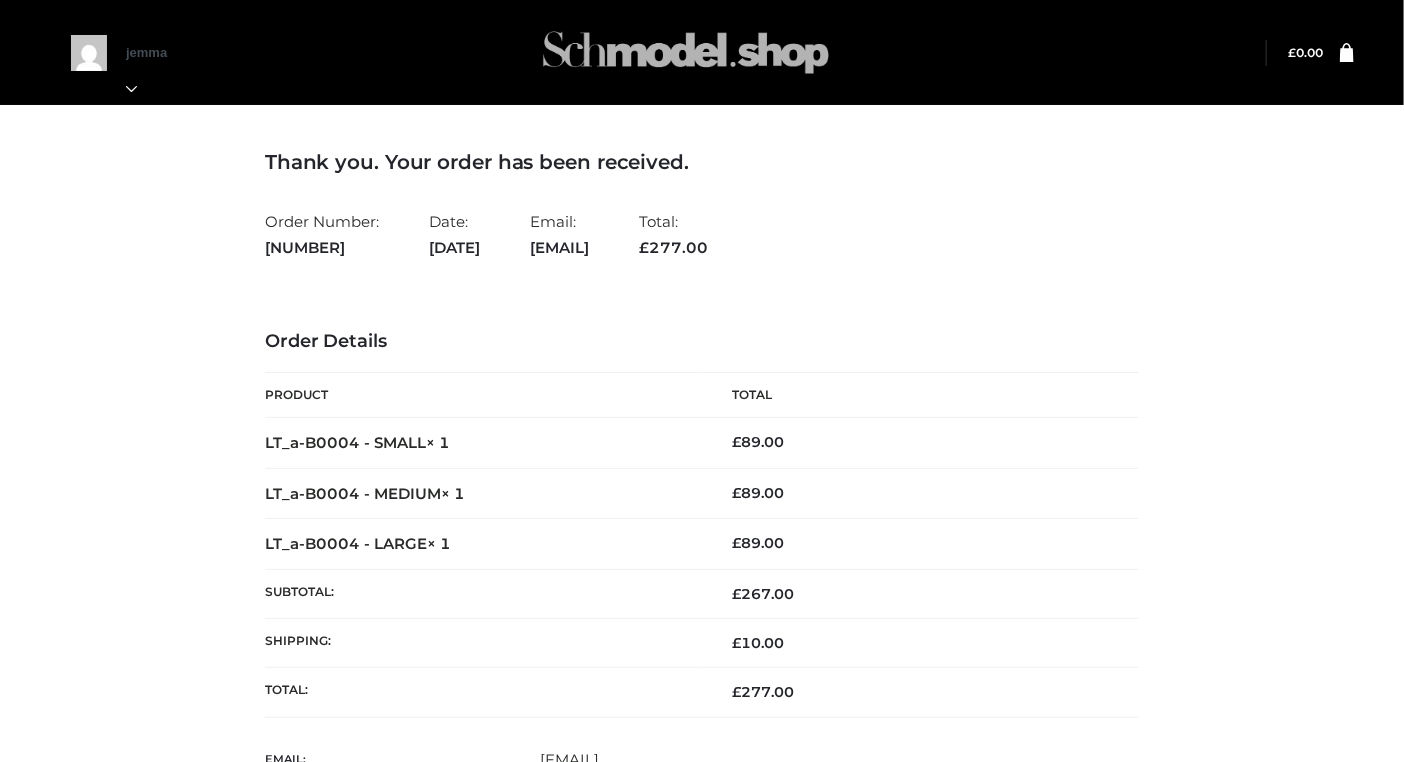 drag, startPoint x: 1123, startPoint y: 40, endPoint x: 1117, endPoint y: 57, distance: 18.027756 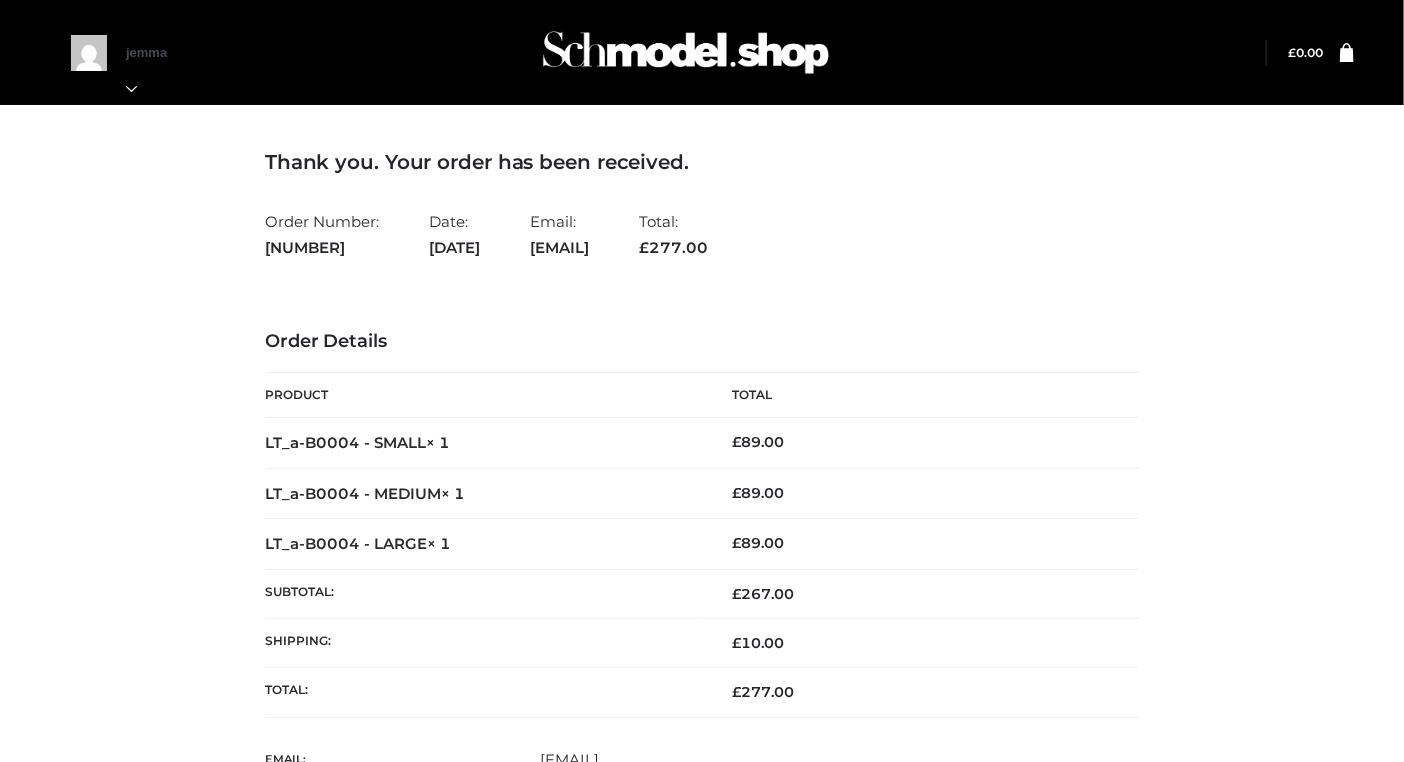 click on "Order Number:                           5298719
Date:                           August 1, 2025
Email:                             kavya+jemma@providence.pw
Total:                           £ 277.00" at bounding box center (702, 234) 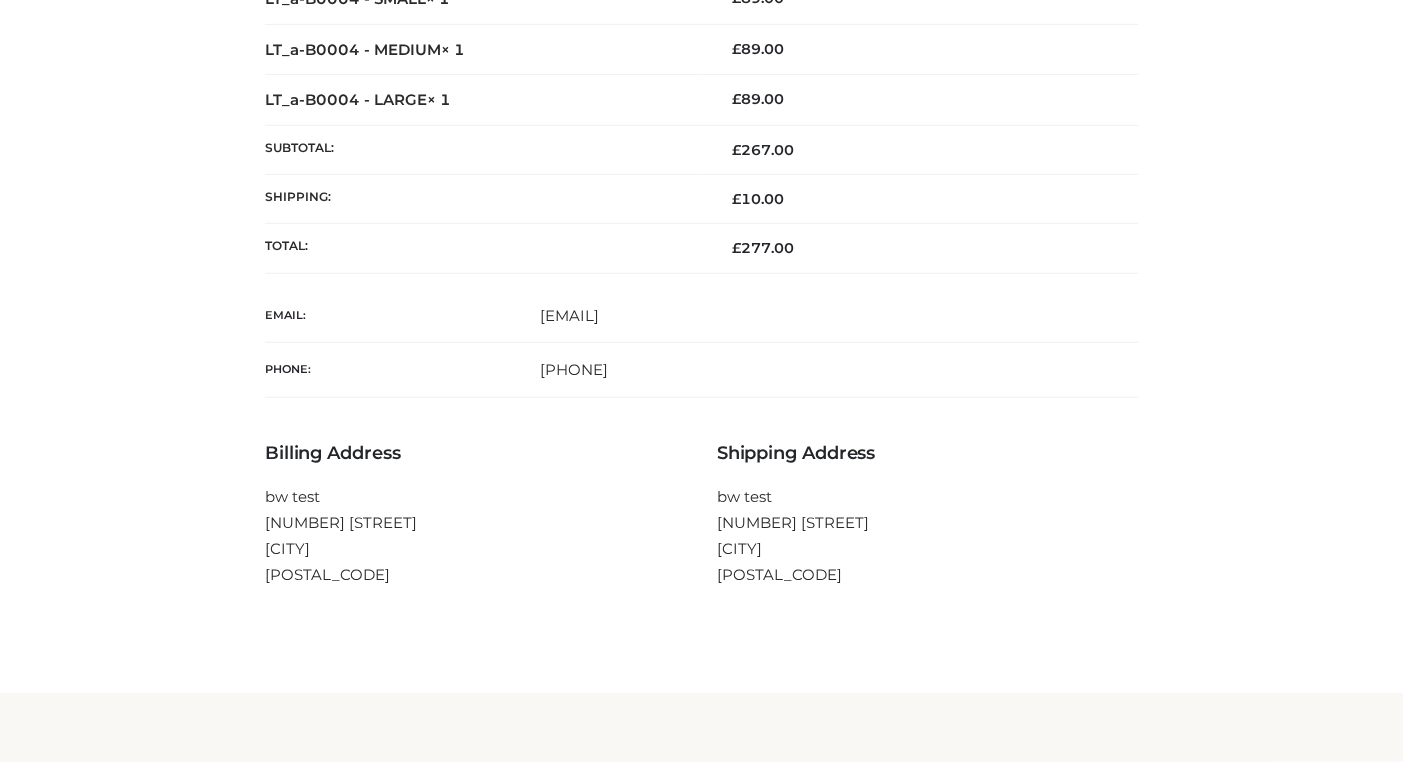 scroll, scrollTop: 493, scrollLeft: 0, axis: vertical 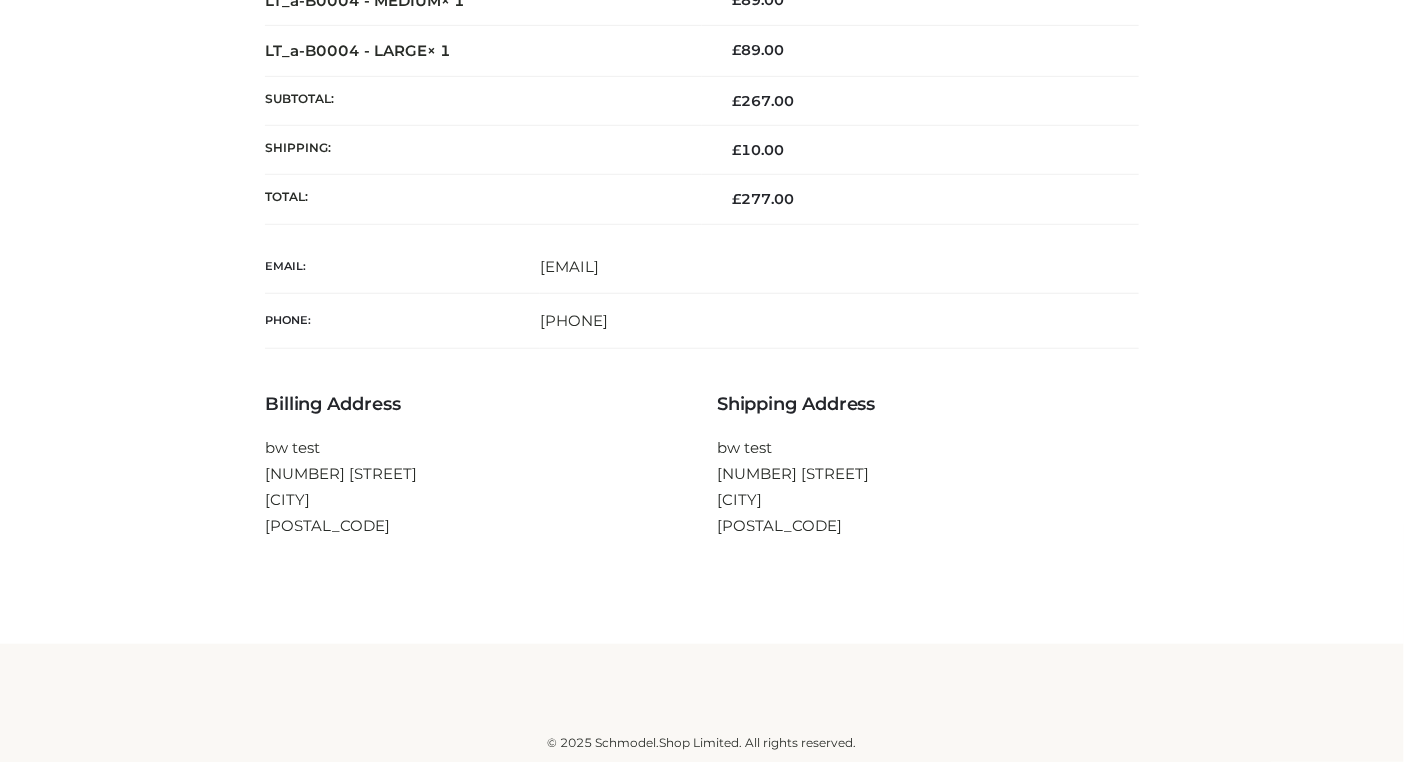 click on "Thank you. Your order has been received.
Order Number:                           5298719
Date:                           August 1, 2025
Email:                             kavya+jemma@providence.pw
Total:                           £ 277.00
Order Details
Product
Total
LT_a-B0004 - SMALL  × 1
£ 89.00
LT_a-B0004 - MEDIUM  × 1
£ 89.00" at bounding box center [702, 125] 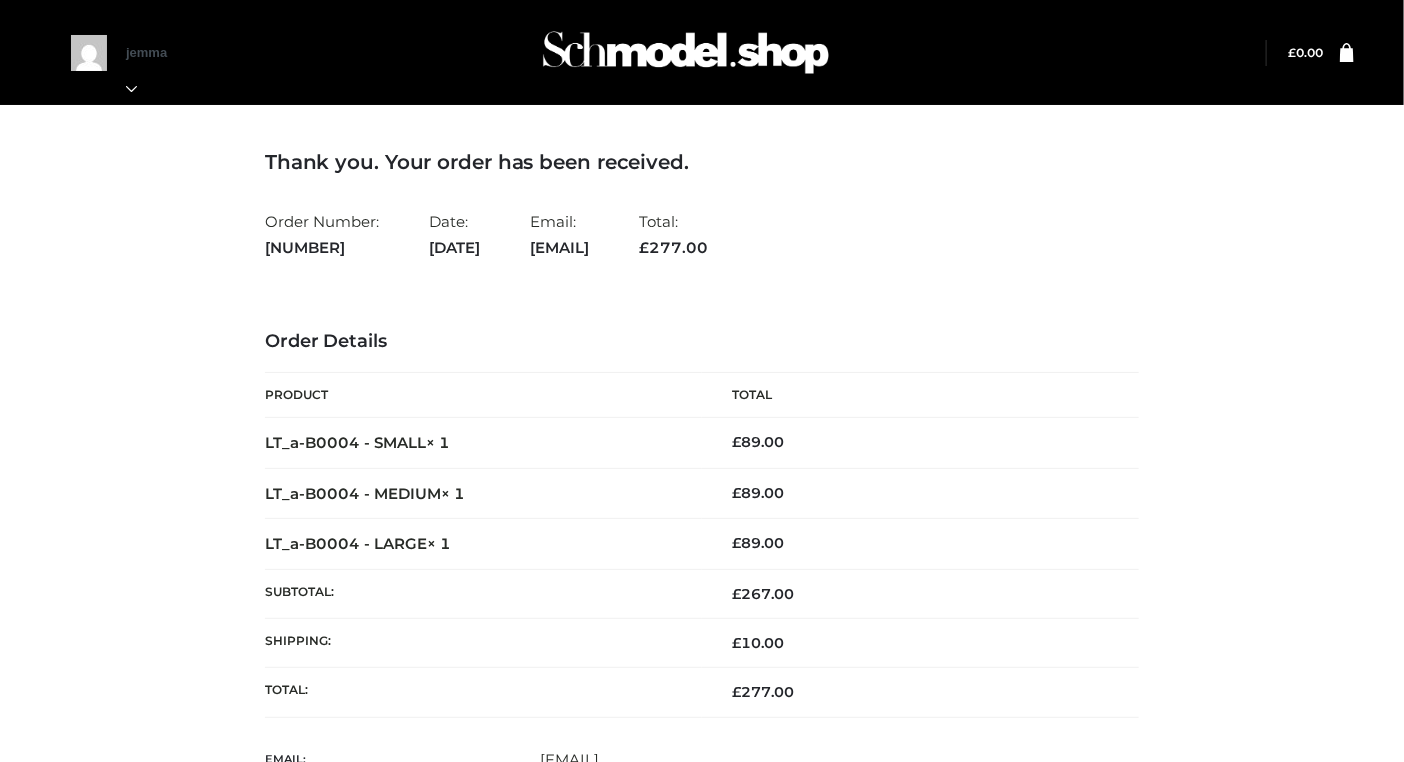 click on "Thank you. Your order has been received.
Order Number:                           5298719
Date:                           August 1, 2025
Email:                             kavya+jemma@providence.pw
Total:                           £ 277.00
Order Details
Product
Total
LT_a-B0004 - SMALL  × 1
£ 89.00
LT_a-B0004 - MEDIUM  × 1
£ 89.00
× 1" at bounding box center [702, 598] 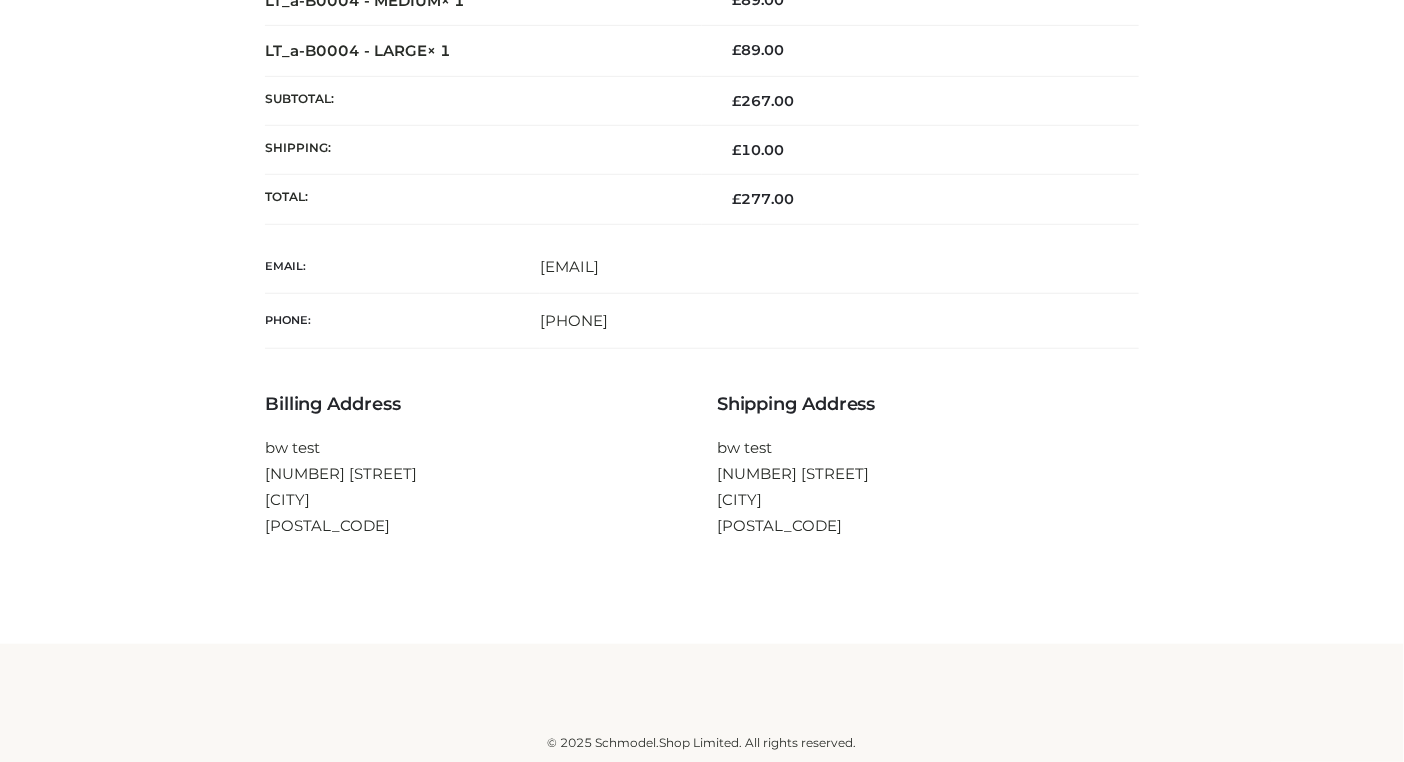 scroll, scrollTop: 0, scrollLeft: 0, axis: both 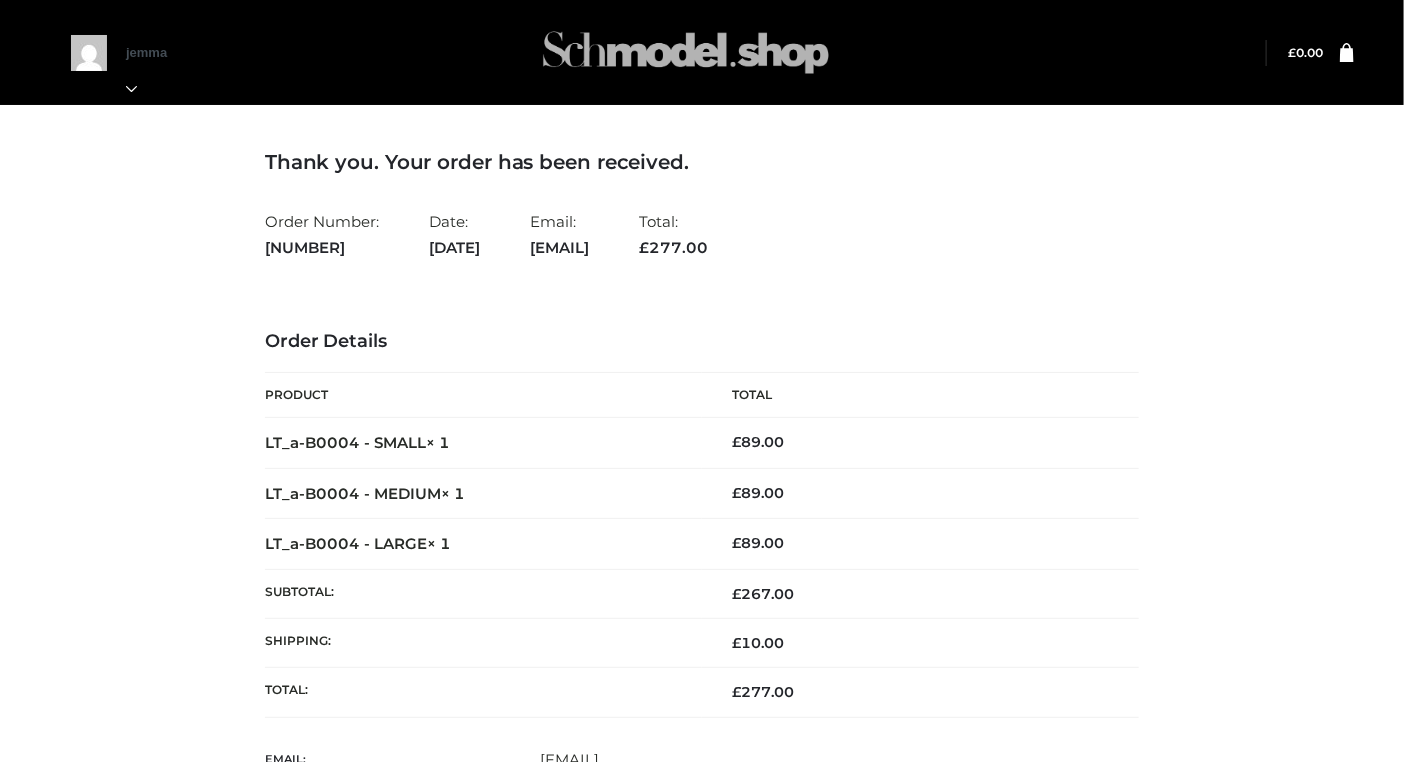 click at bounding box center (686, 52) 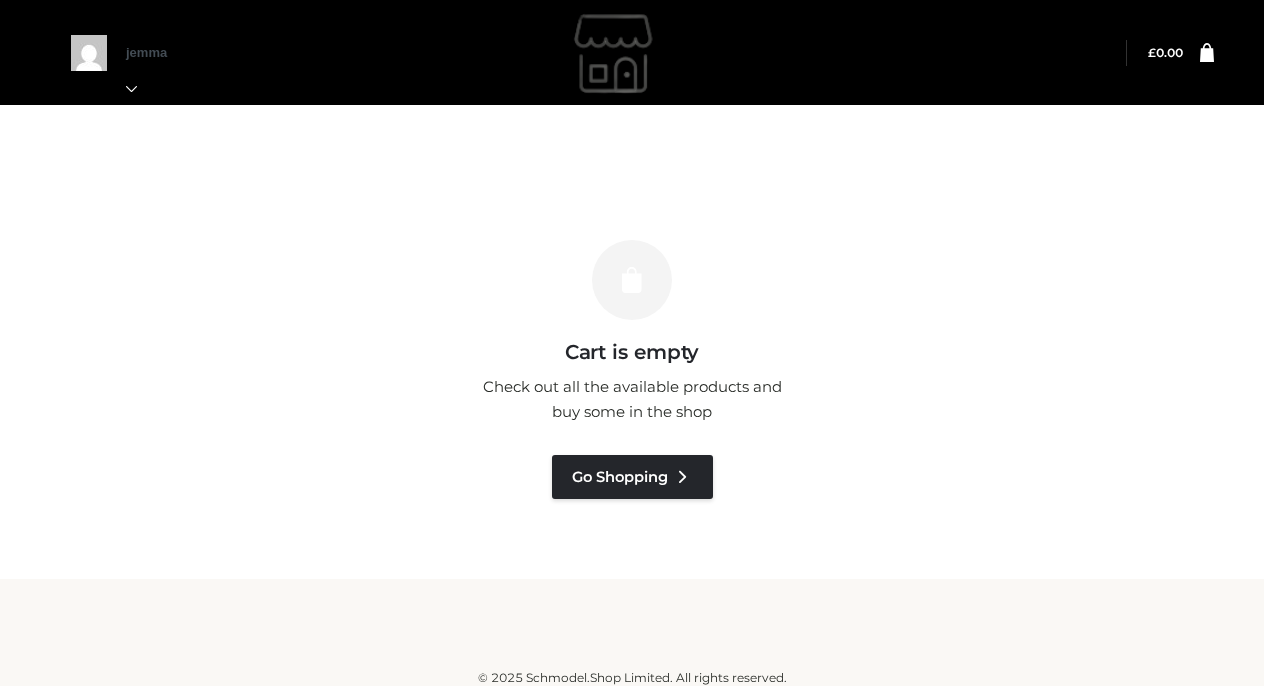 scroll, scrollTop: 0, scrollLeft: 0, axis: both 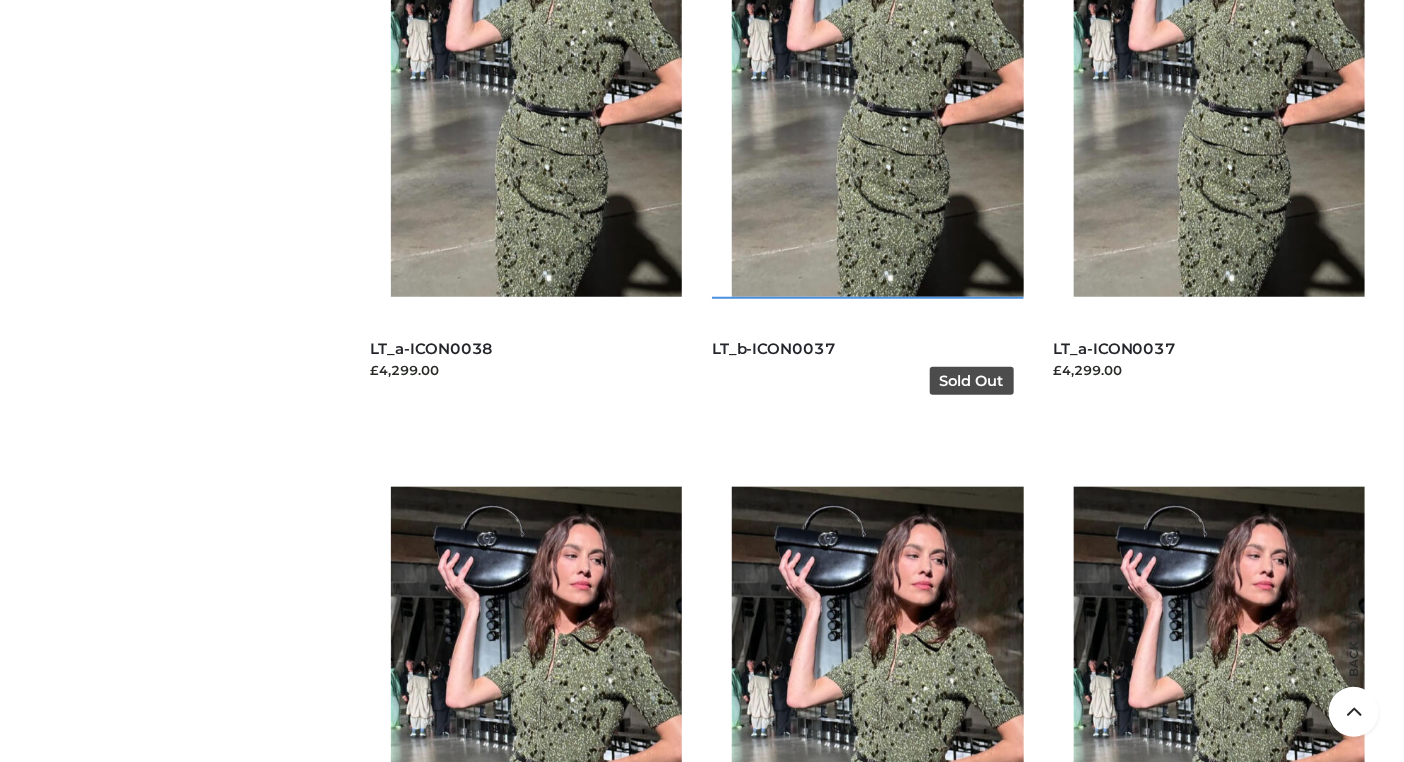 click at bounding box center (888, 63) 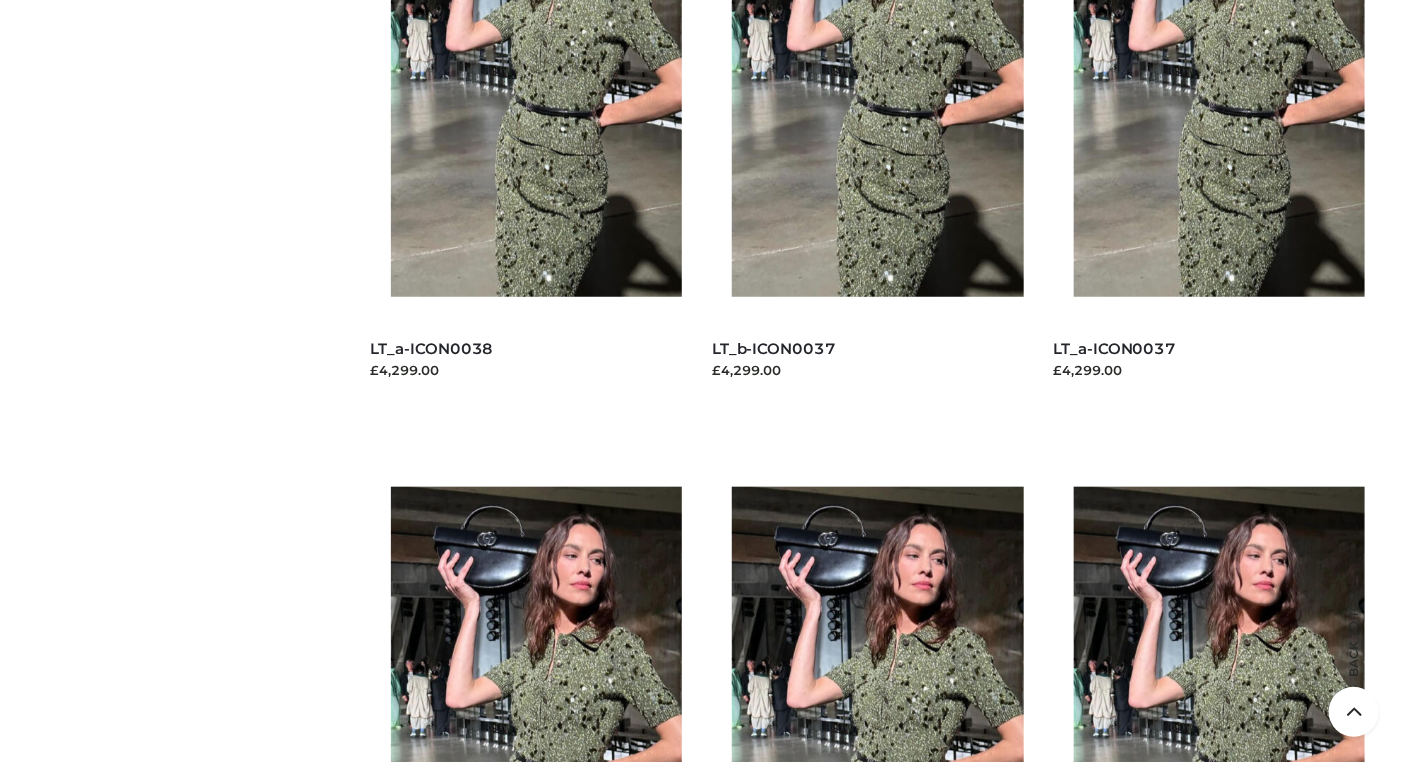scroll, scrollTop: 10110, scrollLeft: 0, axis: vertical 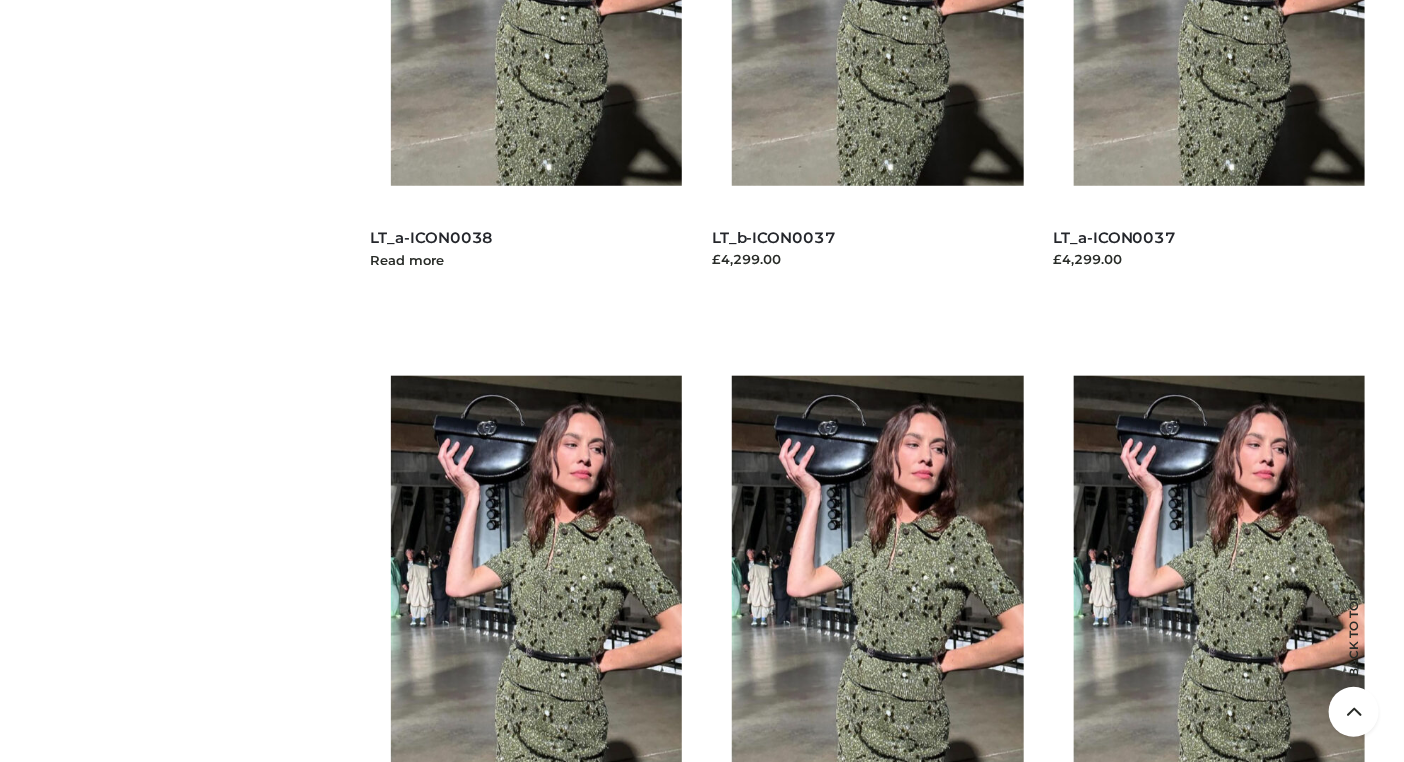 click at bounding box center [527, -38] 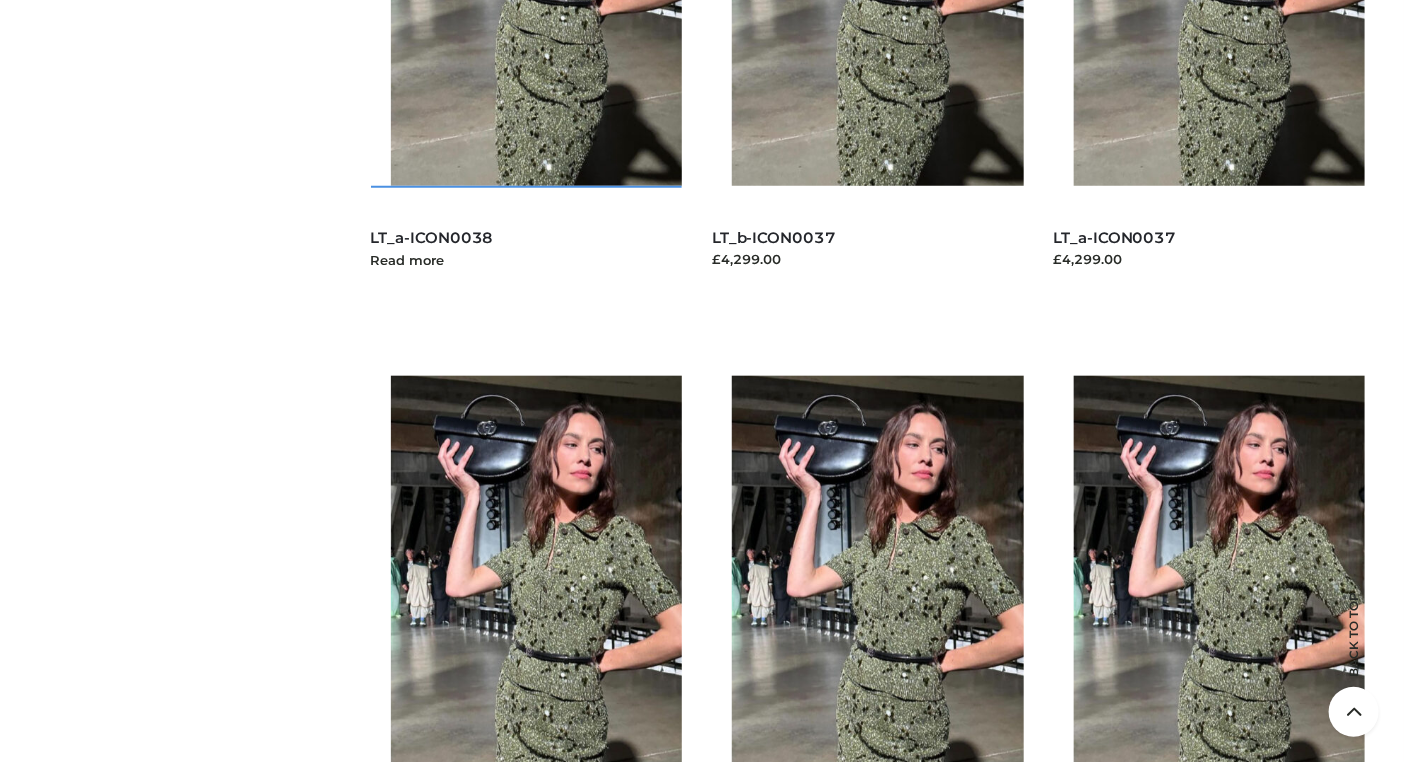 click at bounding box center (547, -48) 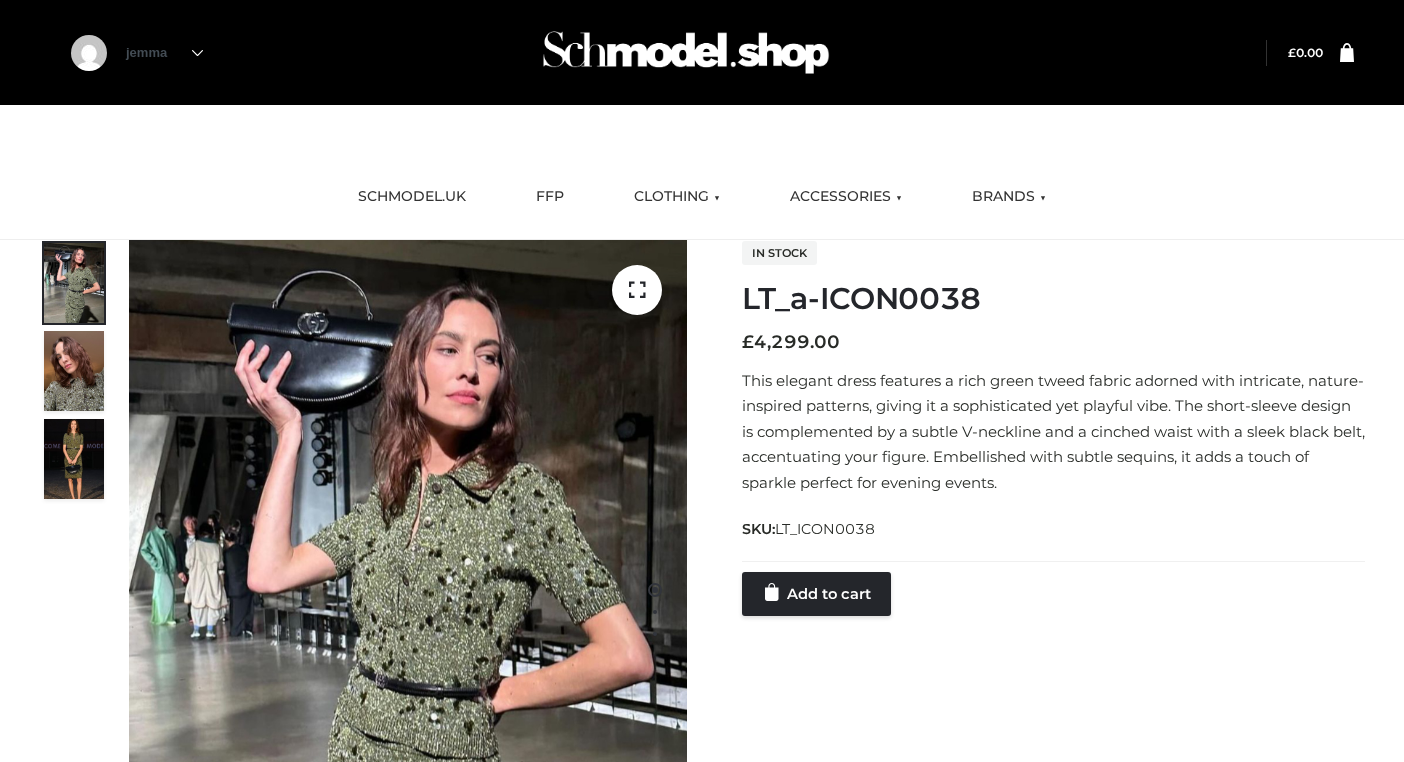 scroll, scrollTop: 0, scrollLeft: 0, axis: both 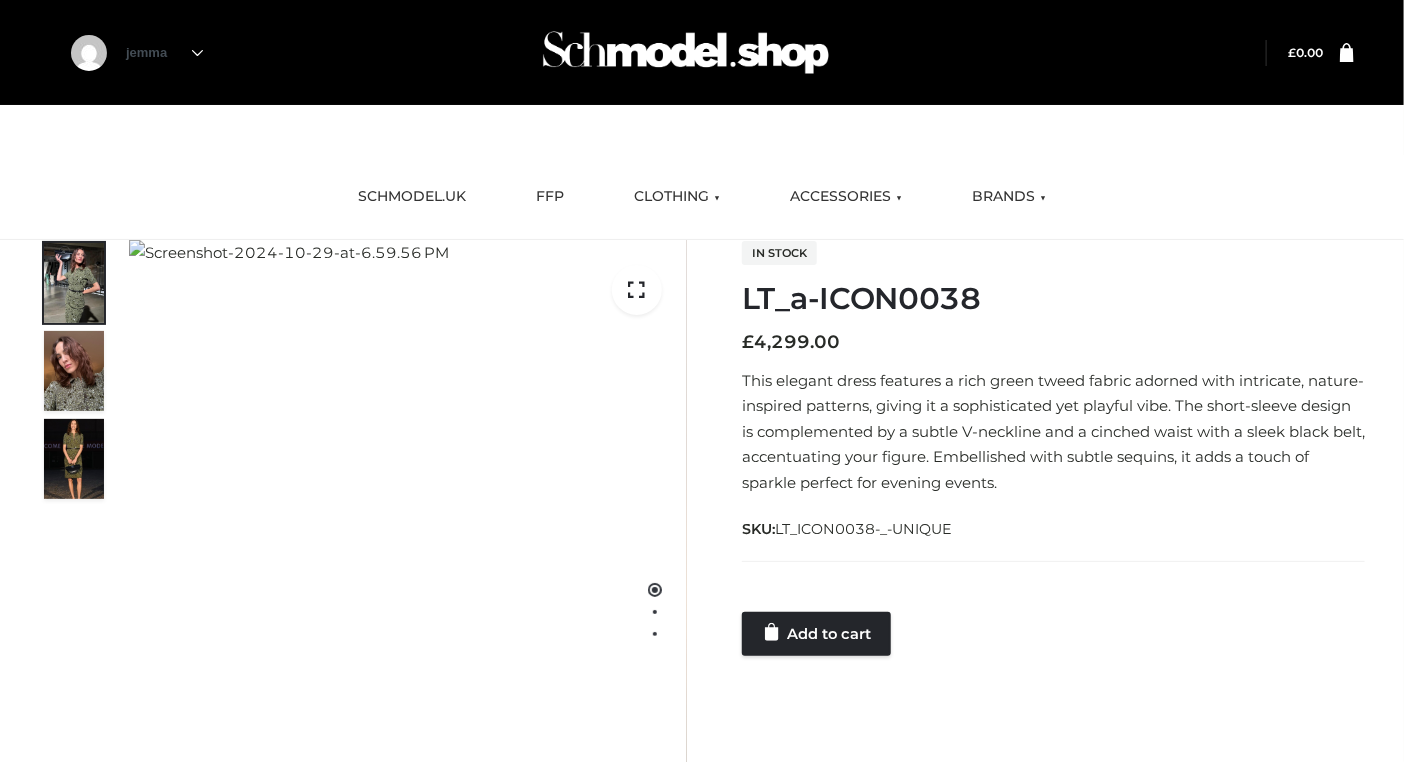 click at bounding box center [1053, 592] 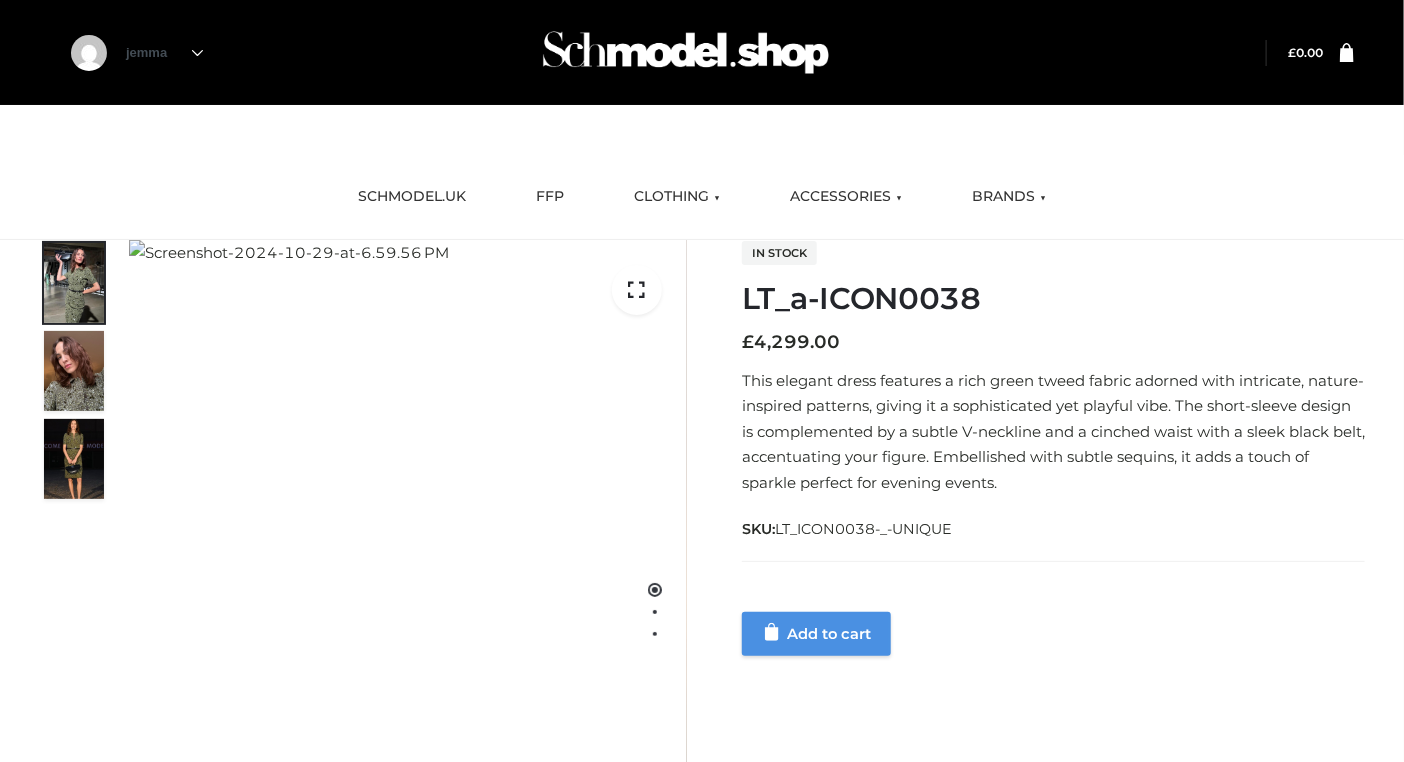 click on "Add to cart" at bounding box center (816, 634) 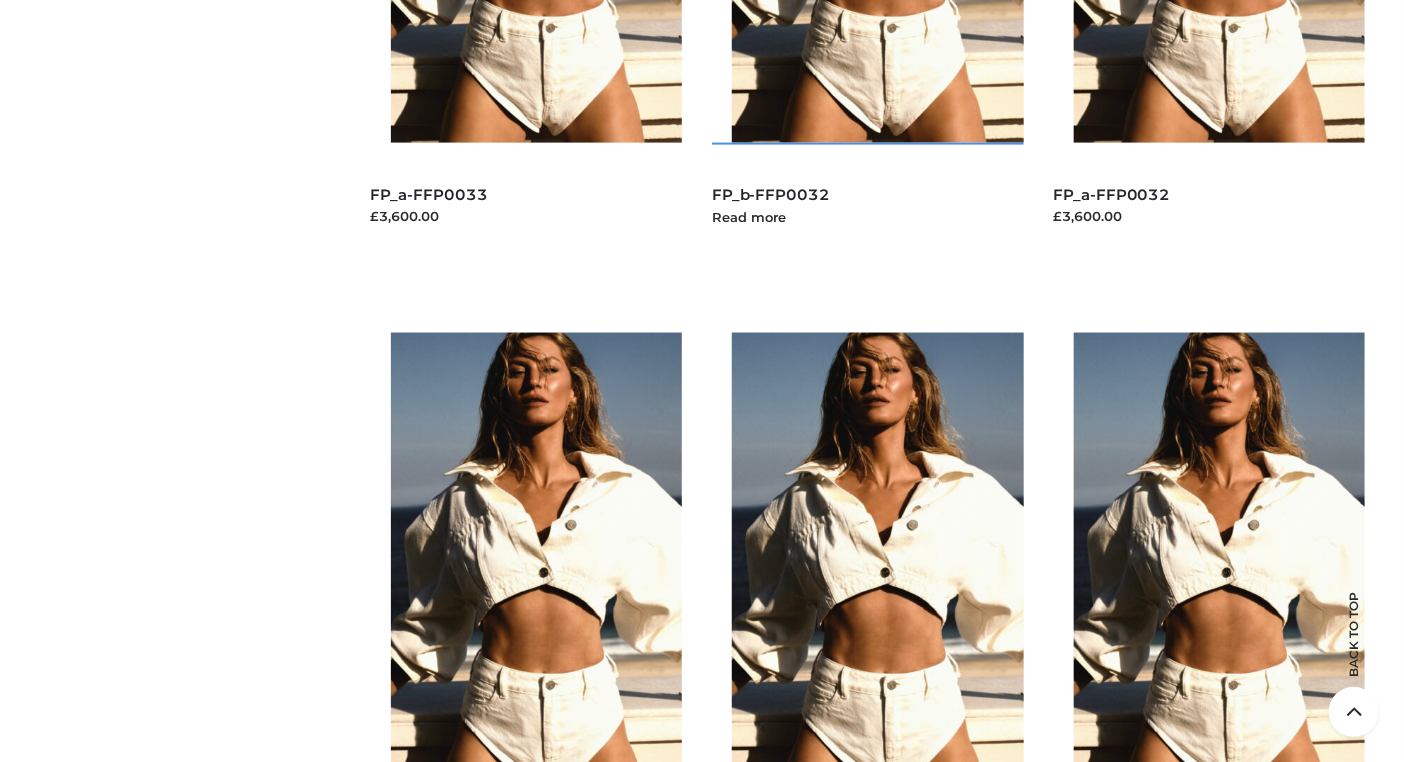 scroll, scrollTop: 29793, scrollLeft: 0, axis: vertical 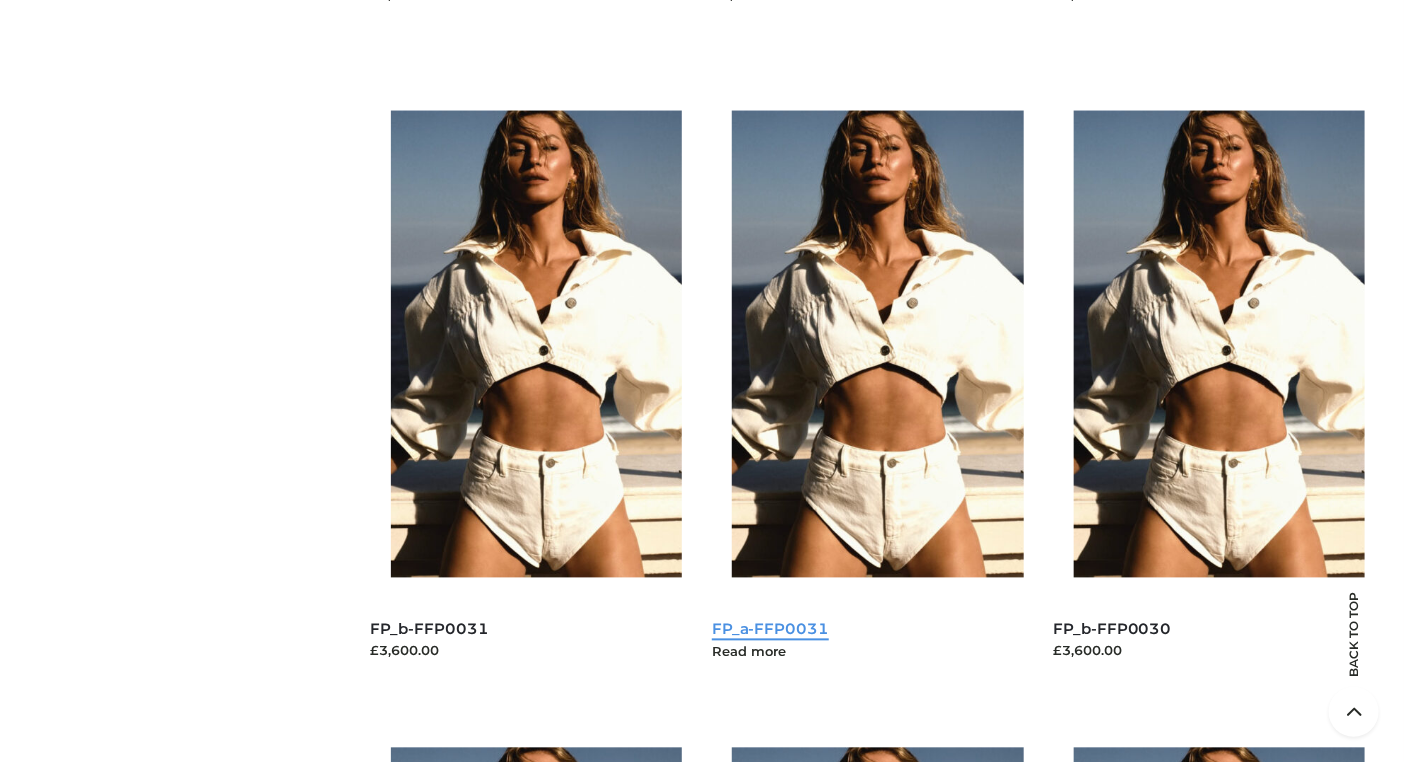 click on "FP_a-FFP0031" at bounding box center (770, 629) 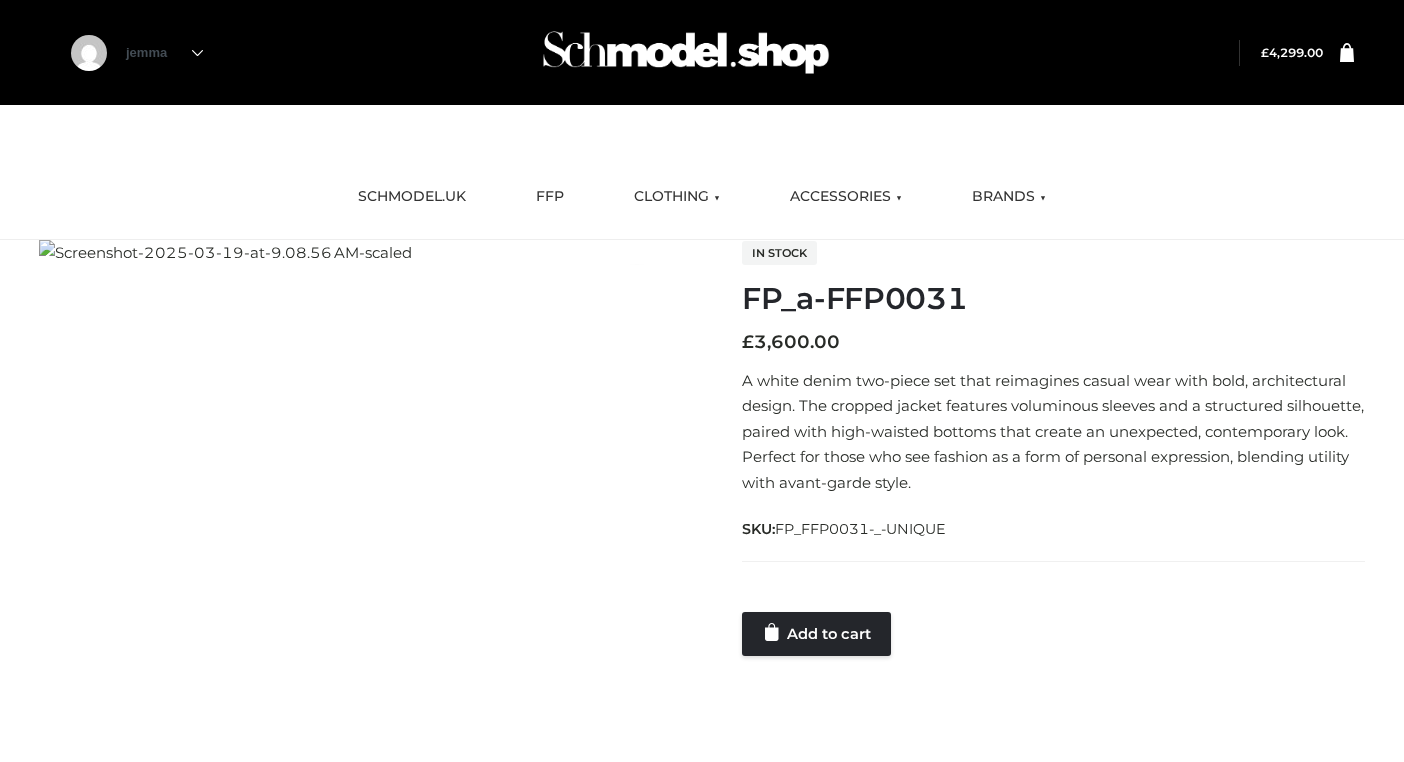 scroll, scrollTop: 0, scrollLeft: 0, axis: both 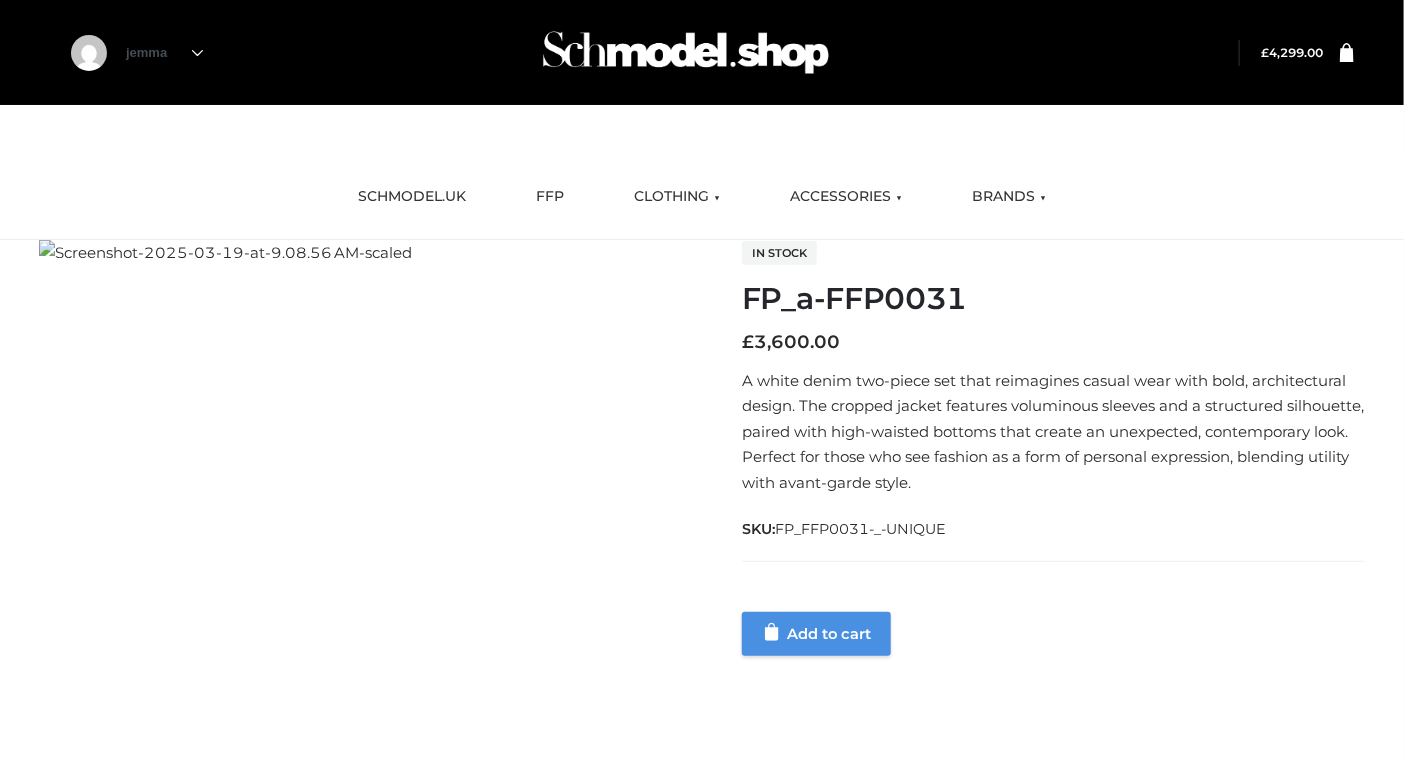 click on "Add to cart" at bounding box center [816, 634] 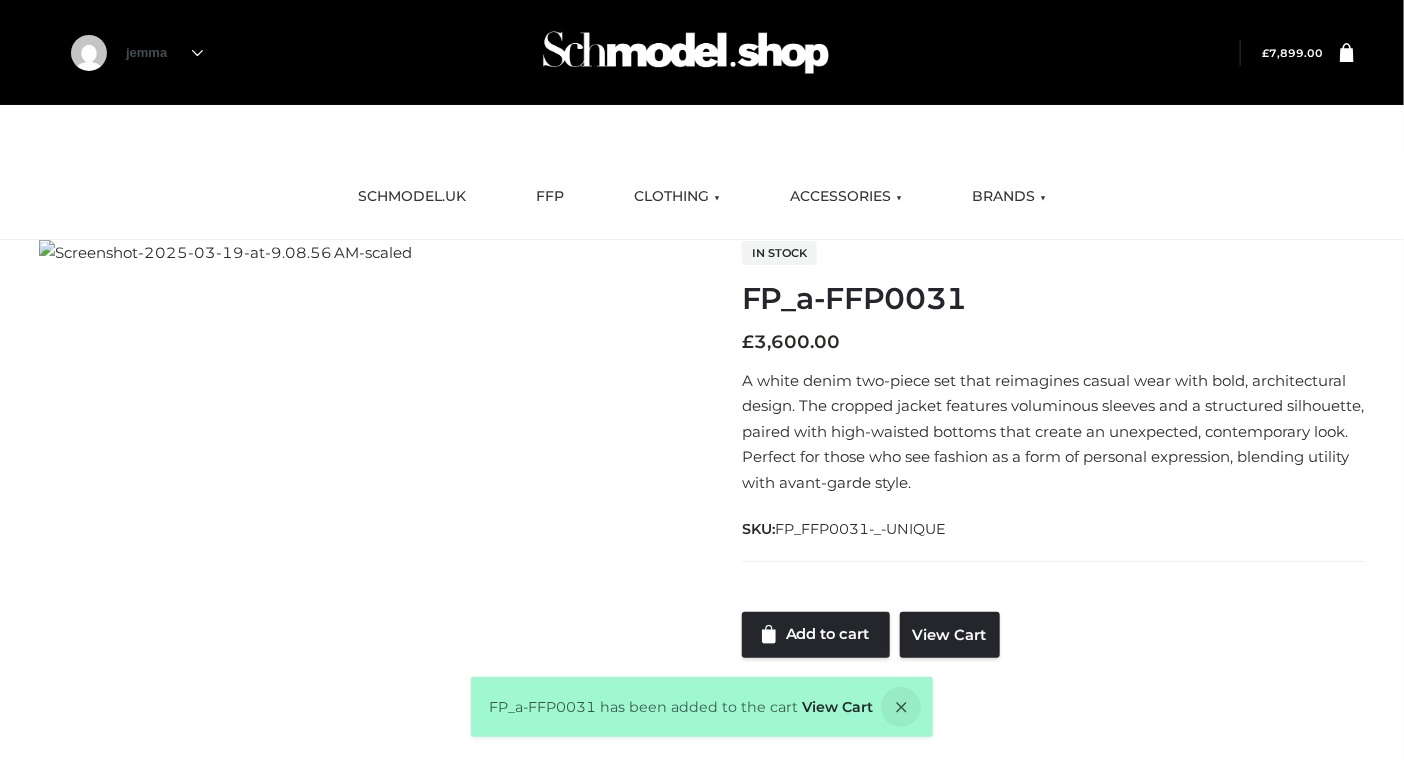 click 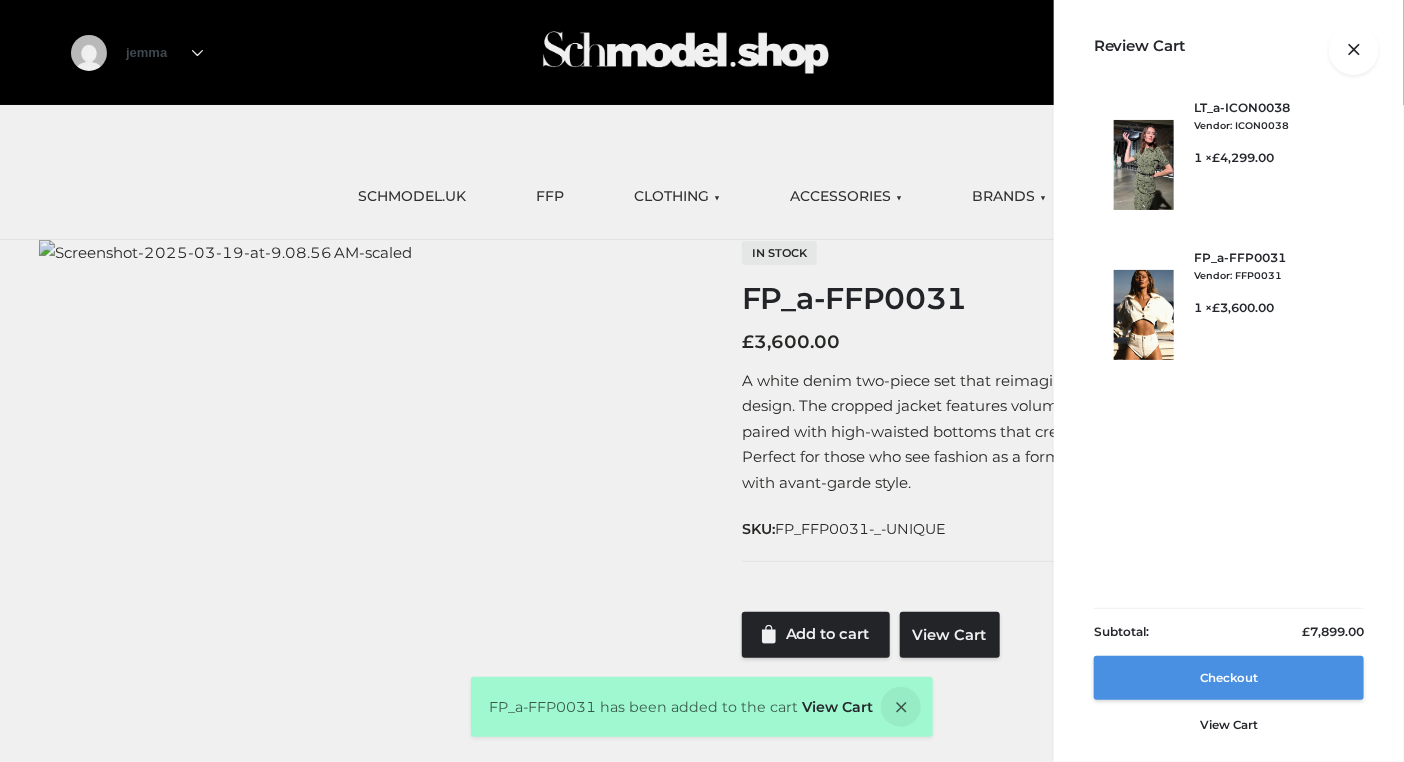 click on "Checkout" at bounding box center [1229, 678] 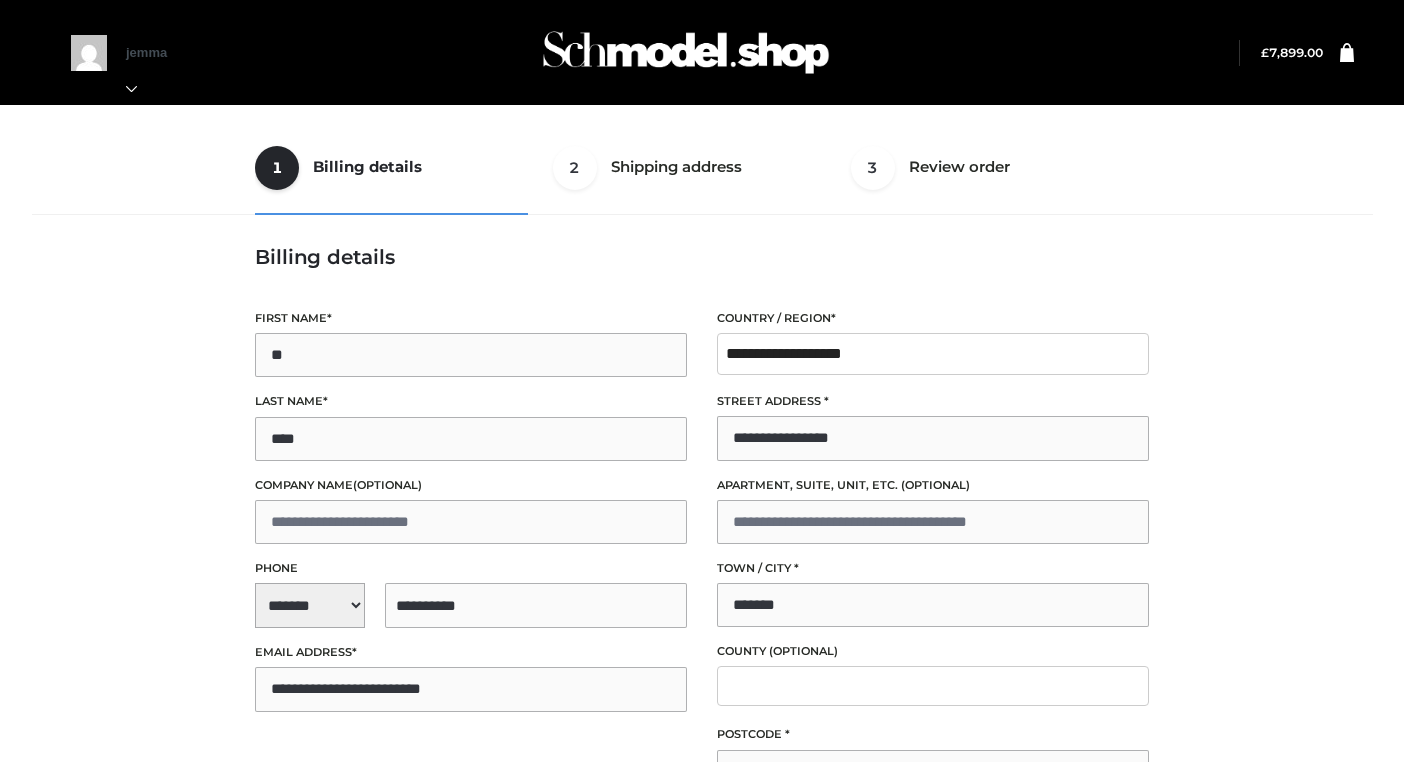 select on "**" 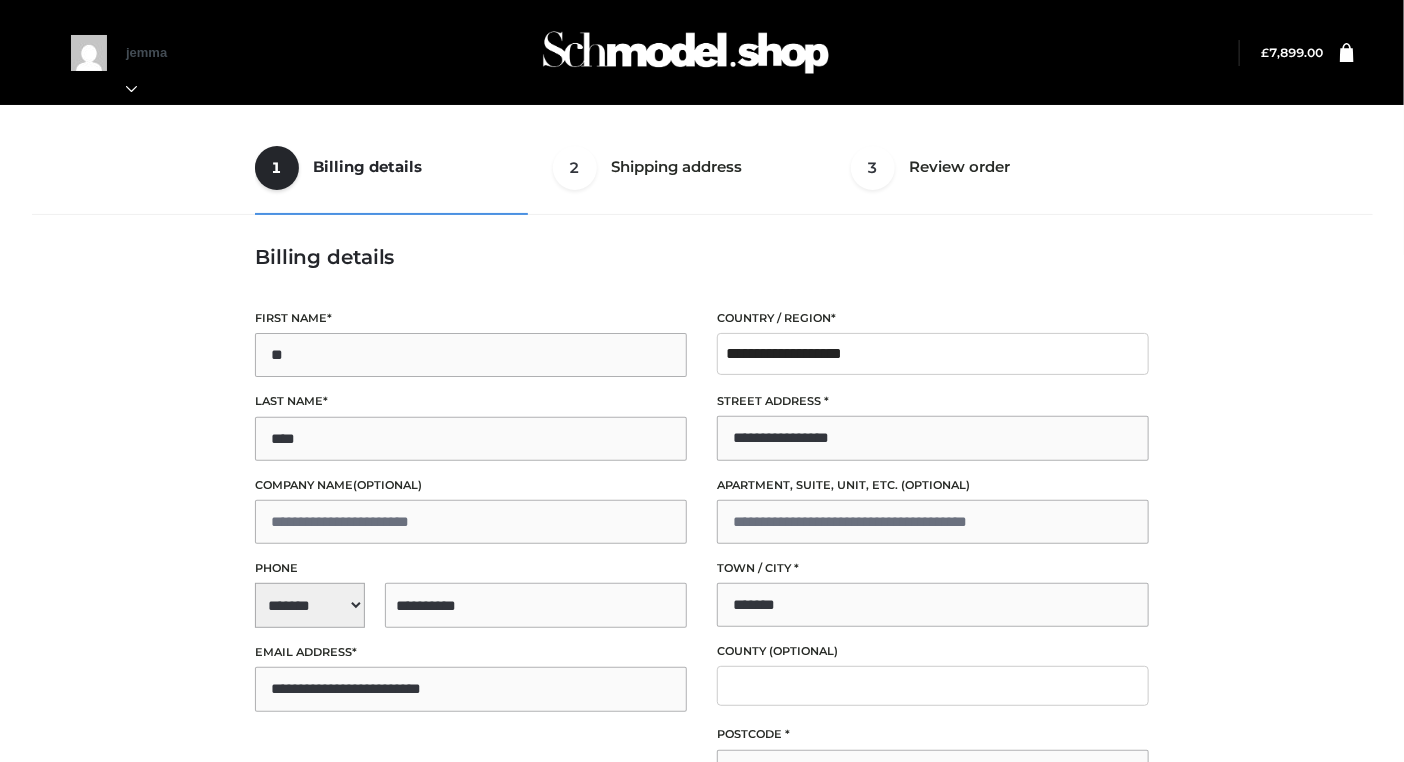 scroll, scrollTop: 457, scrollLeft: 0, axis: vertical 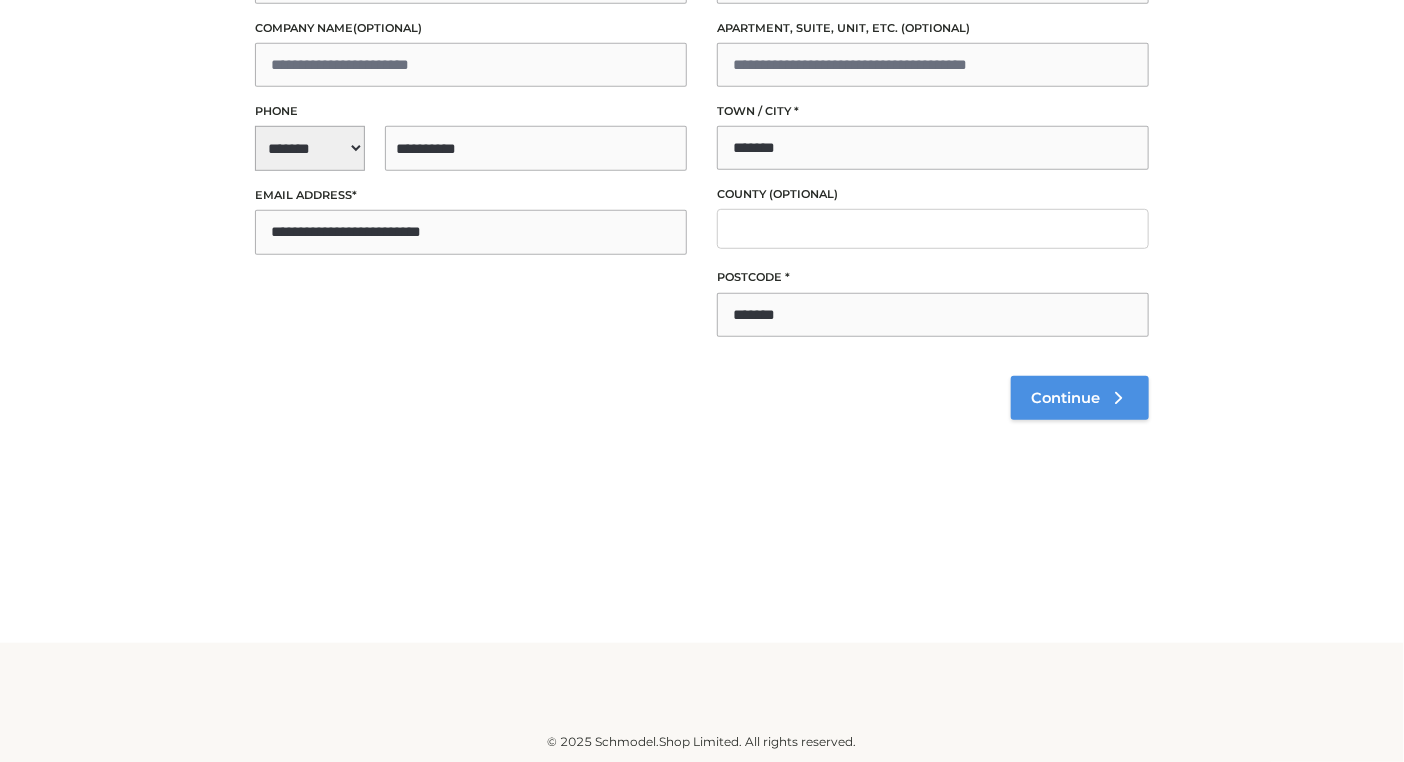 click on "Continue" at bounding box center [1080, 398] 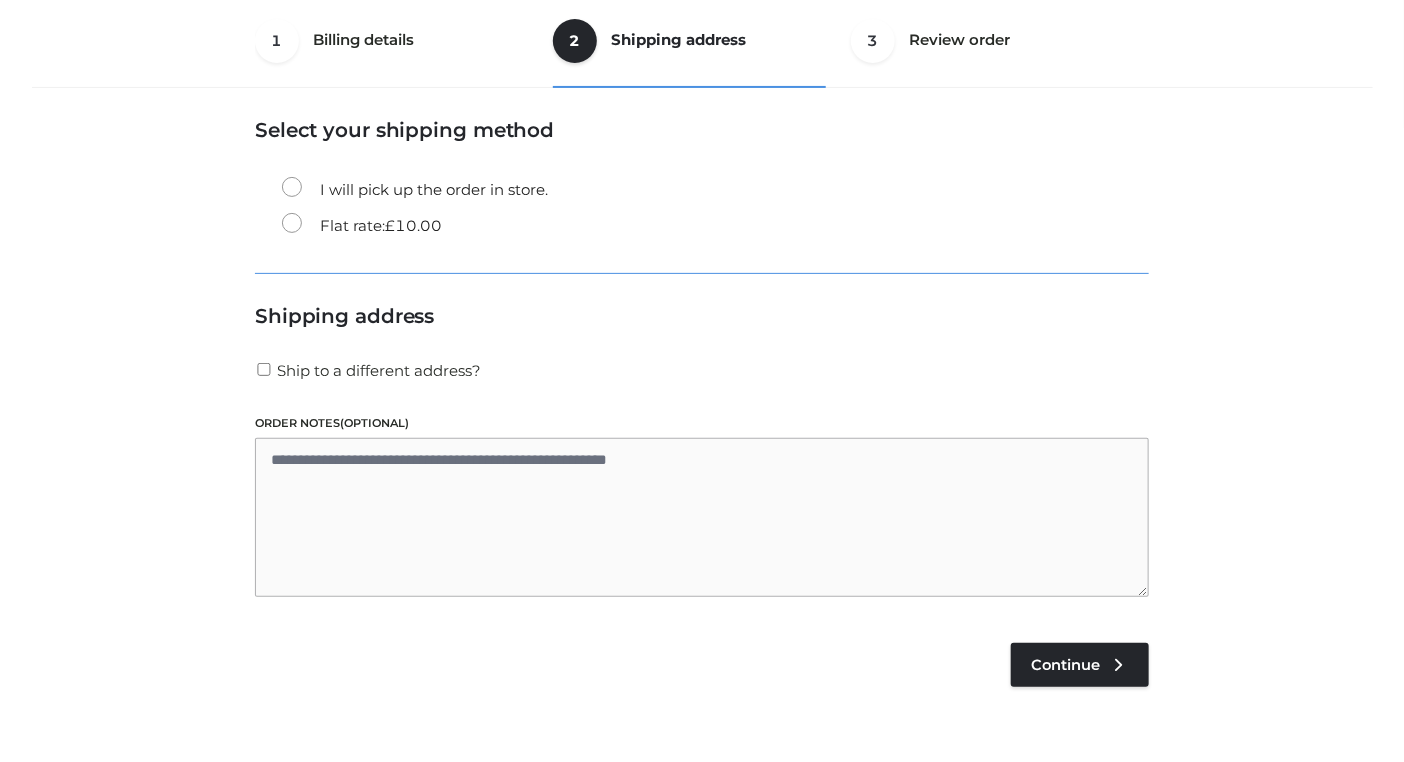 scroll, scrollTop: 120, scrollLeft: 0, axis: vertical 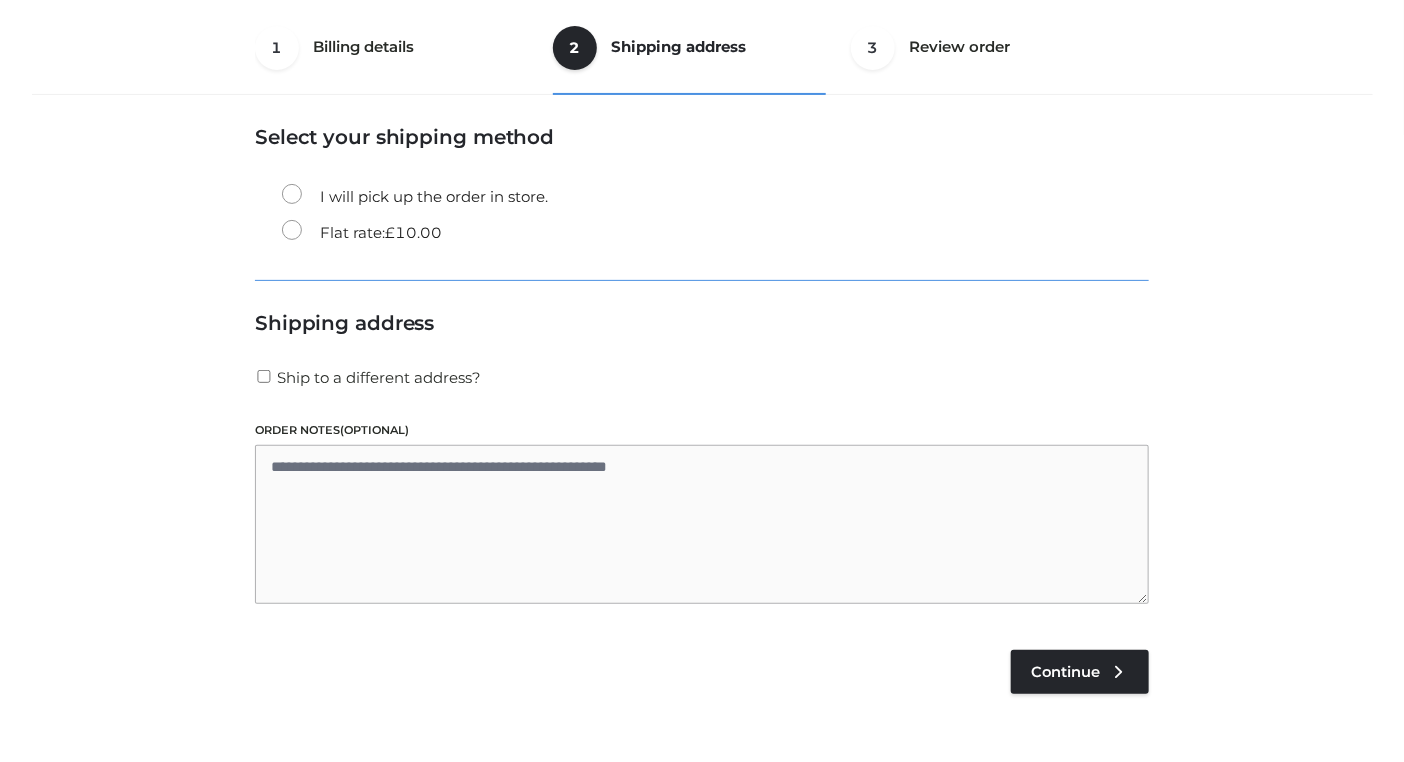 click on "£ 10.00" at bounding box center (413, 232) 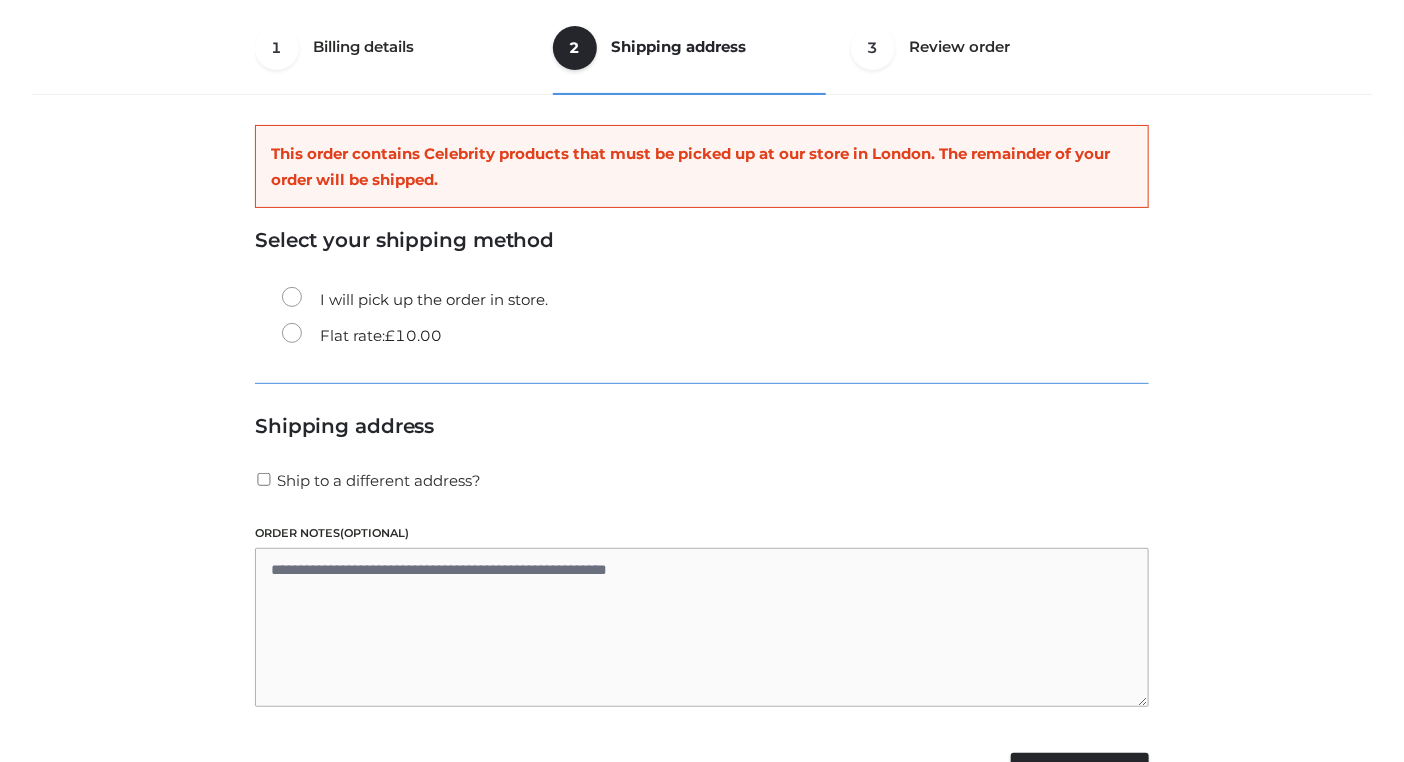 scroll, scrollTop: 457, scrollLeft: 0, axis: vertical 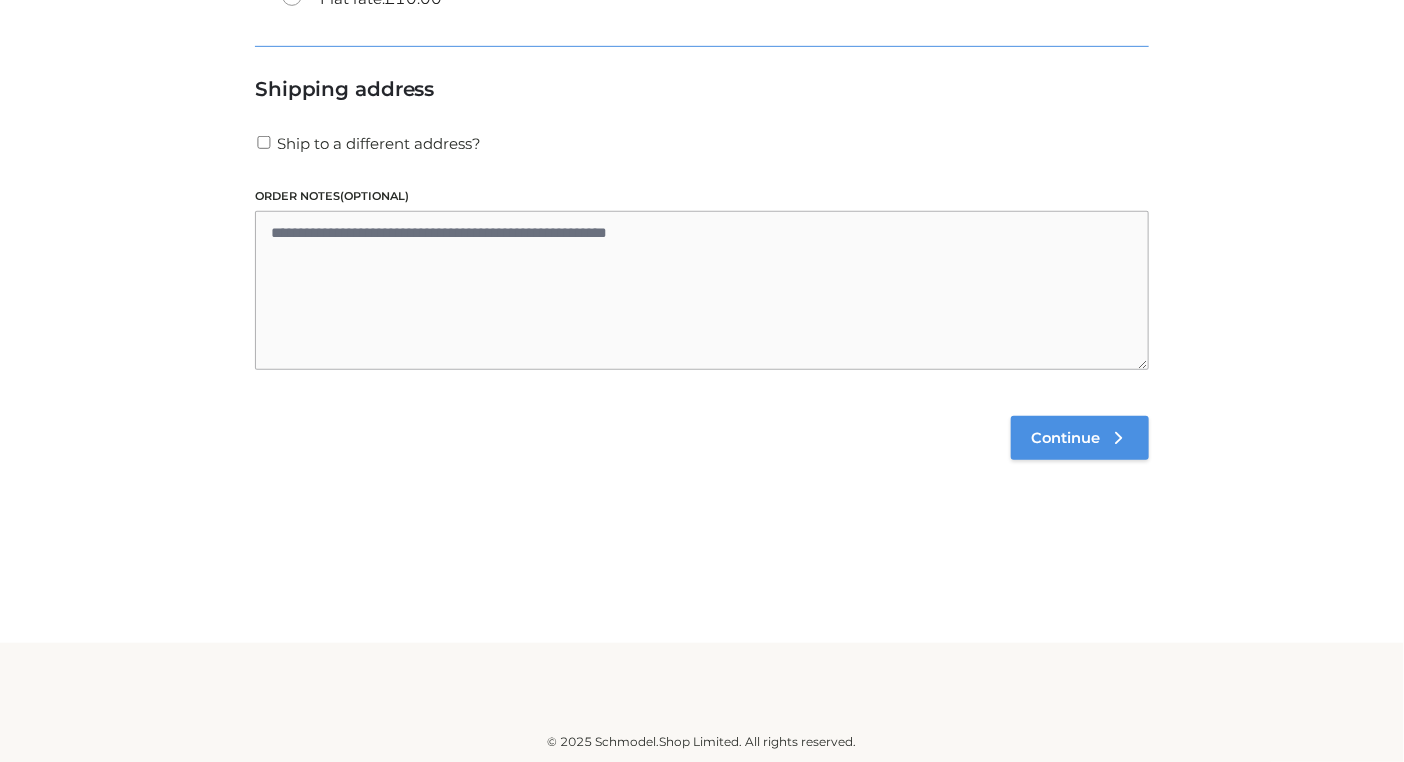 click on "Continue" at bounding box center [1065, 438] 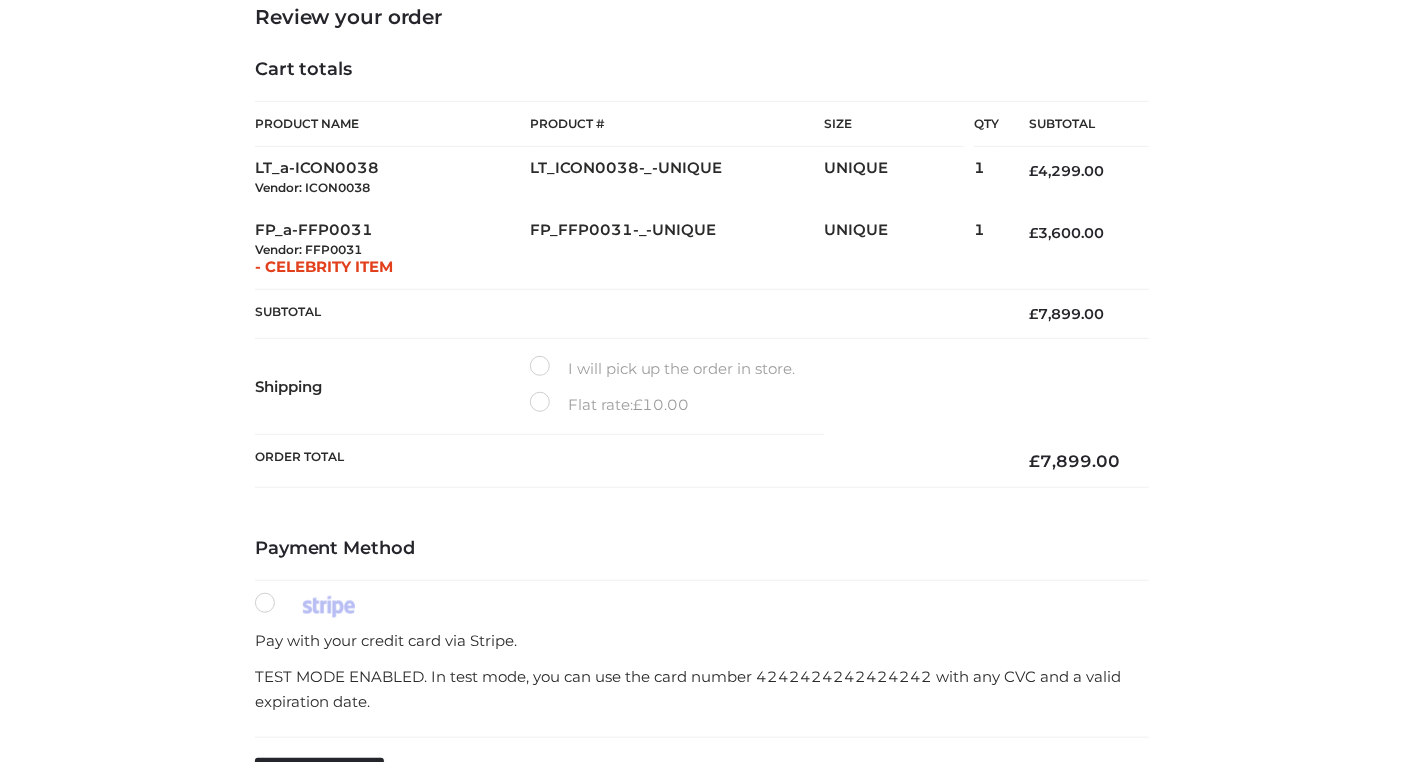 scroll, scrollTop: 585, scrollLeft: 0, axis: vertical 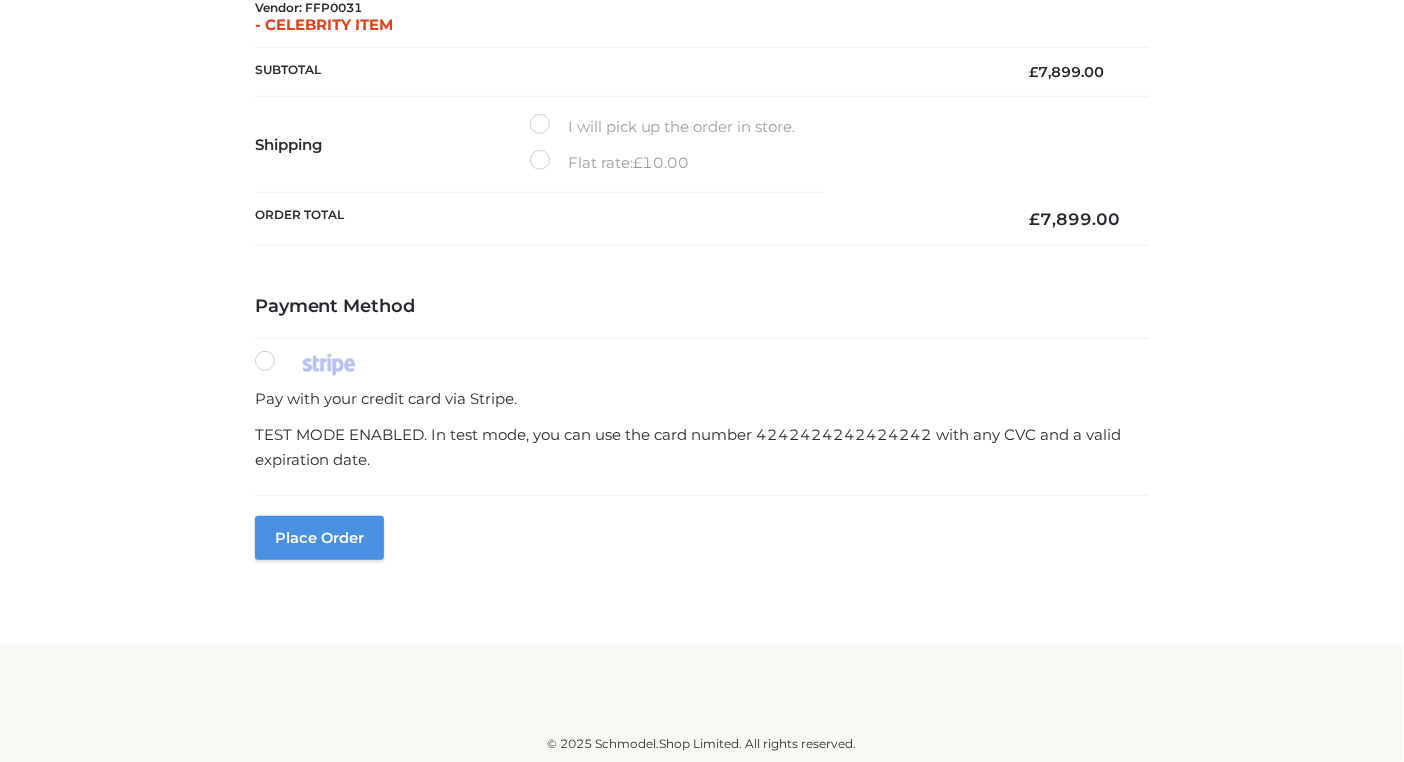 click on "Place order" at bounding box center [319, 538] 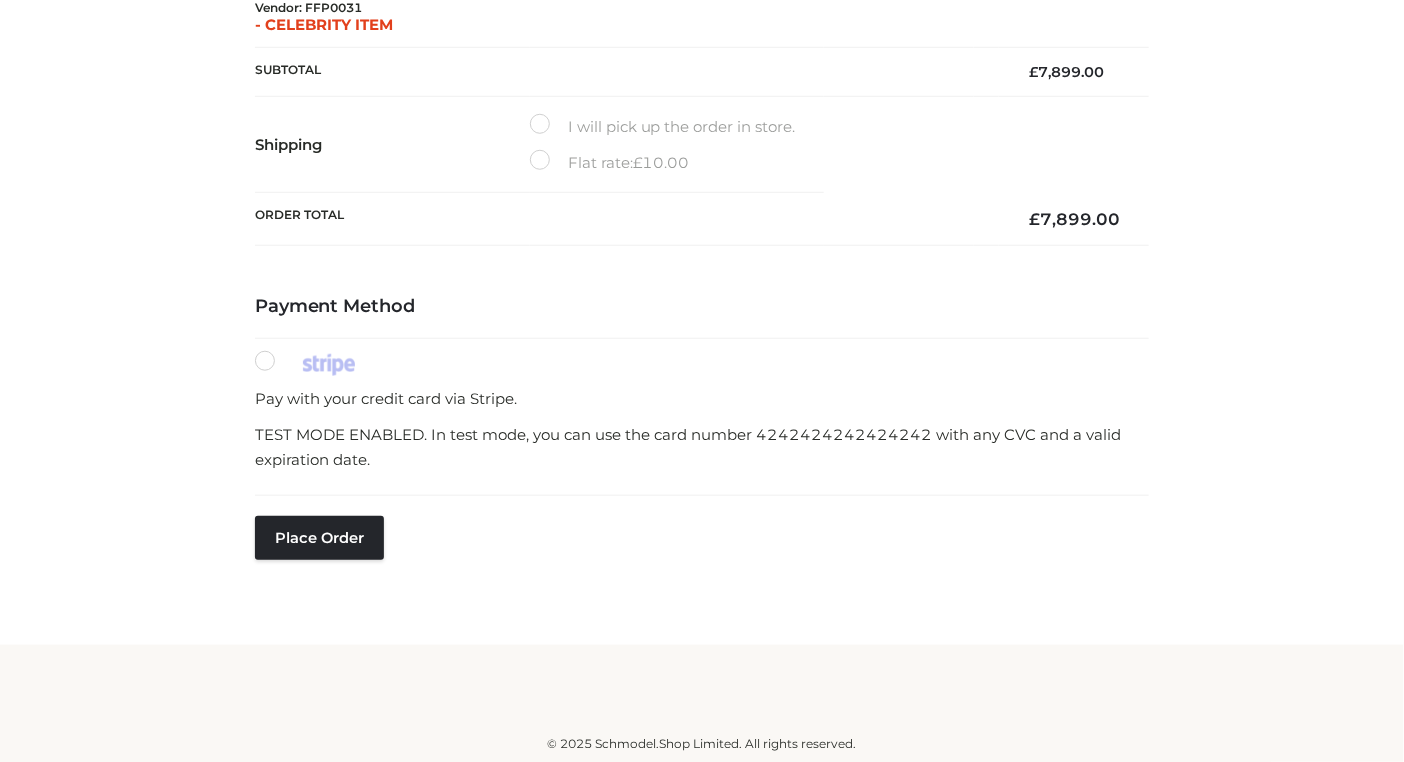 click on "Flat rate:  £ 10.00" at bounding box center [610, 163] 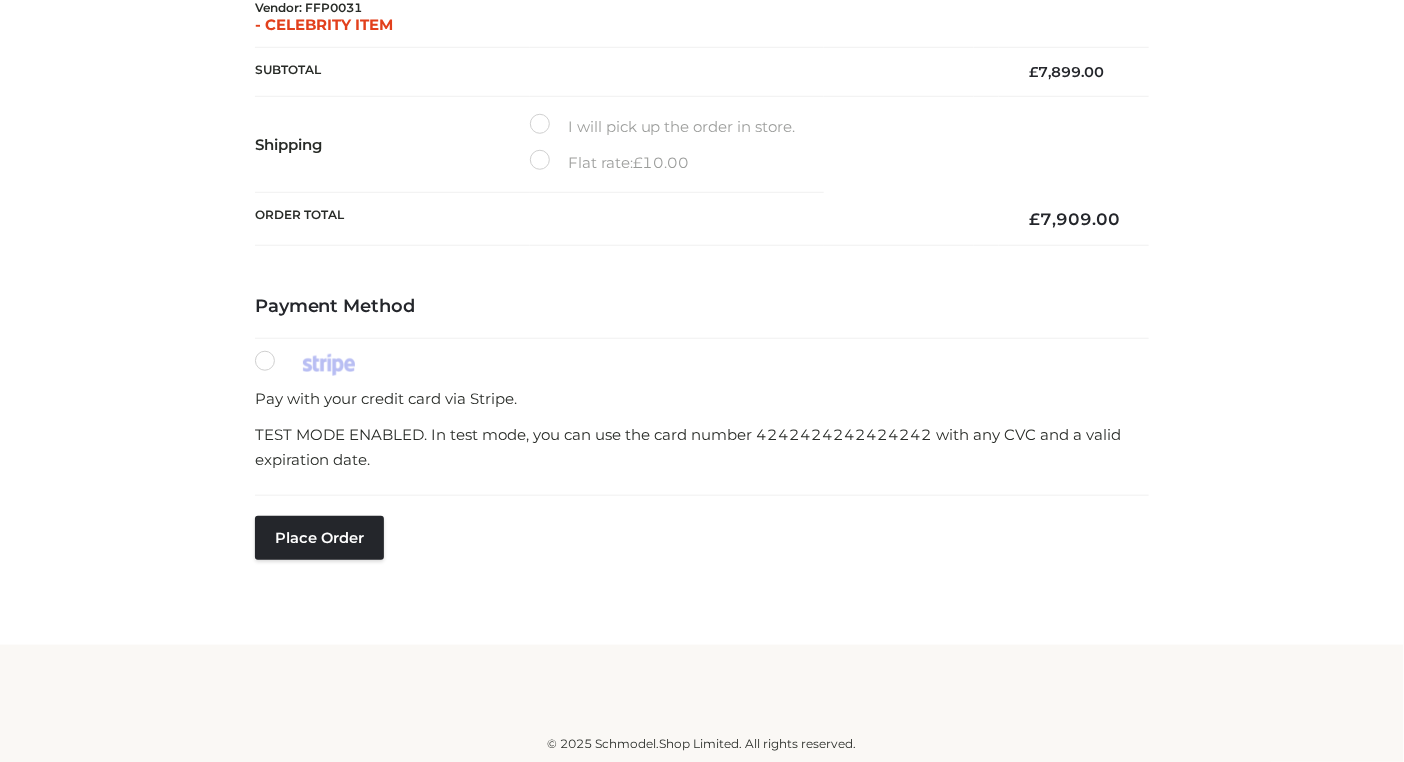 click on "1
Billing details
Billing
2
Shipping address
Shipping
3
Review order
Order
Billing details
First name  * ** Last name  * **** Company name  (optional)
Phone
*******
*******
********
********
********
******** ******** ********" at bounding box center [702, 85] 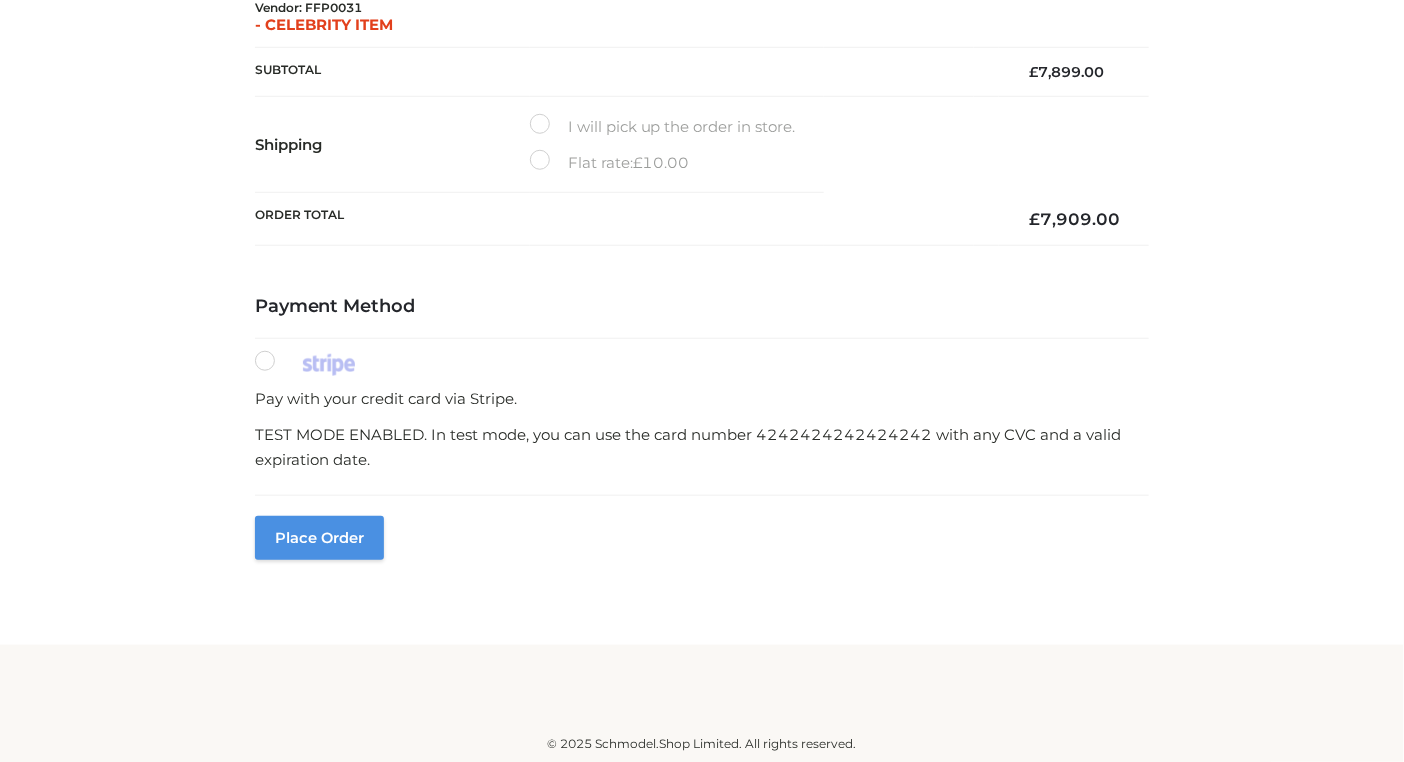 click on "Place order" at bounding box center (319, 538) 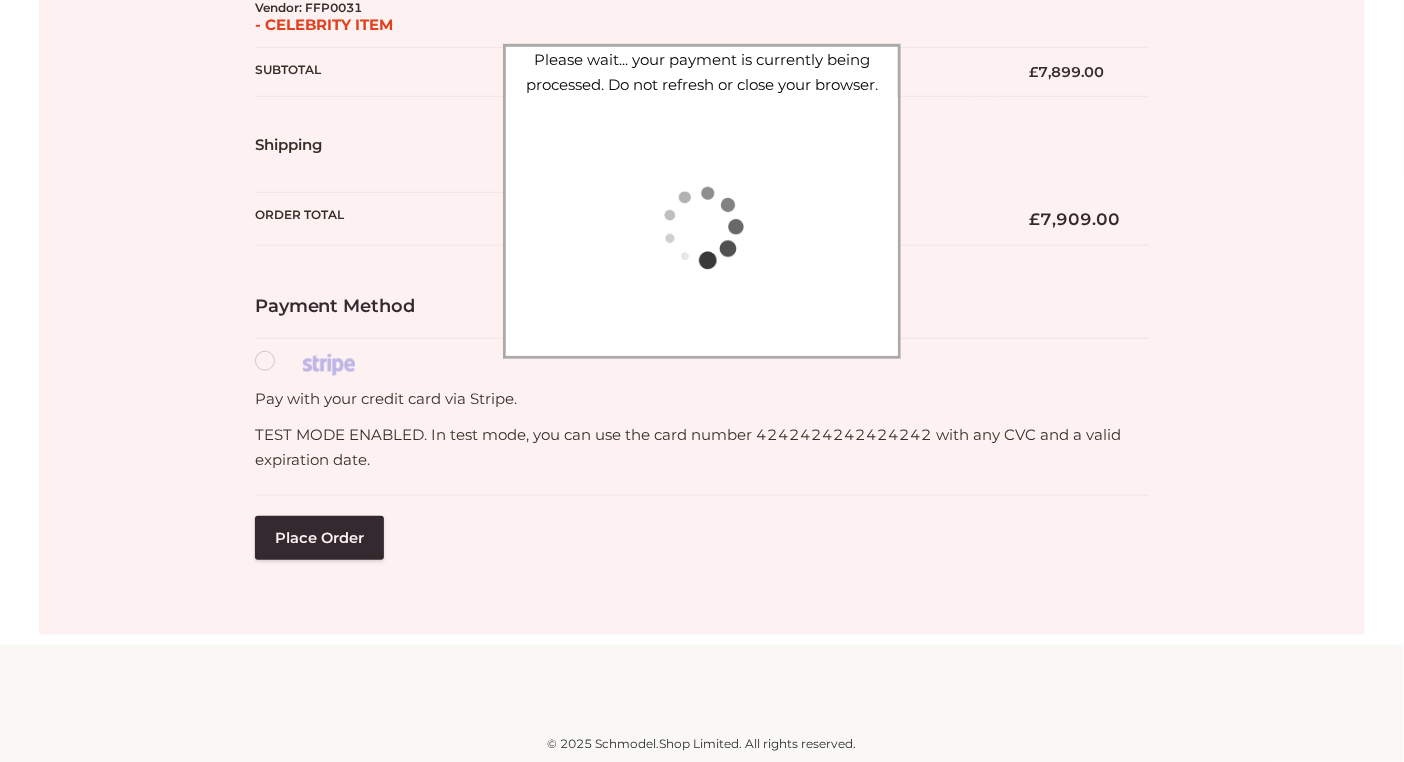 click at bounding box center (702, 85) 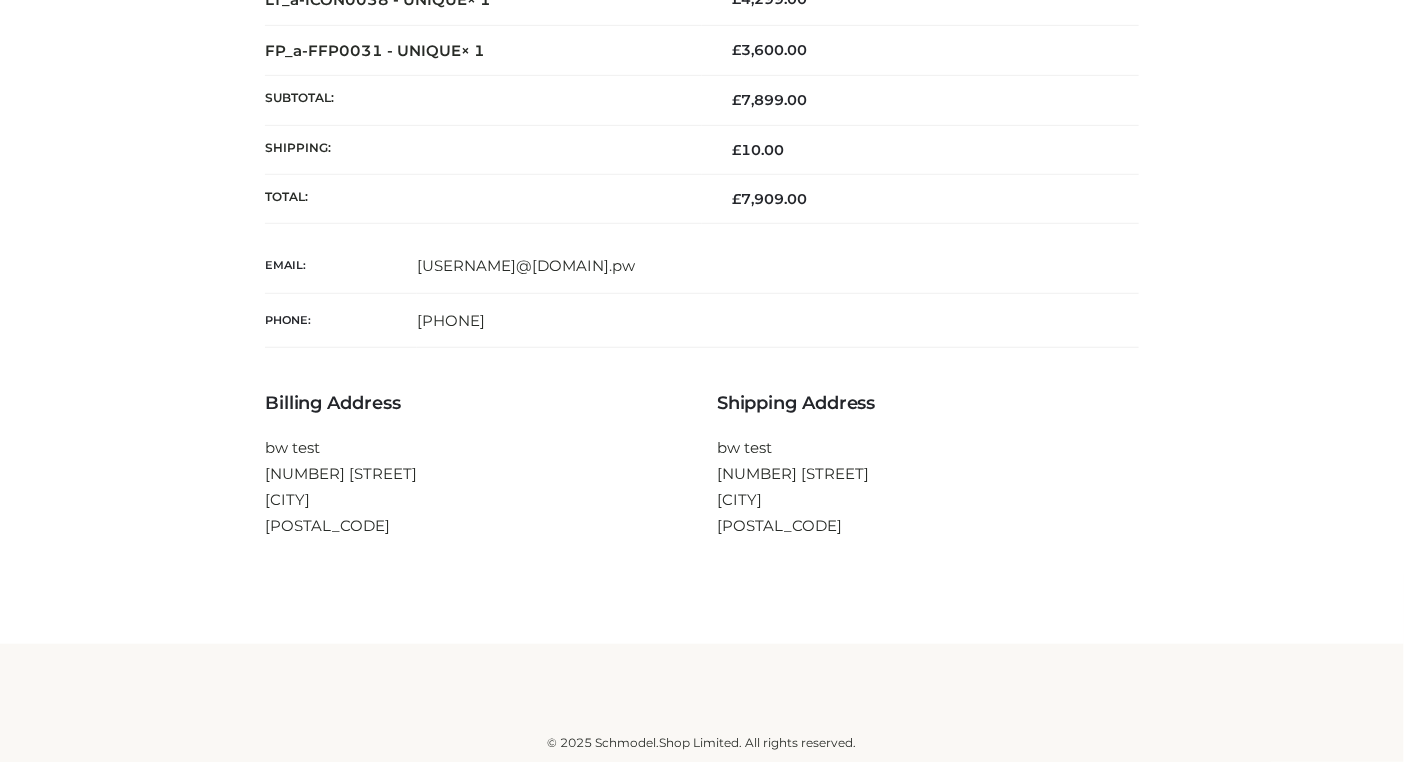 scroll, scrollTop: 0, scrollLeft: 0, axis: both 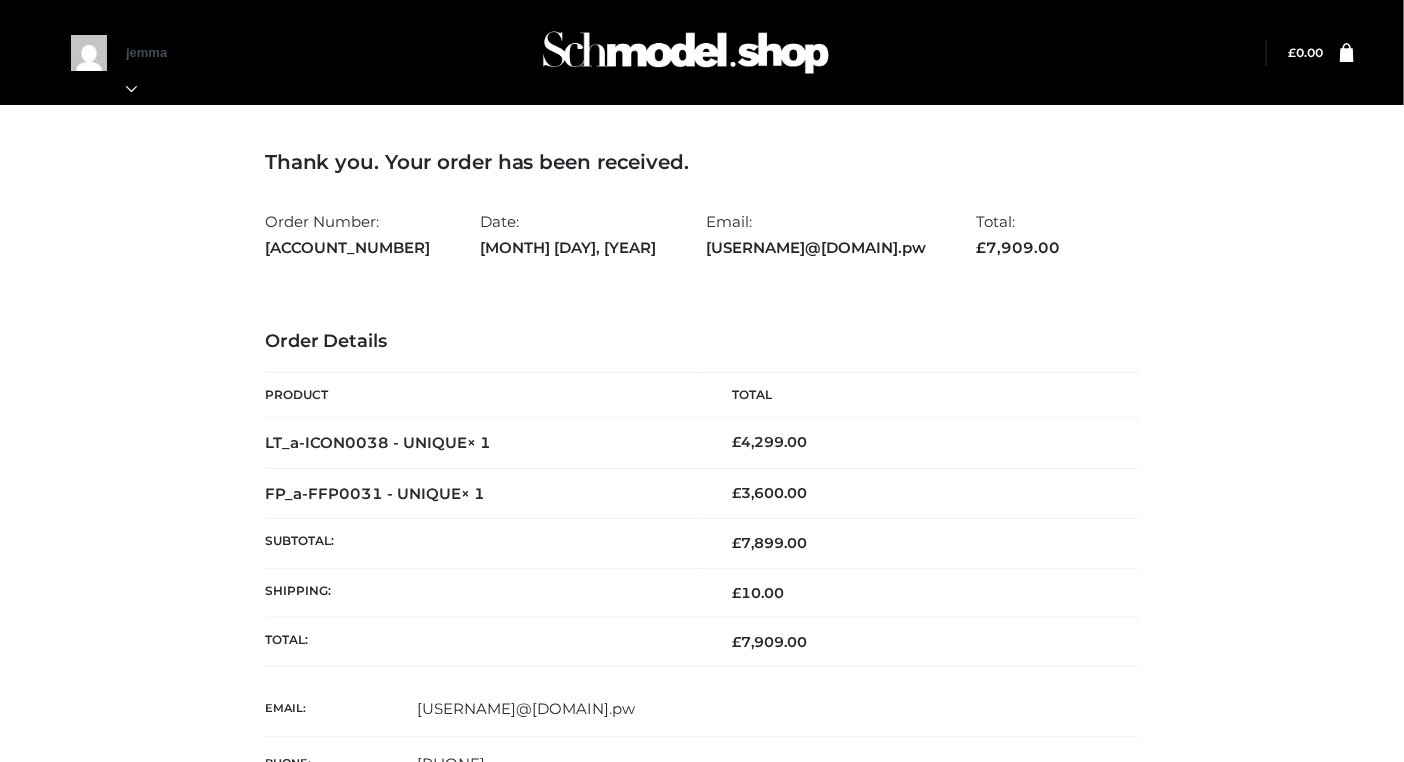 click on "jemma" at bounding box center [702, 52] 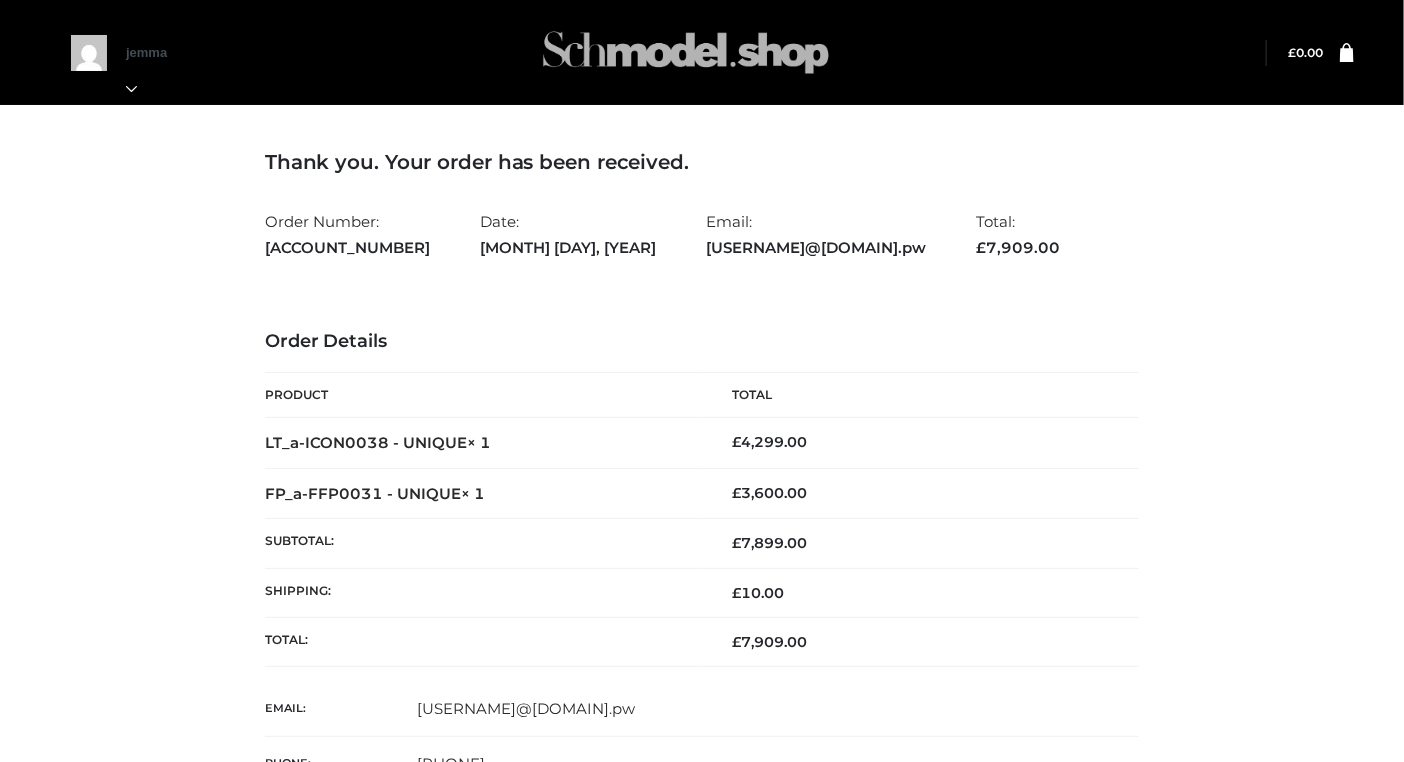 click at bounding box center [686, 52] 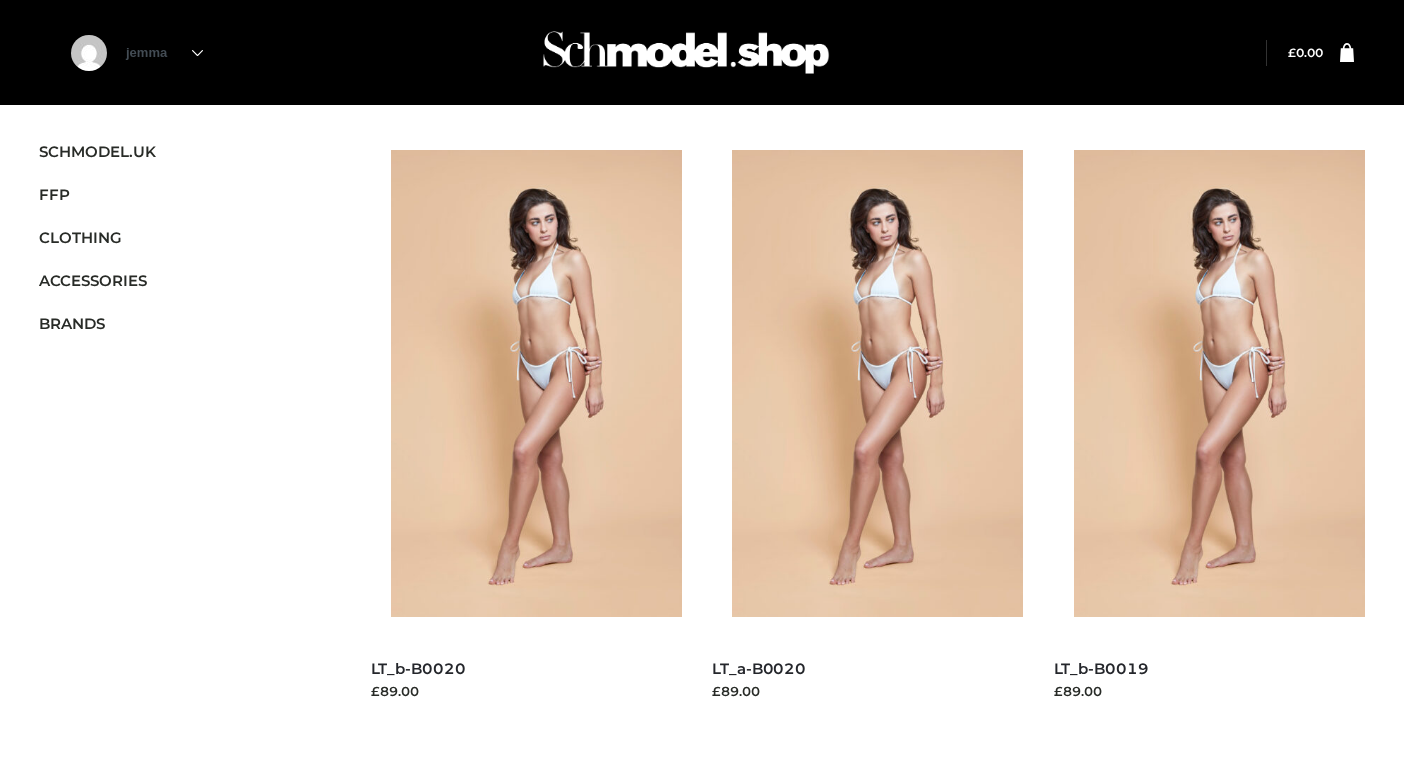 scroll, scrollTop: 0, scrollLeft: 0, axis: both 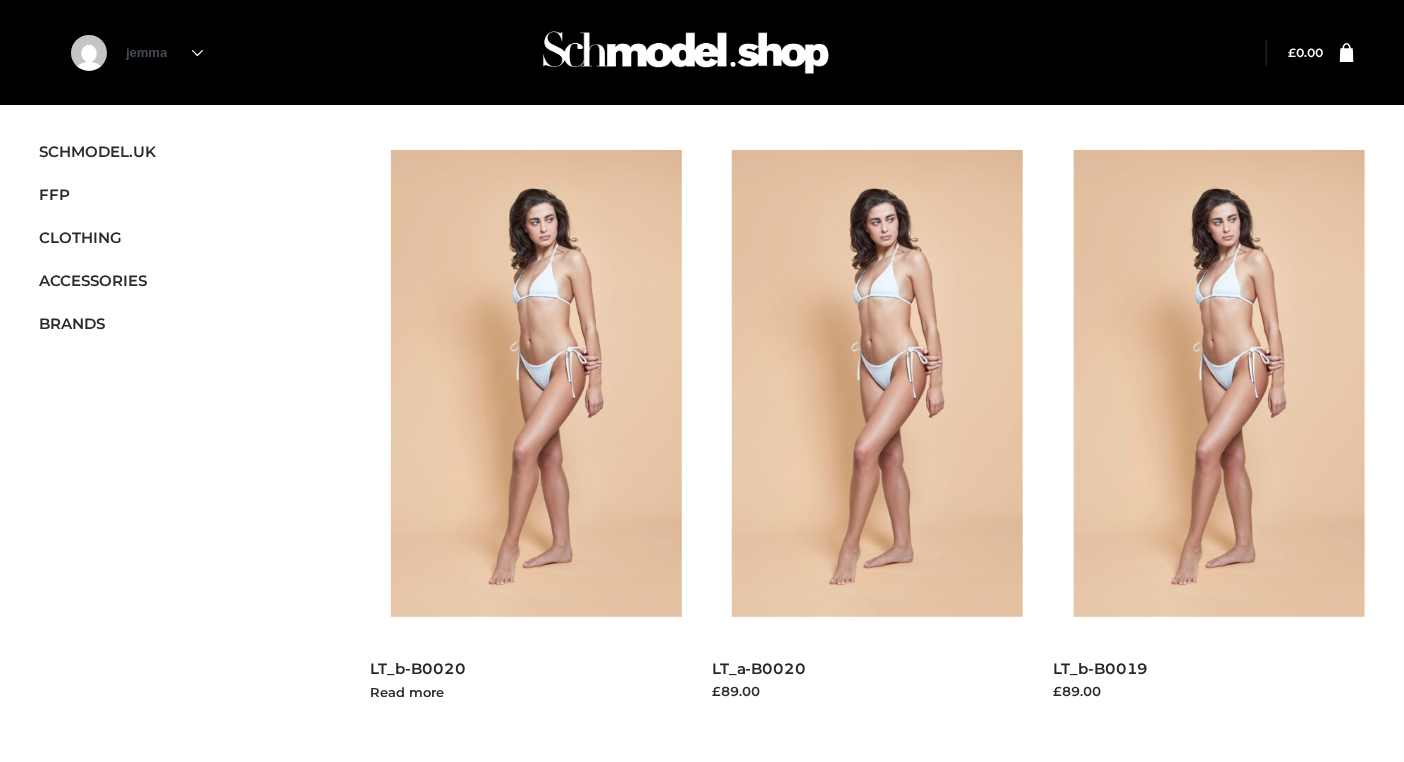click at bounding box center [547, 383] 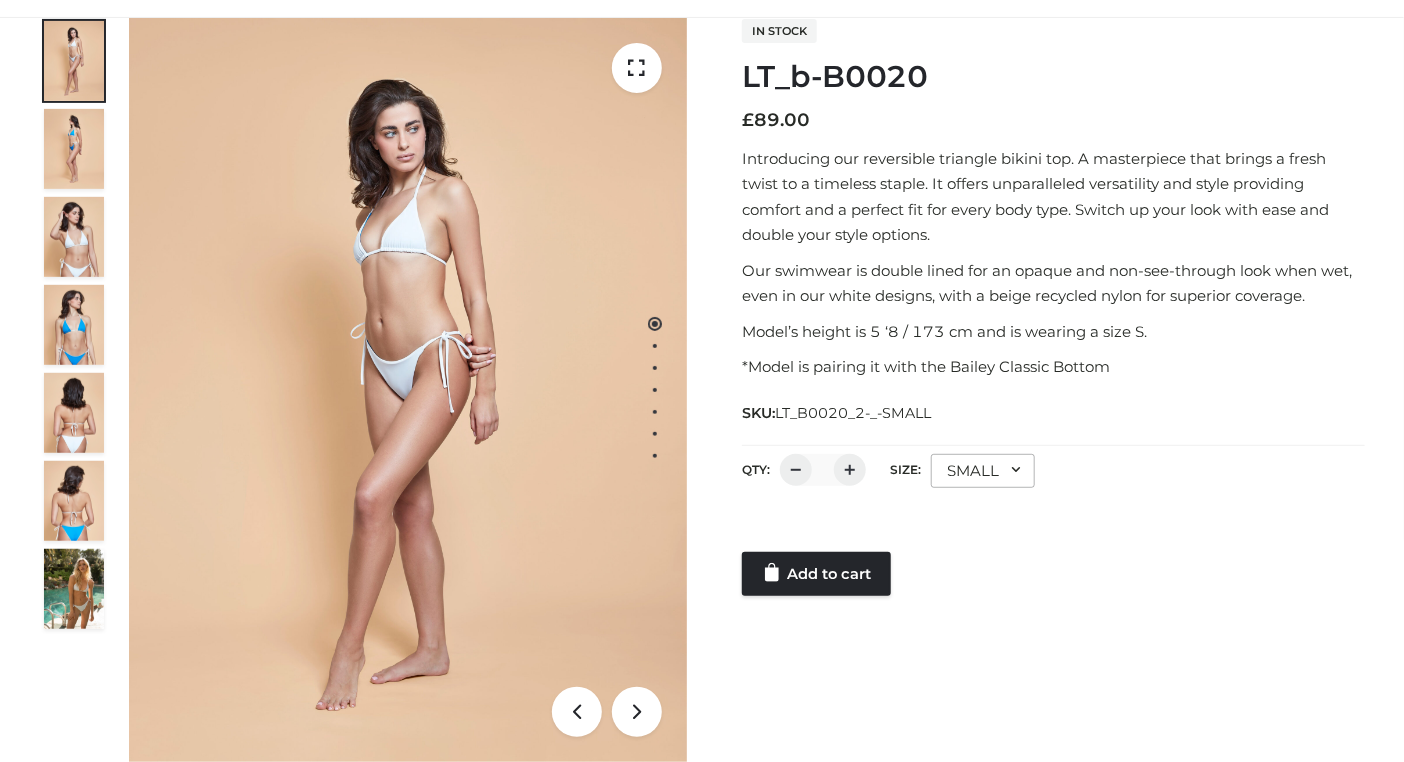 scroll, scrollTop: 333, scrollLeft: 0, axis: vertical 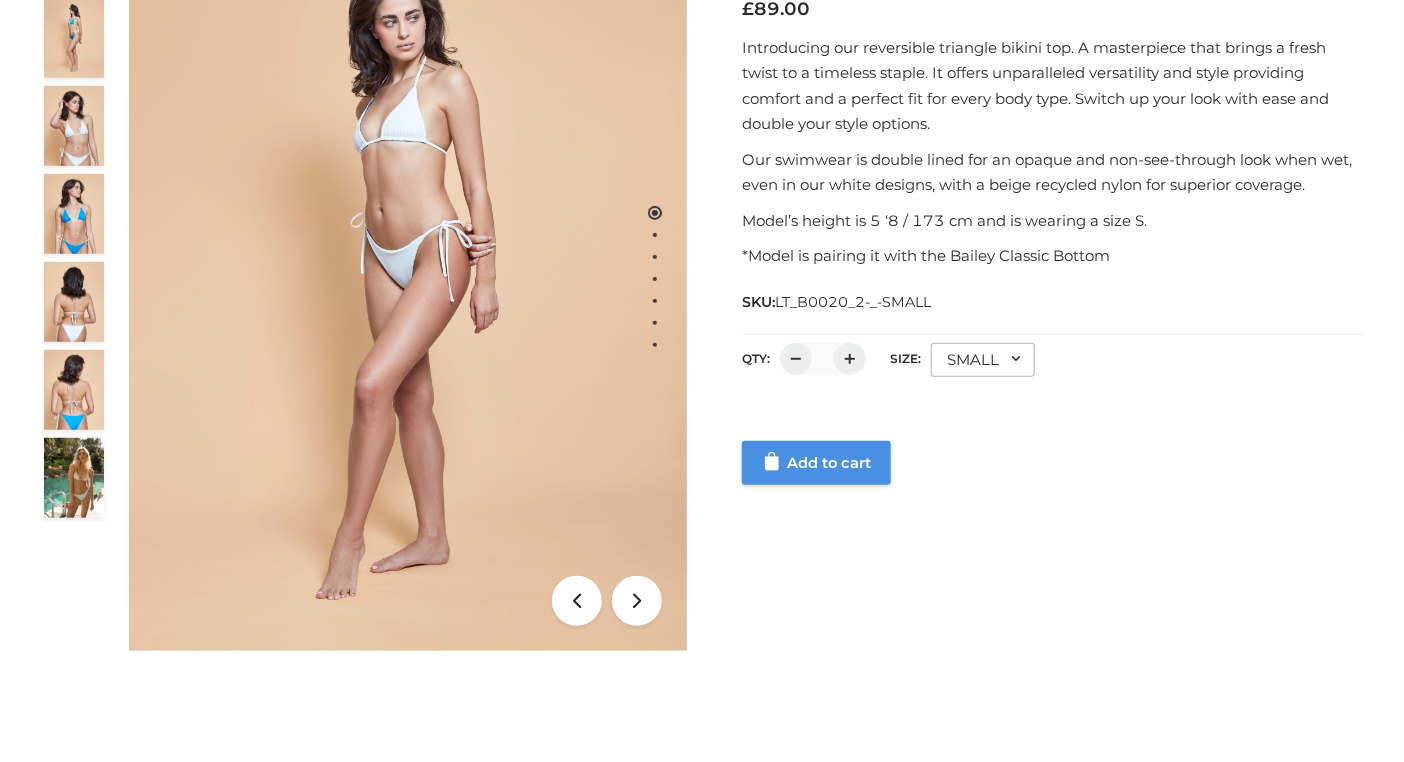click 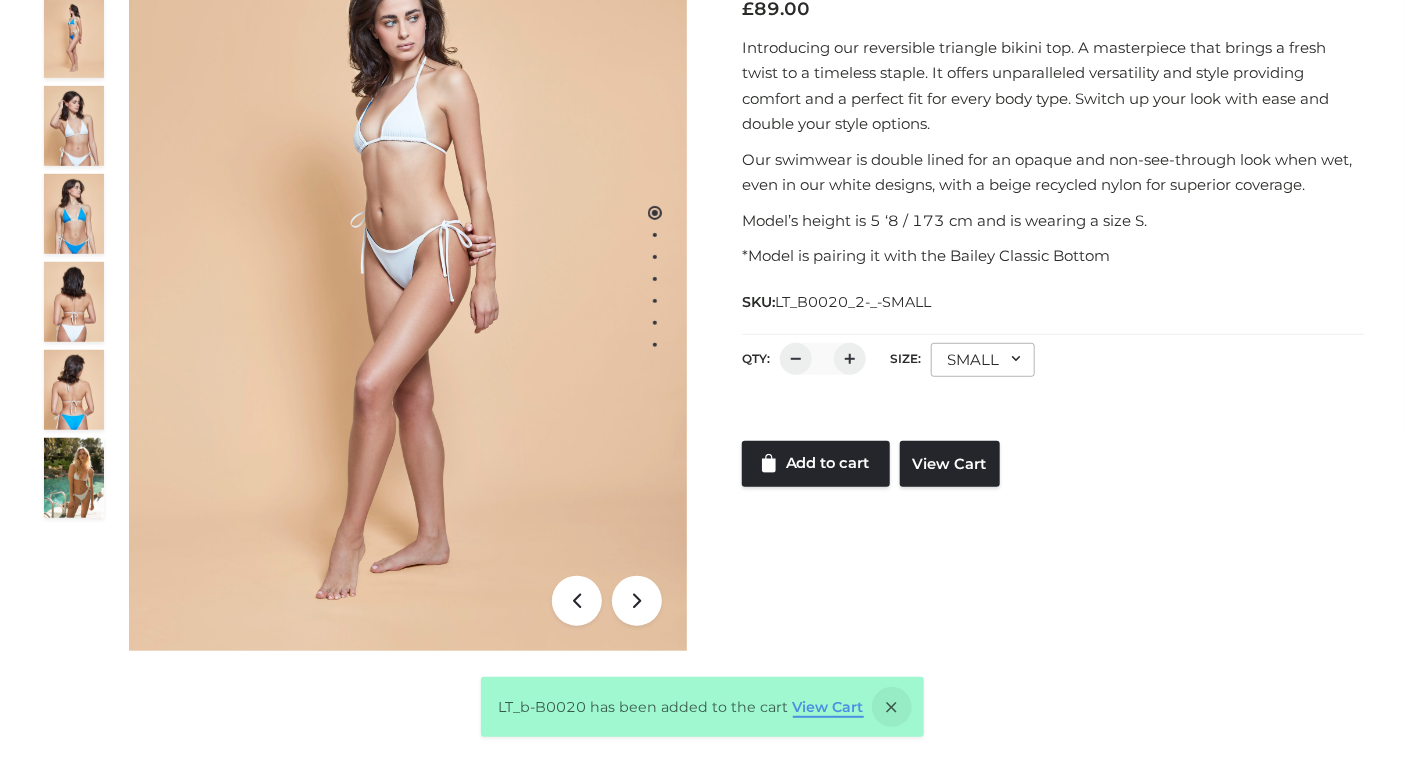 click on "View Cart" at bounding box center (828, 707) 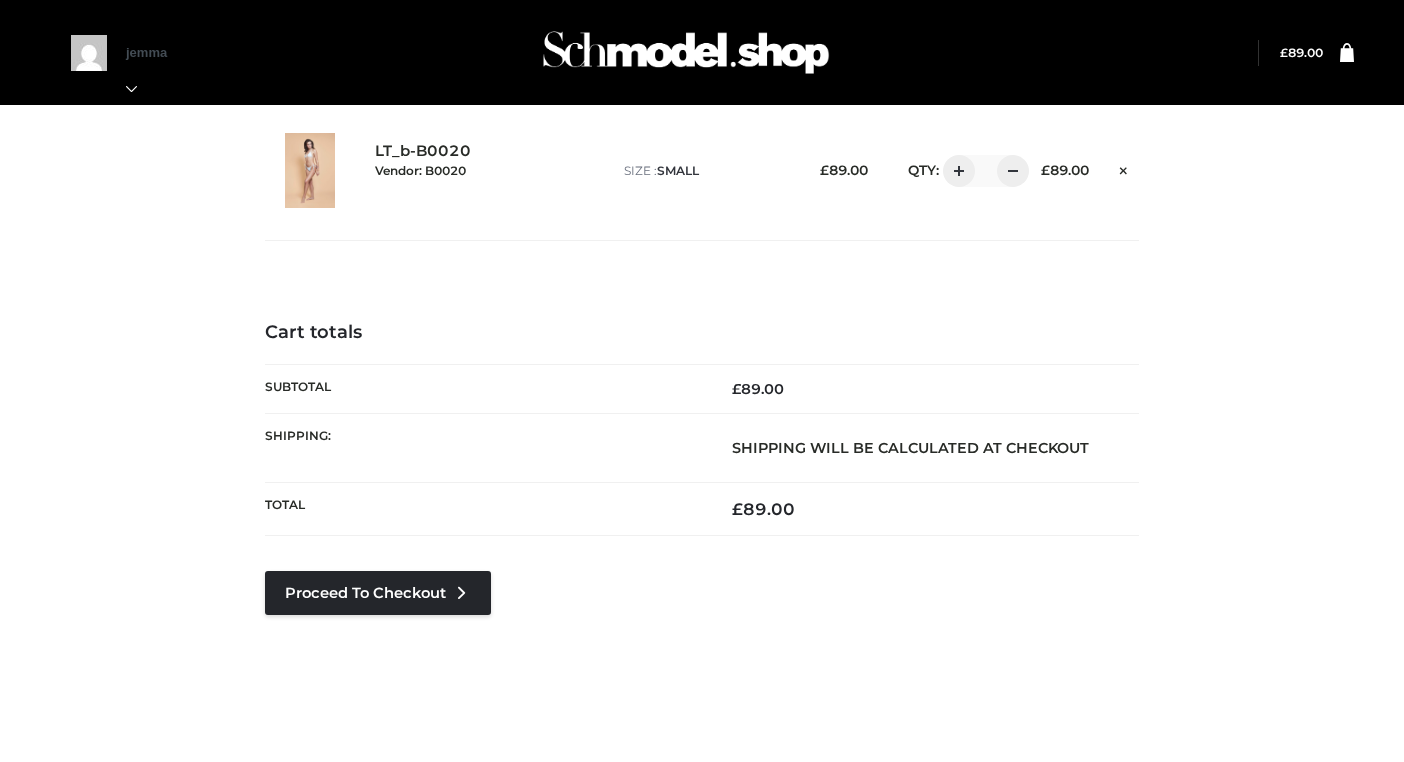 scroll, scrollTop: 0, scrollLeft: 0, axis: both 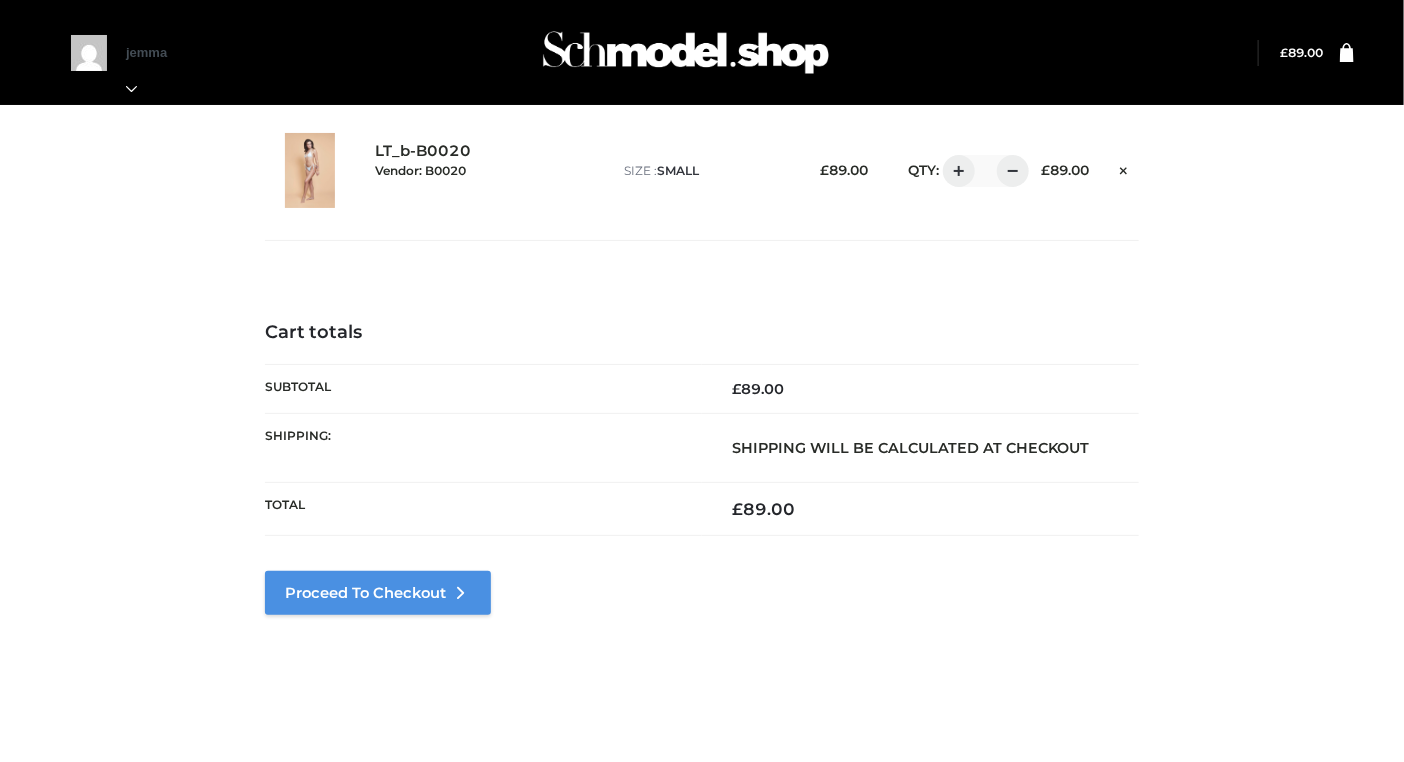 click on "Proceed to Checkout" at bounding box center (378, 593) 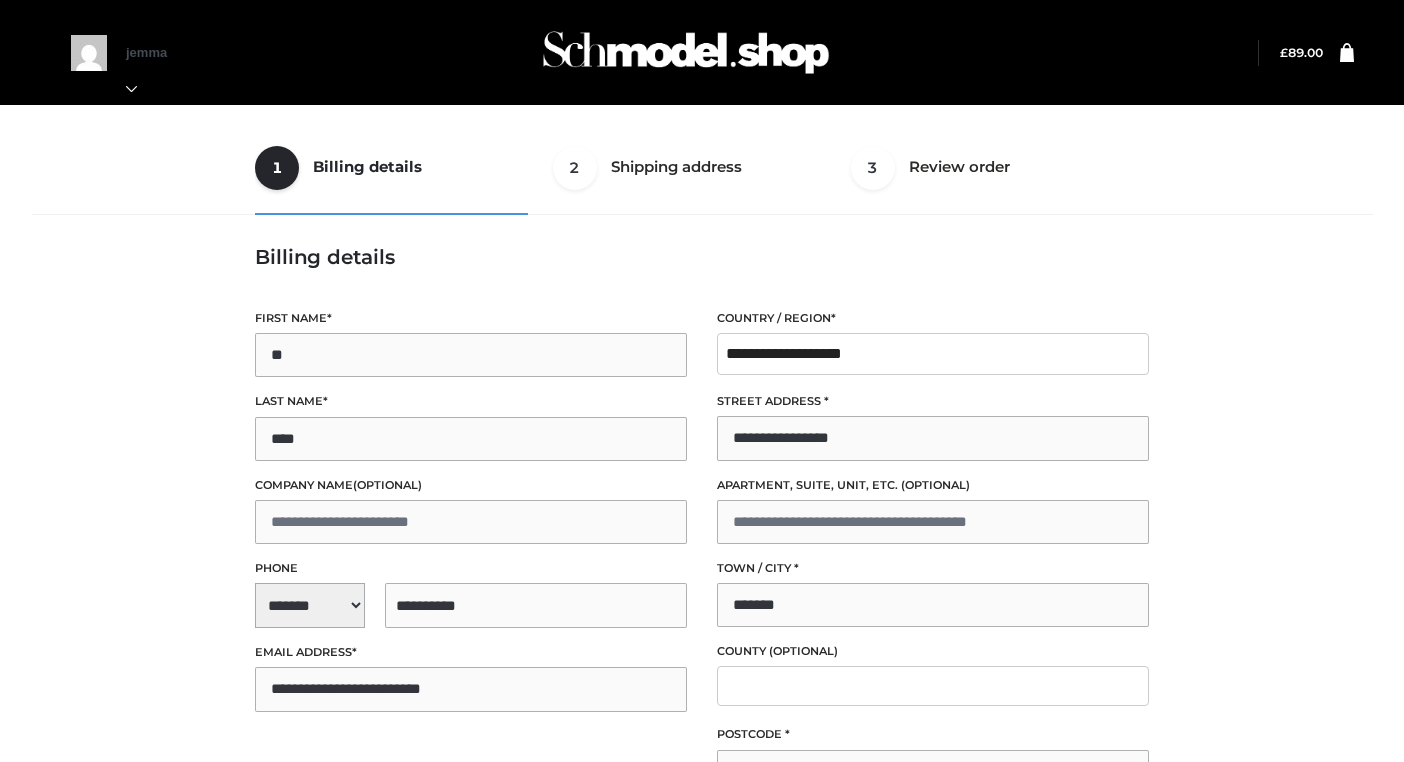 select on "**" 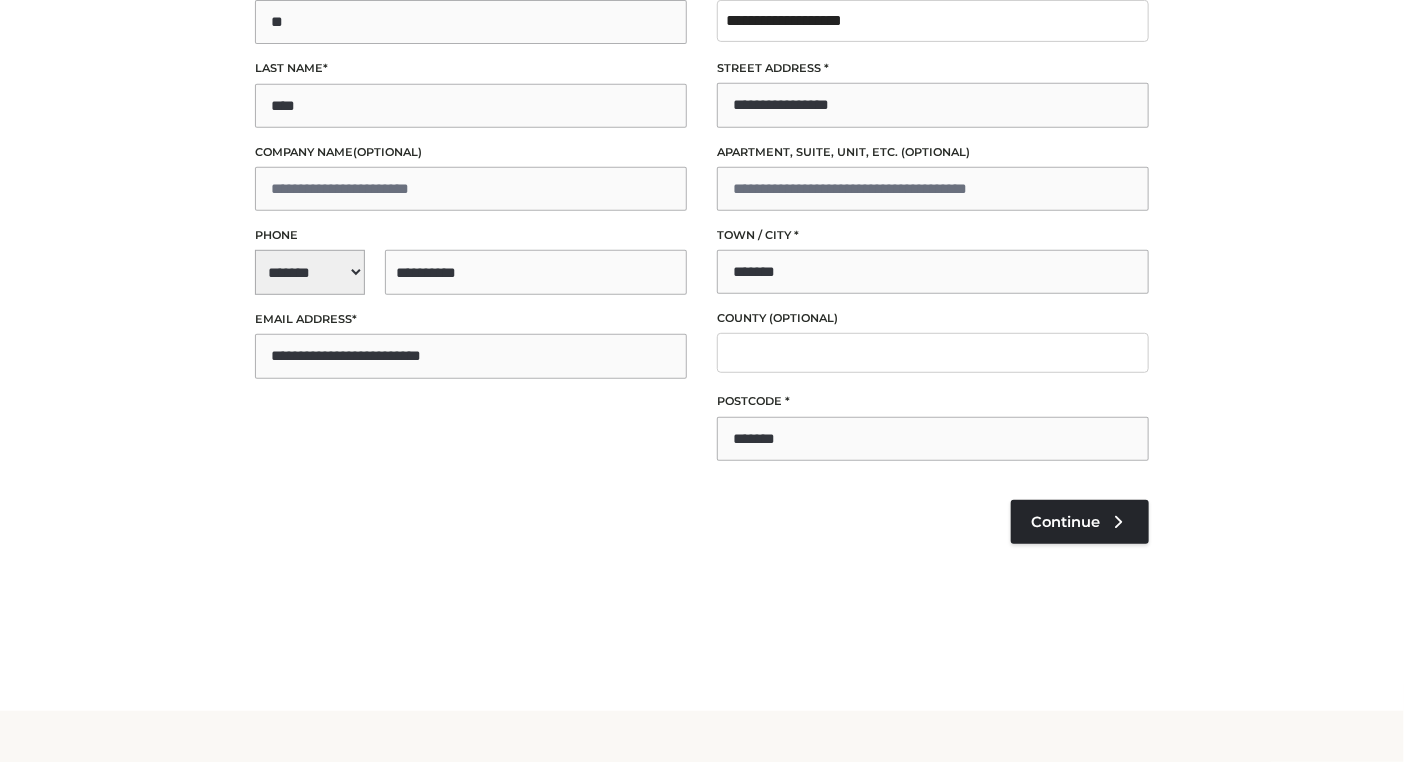 scroll, scrollTop: 401, scrollLeft: 0, axis: vertical 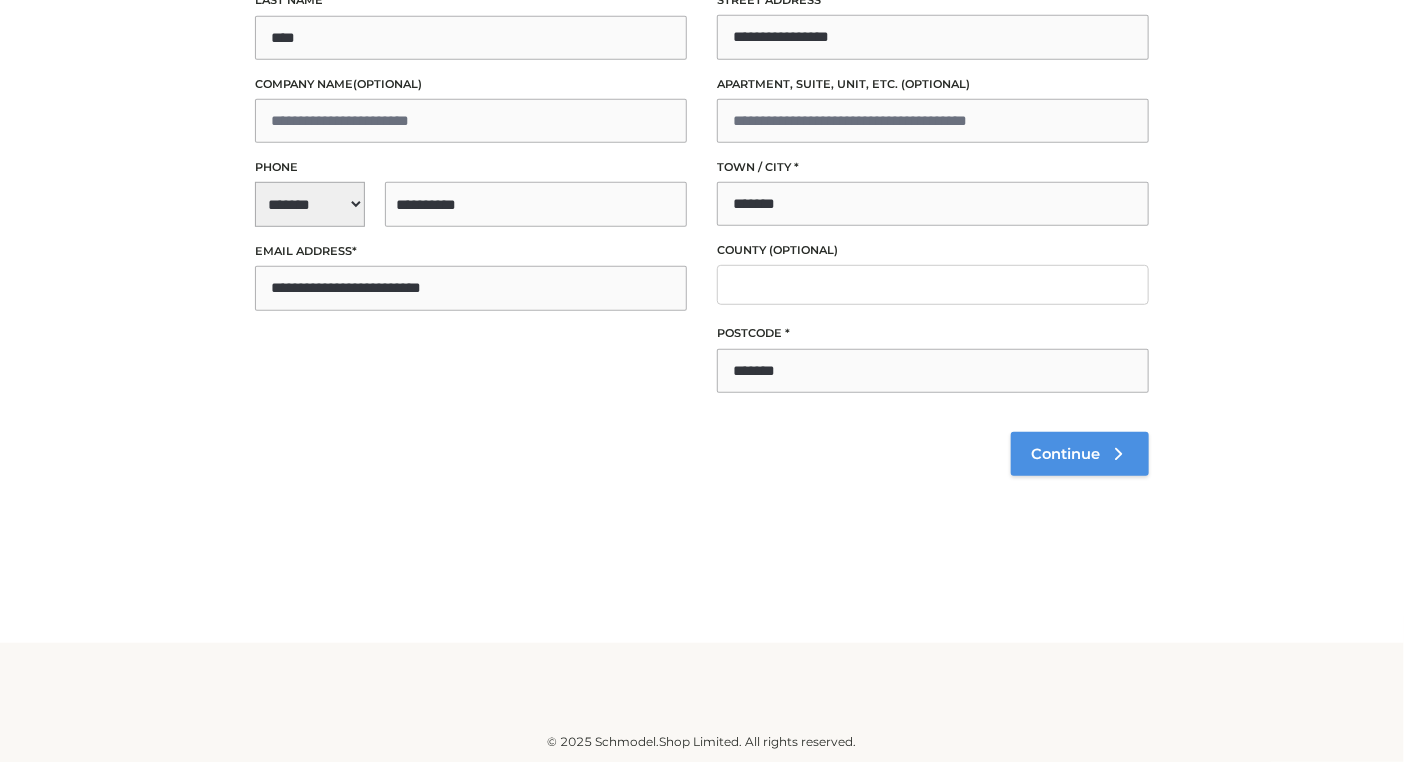 click on "Continue" at bounding box center (1080, 454) 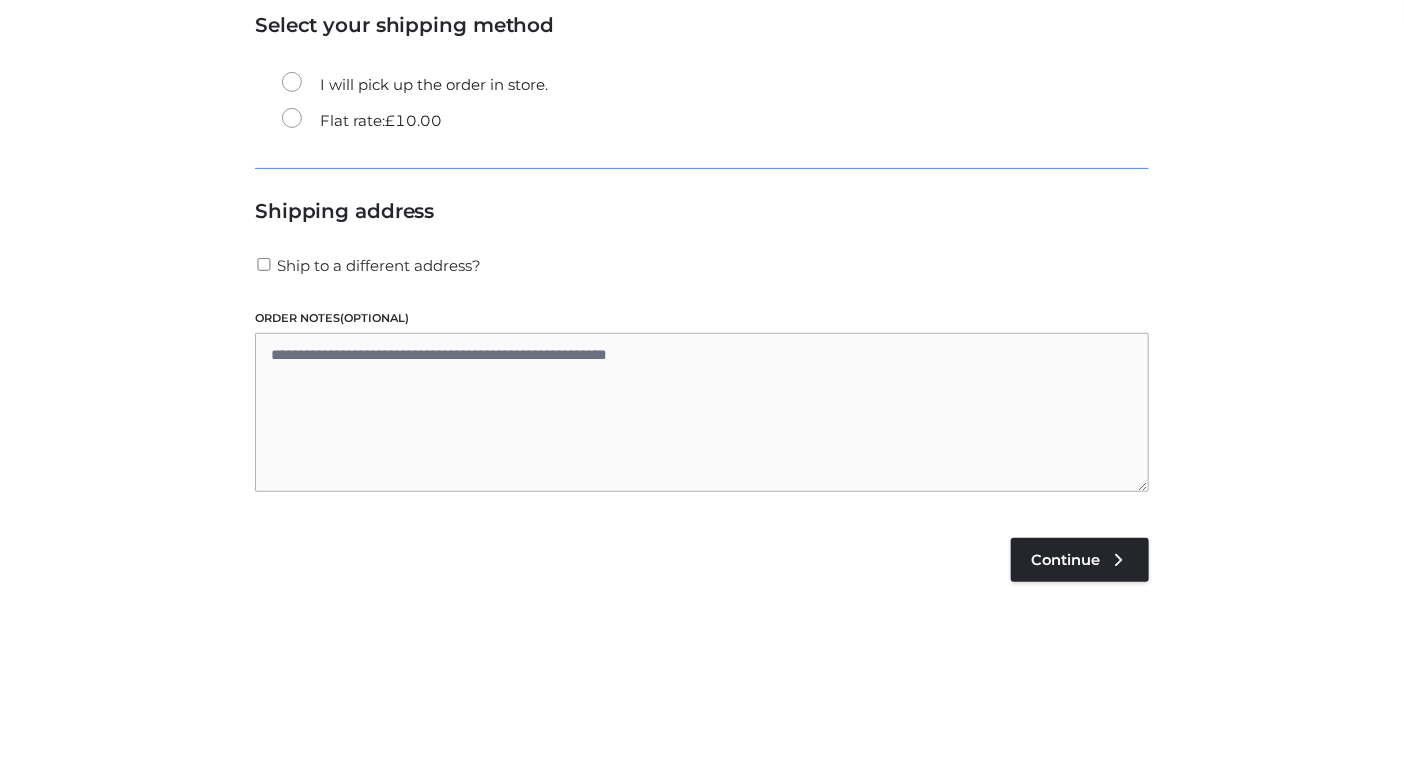 scroll, scrollTop: 343, scrollLeft: 0, axis: vertical 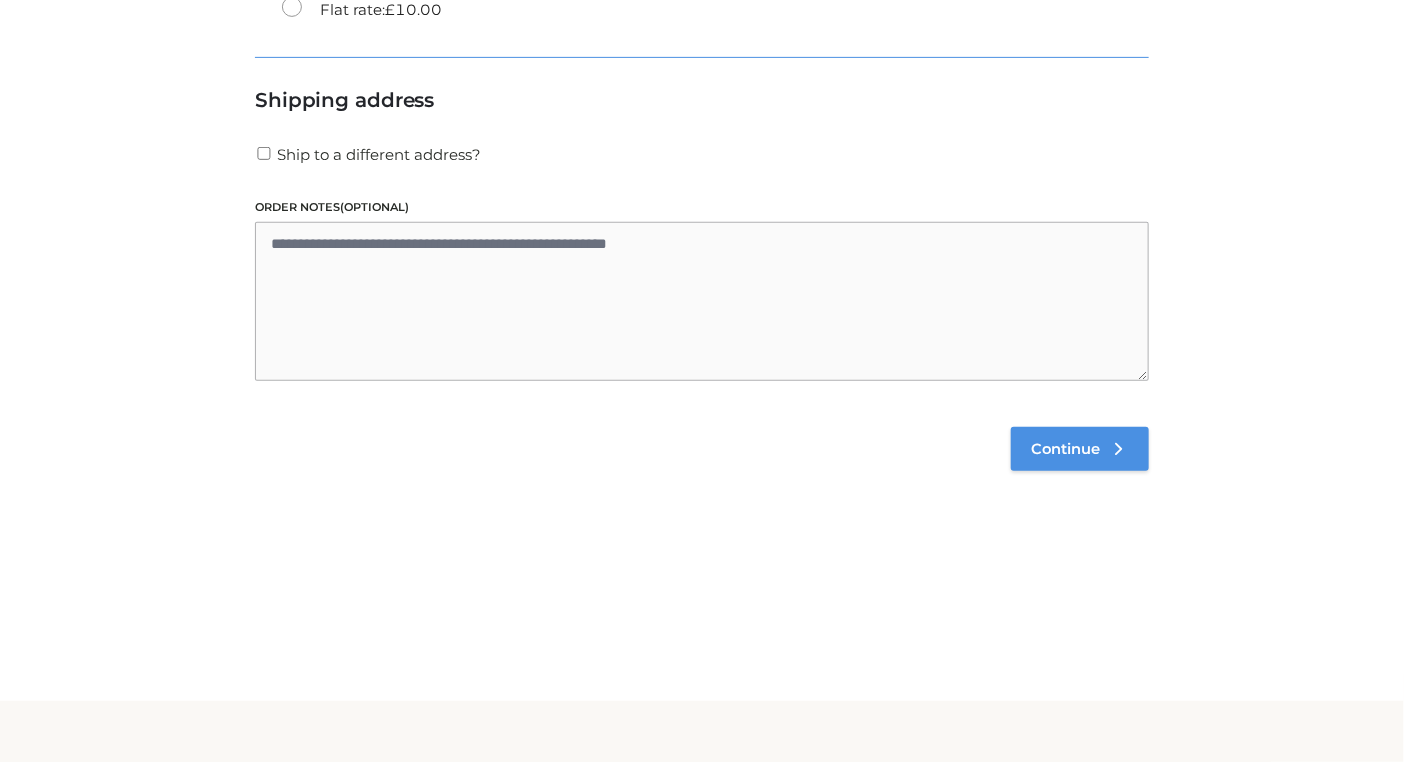 drag, startPoint x: 1067, startPoint y: 442, endPoint x: 1037, endPoint y: 424, distance: 34.98571 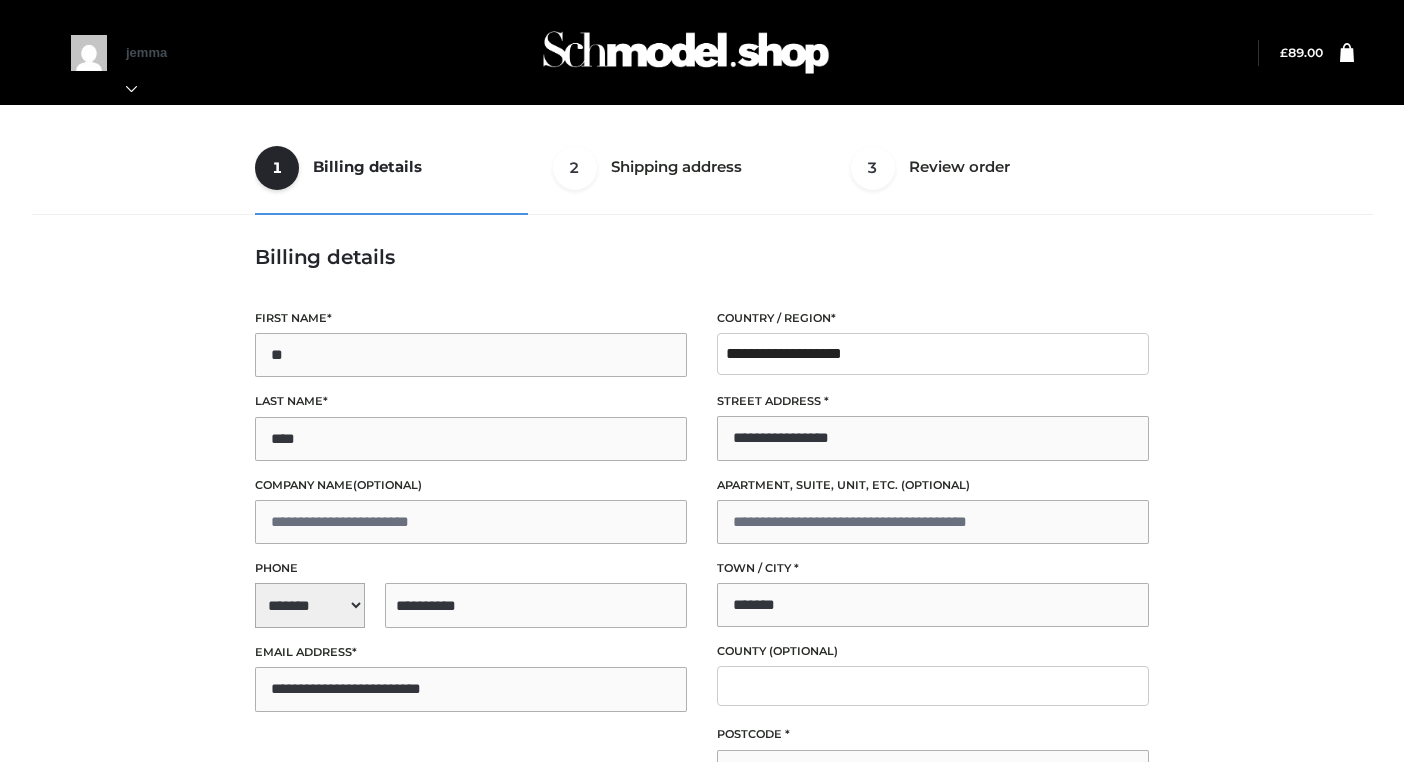 select on "**" 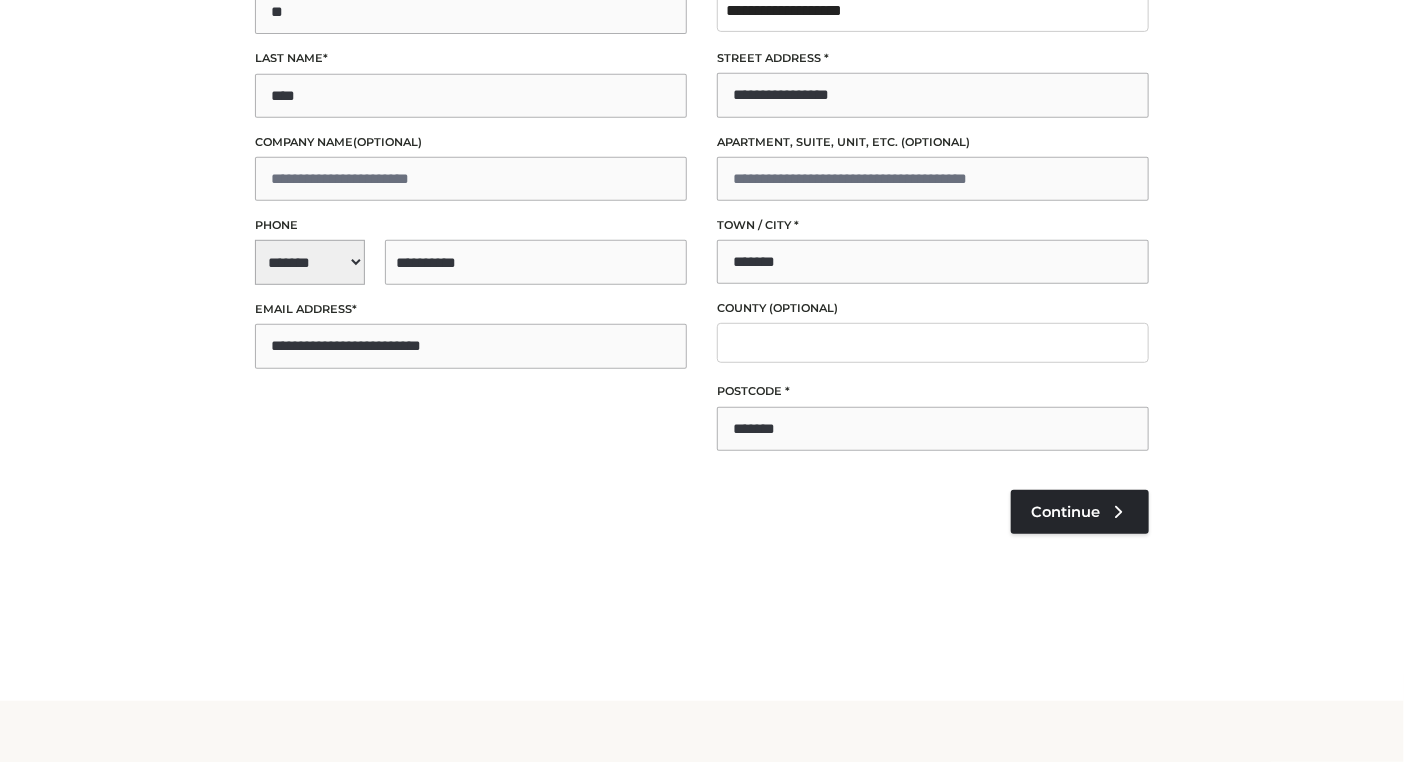 scroll, scrollTop: 343, scrollLeft: 0, axis: vertical 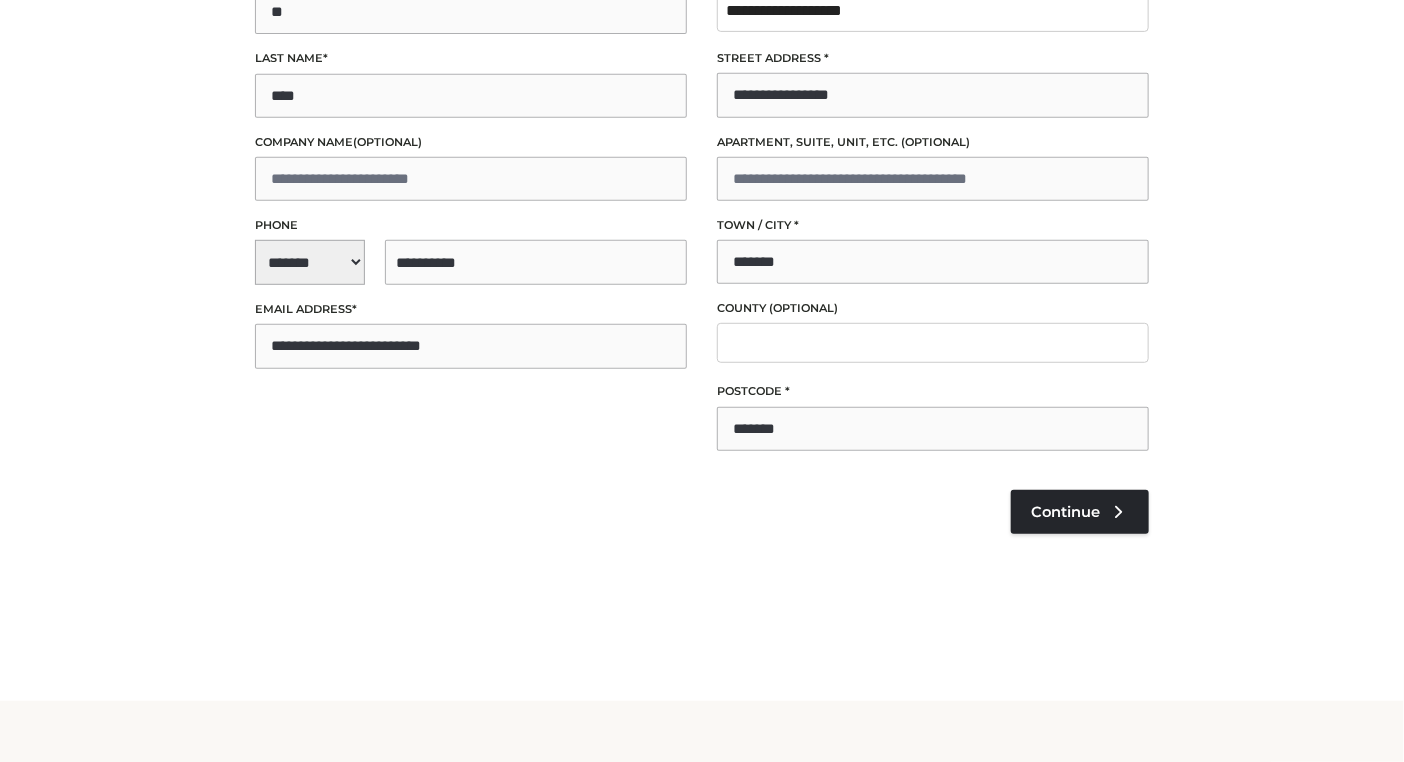 click on "Pay with your credit card via Stripe.
TEST MODE ENABLED. In test mode, you can use the card number [CARD] with any CVC and a valid expiration date." at bounding box center [702, 488] 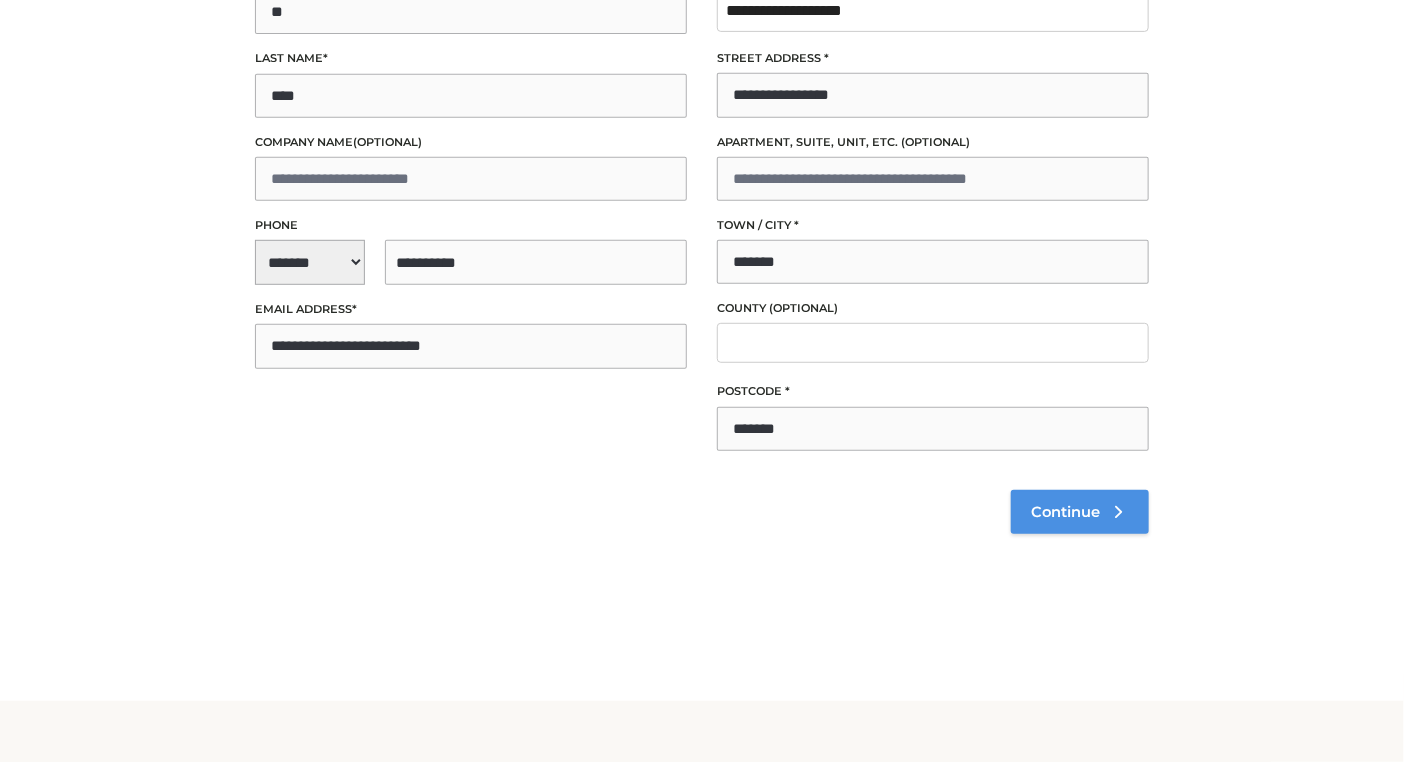 click at bounding box center [1119, 512] 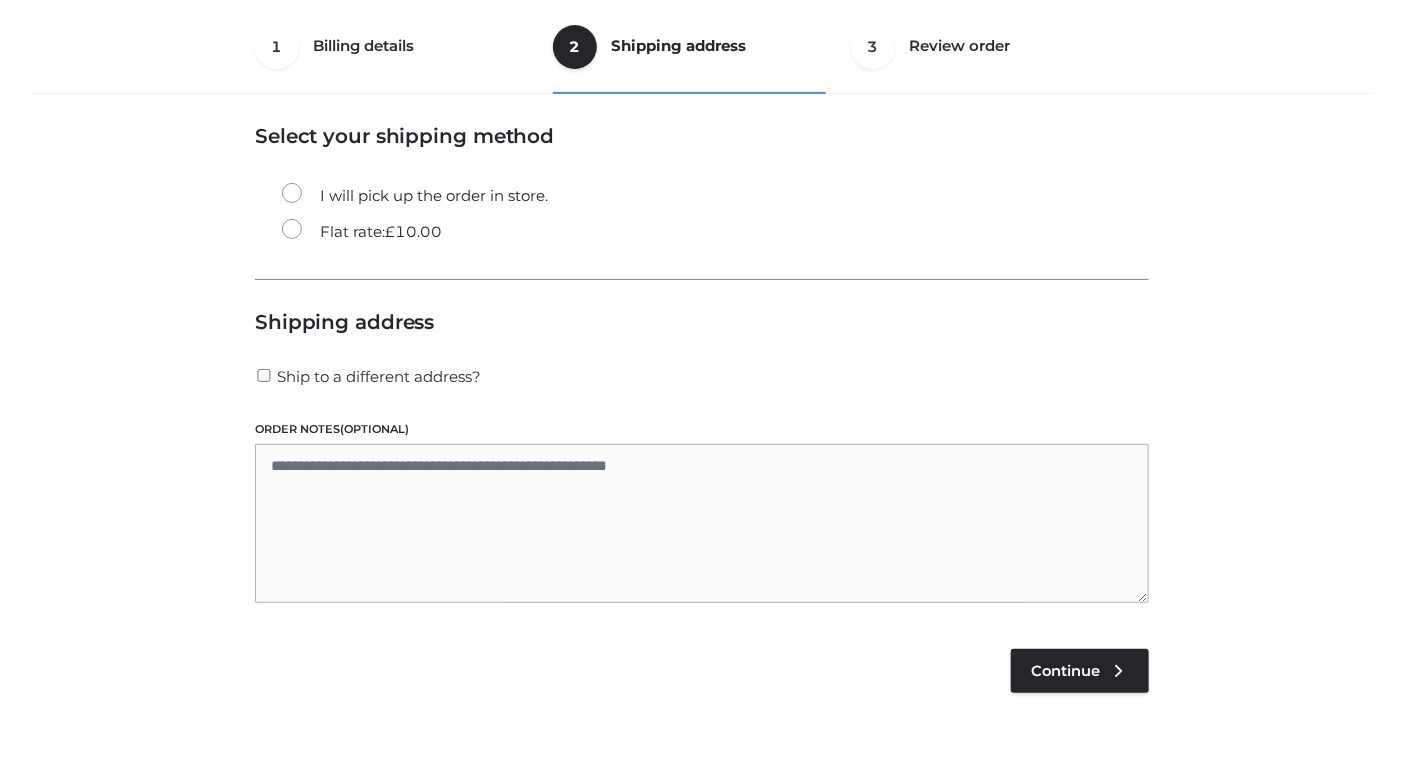 scroll, scrollTop: 120, scrollLeft: 0, axis: vertical 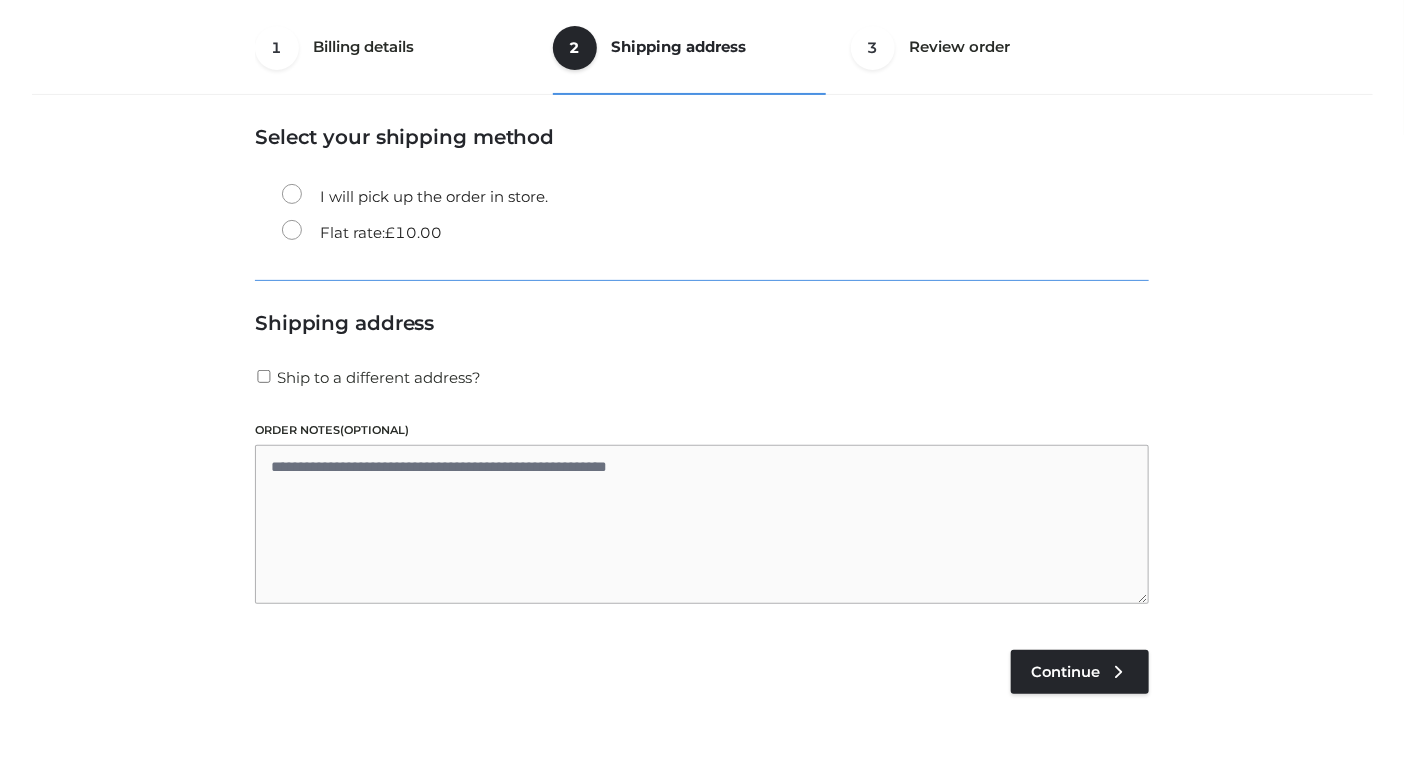 click on "Flat rate:  £ 10.00" at bounding box center [715, 233] 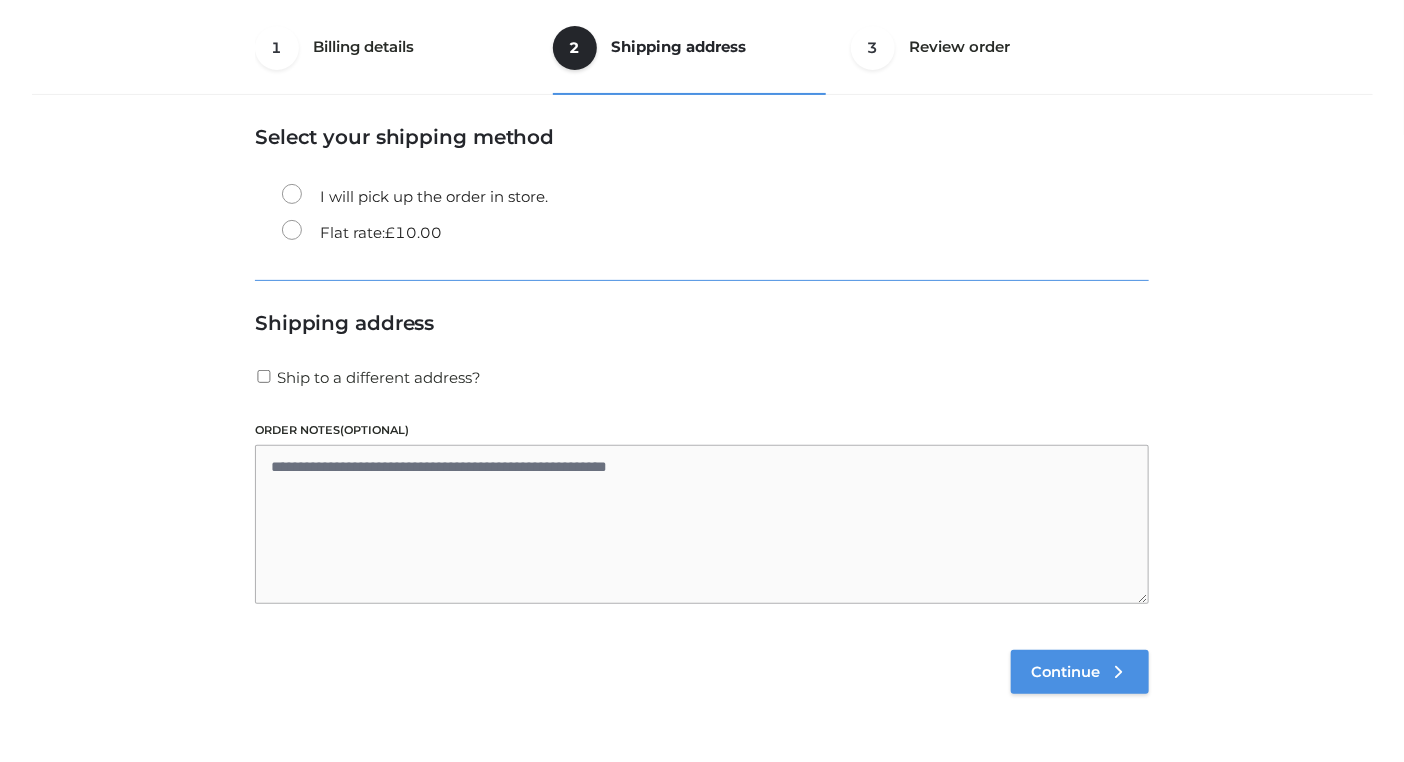 click on "Continue" at bounding box center (1065, 672) 